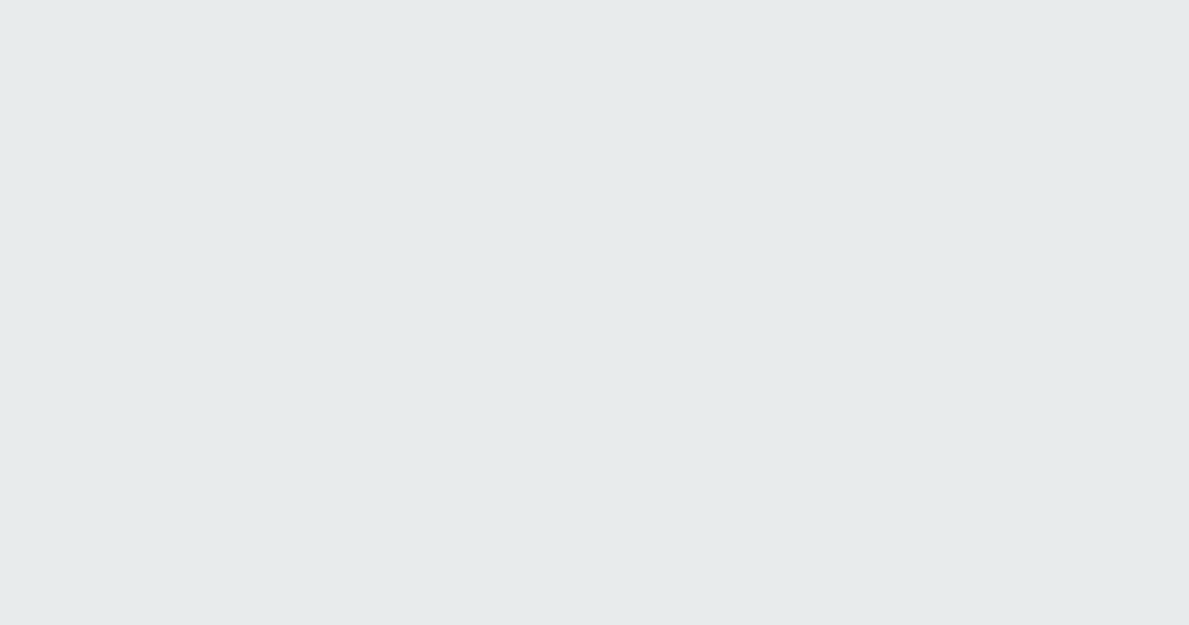 scroll, scrollTop: 0, scrollLeft: 0, axis: both 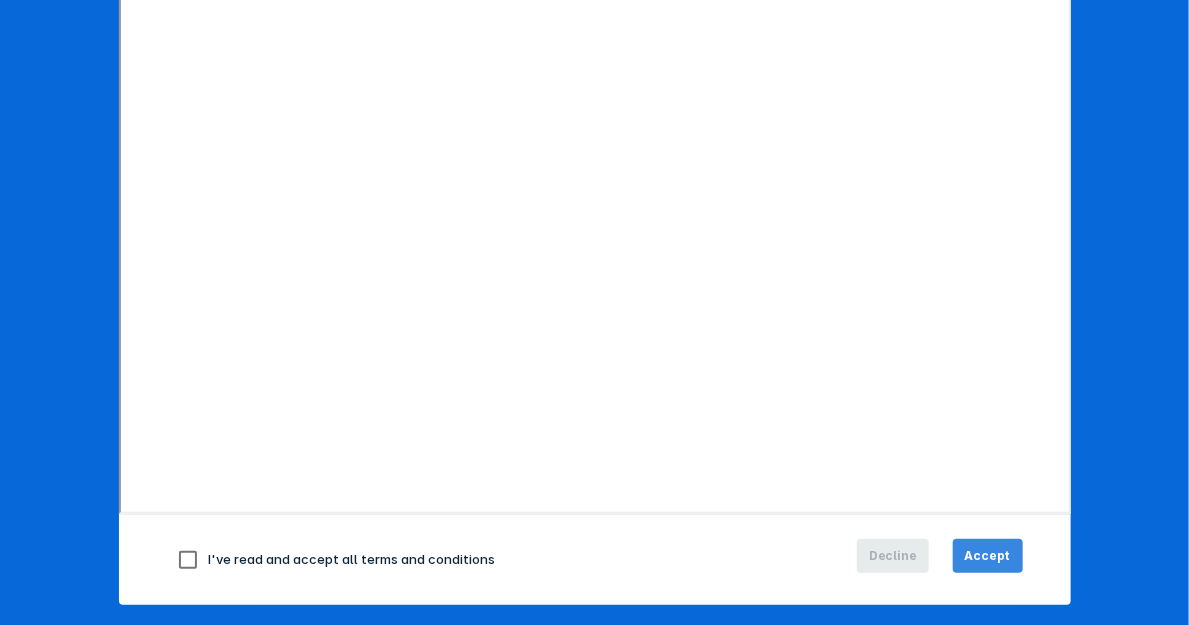 click on "Accept" at bounding box center (988, 556) 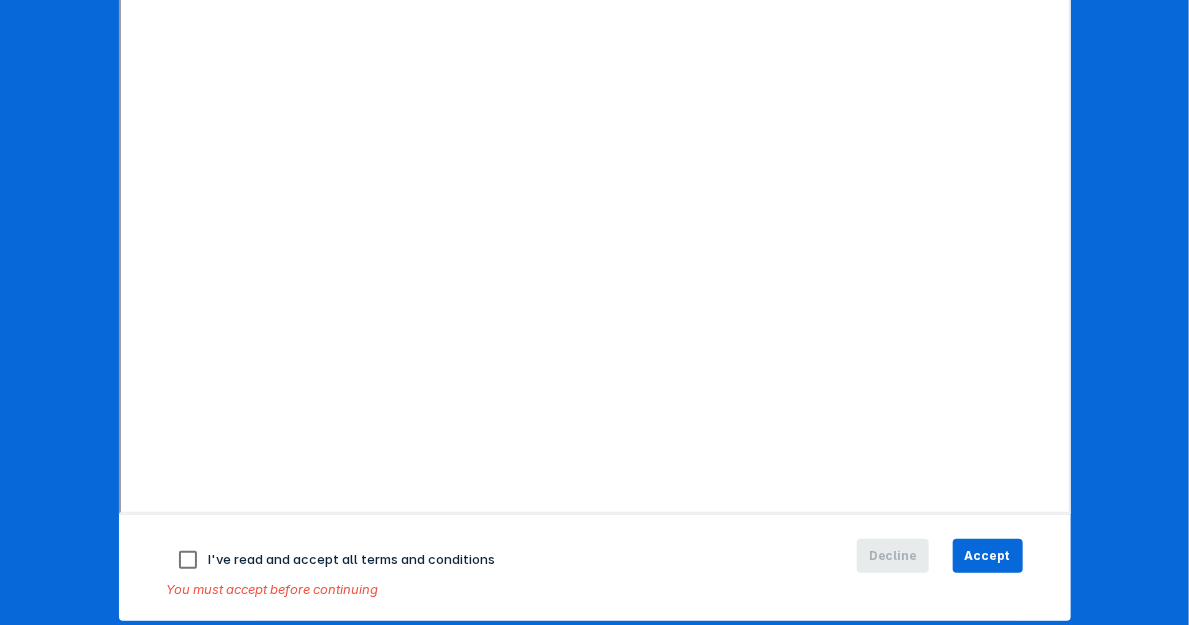 click at bounding box center [188, 560] 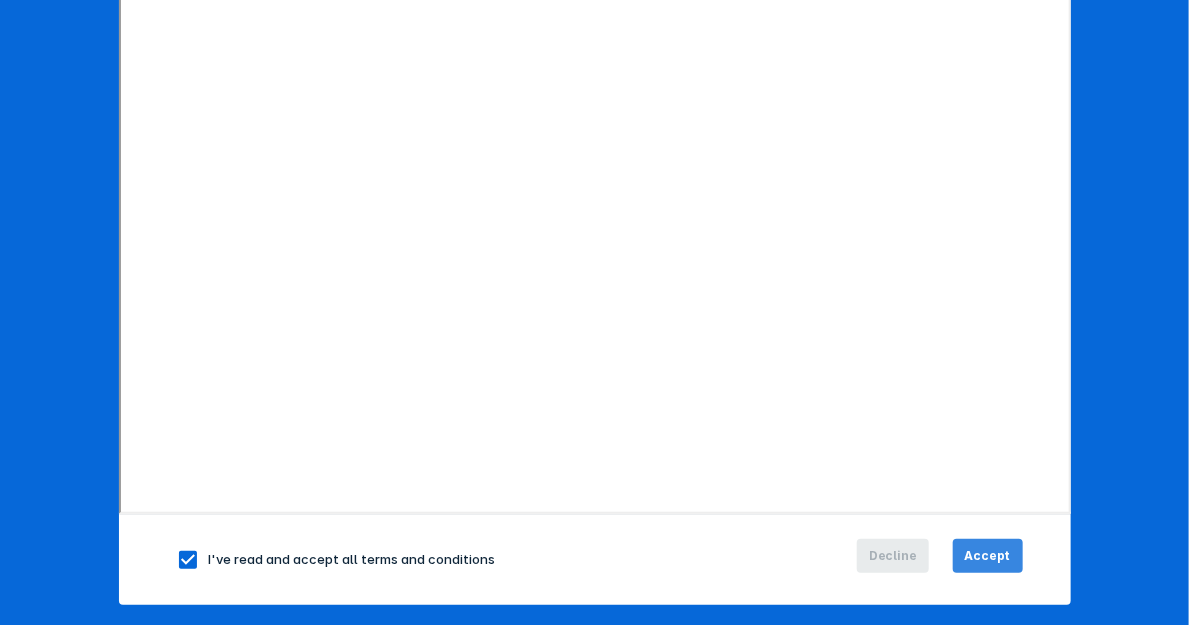 click on "Accept" at bounding box center [988, 556] 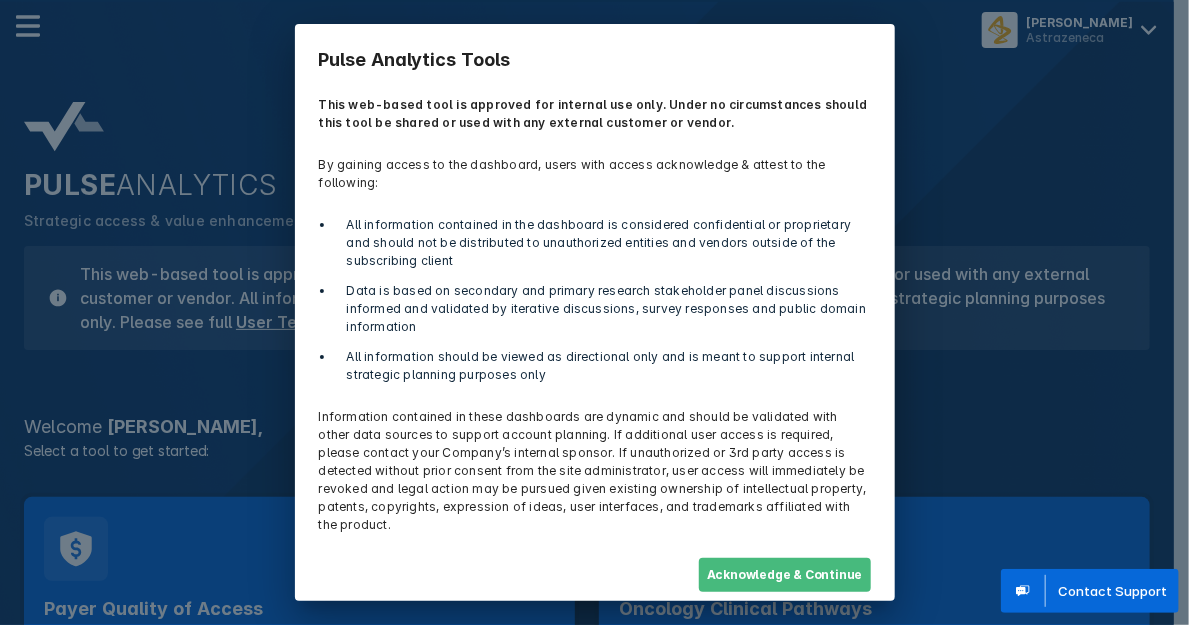click on "Acknowledge & Continue" at bounding box center [785, 575] 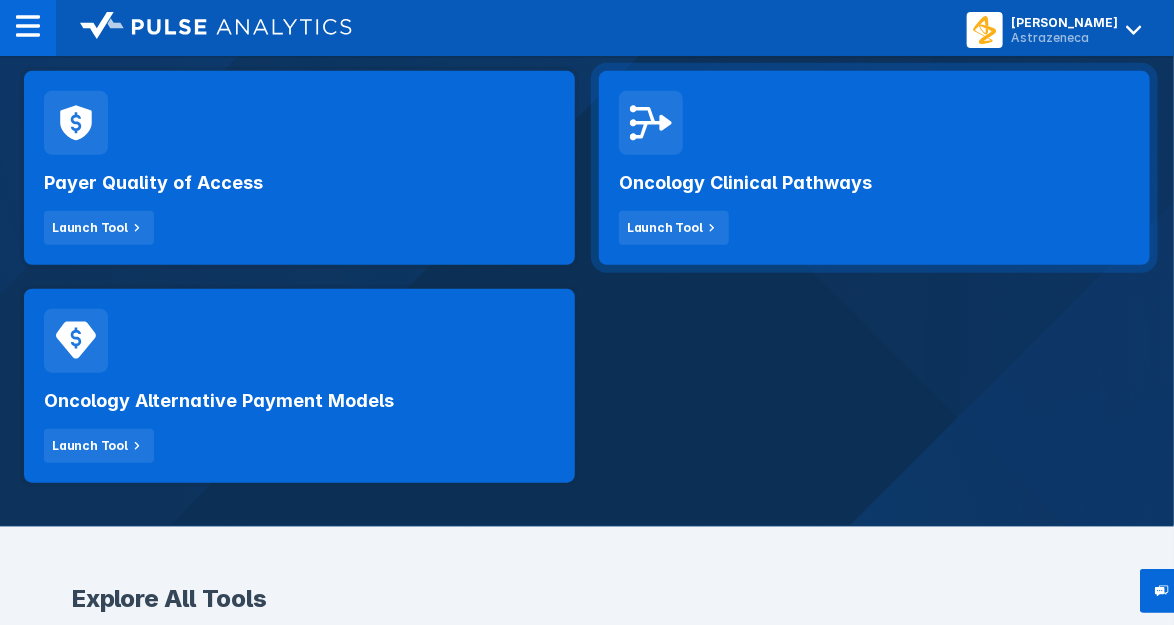scroll, scrollTop: 400, scrollLeft: 0, axis: vertical 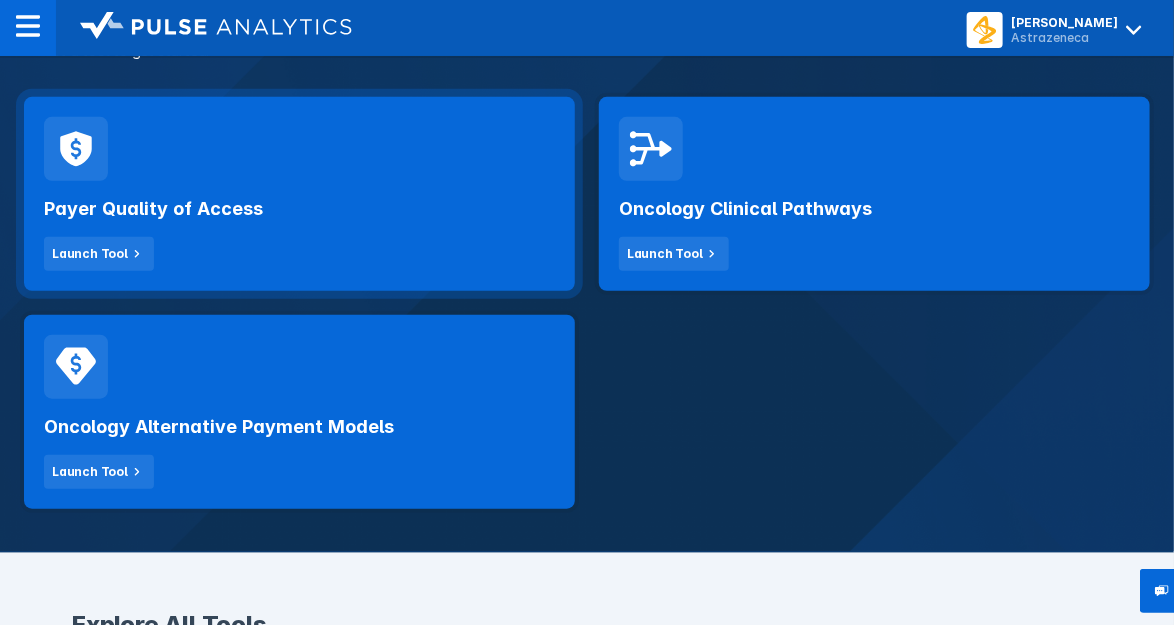 click on "Payer Quality of Access Launch Tool" at bounding box center [299, 226] 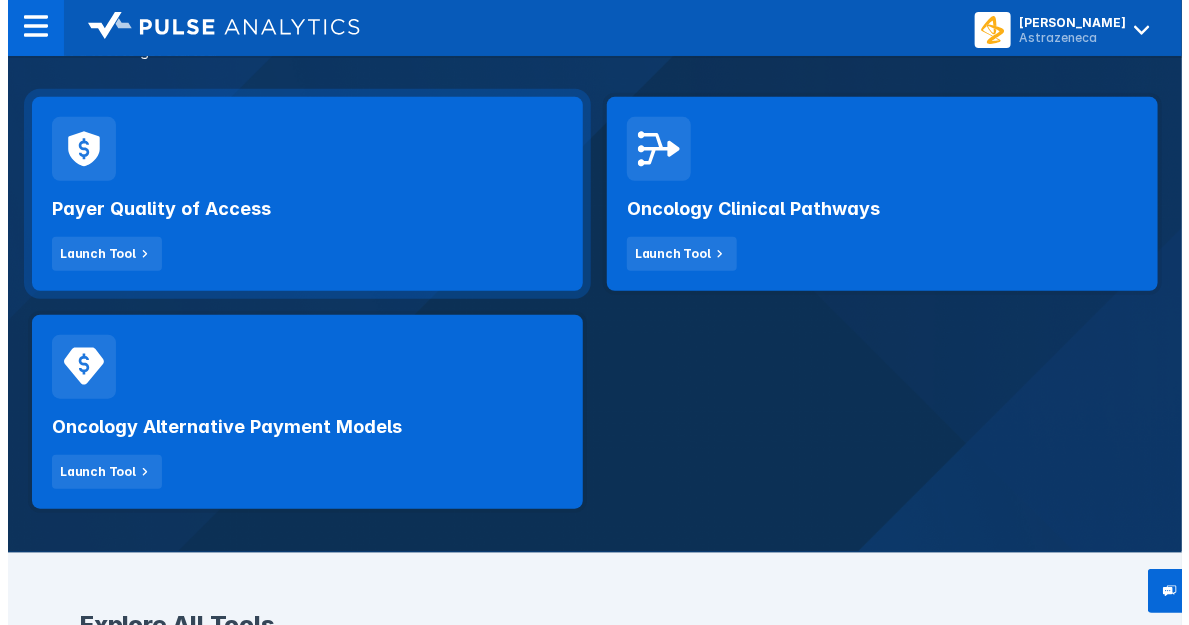 scroll, scrollTop: 0, scrollLeft: 0, axis: both 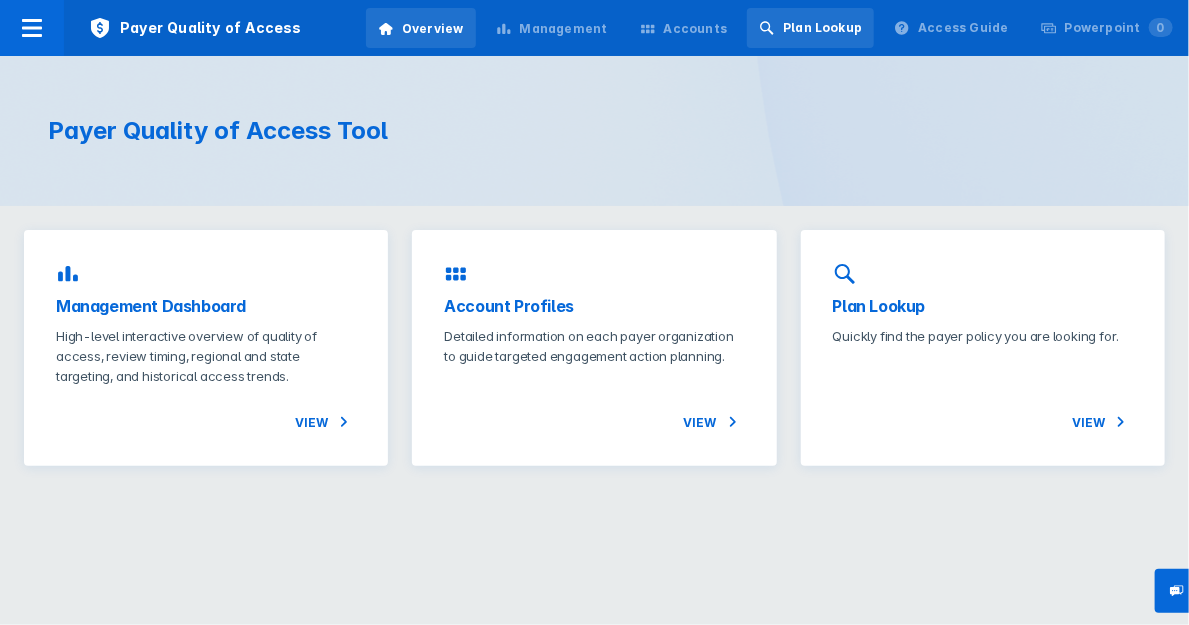 click on "Plan Lookup" at bounding box center (822, 28) 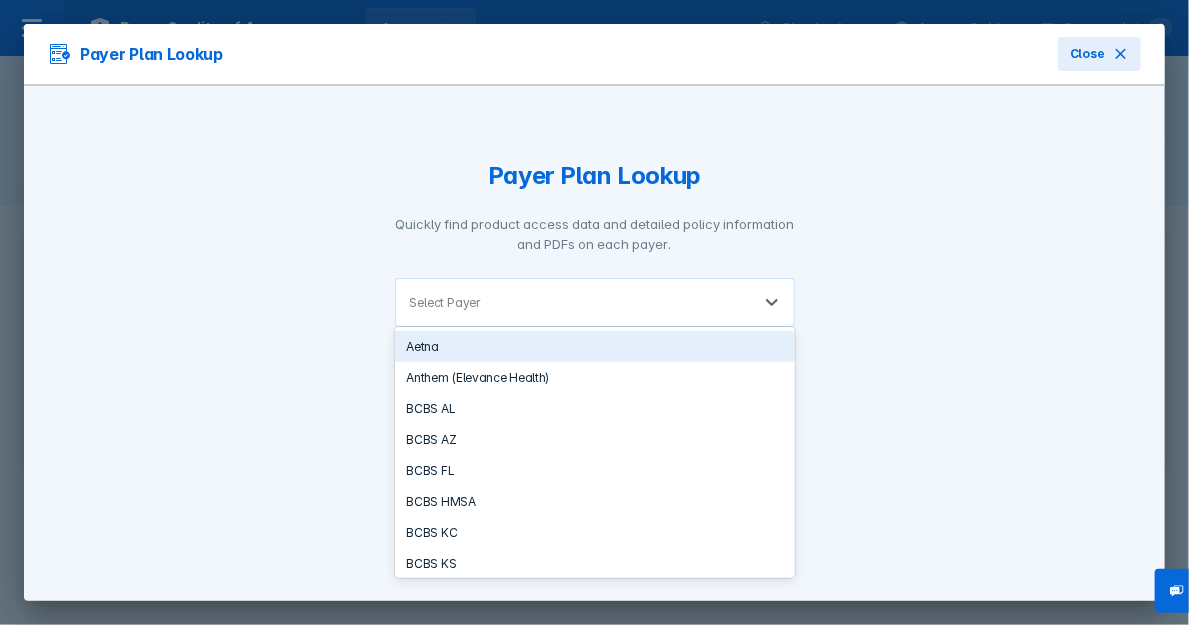 click on "Select Payer" at bounding box center [573, 302] 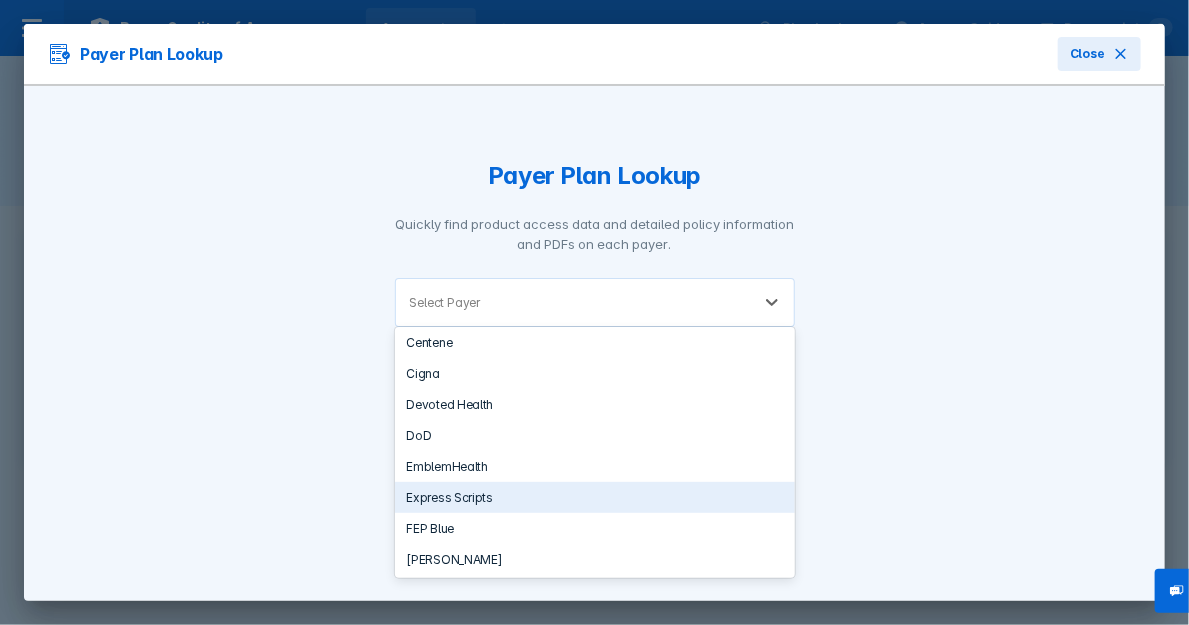 scroll, scrollTop: 500, scrollLeft: 0, axis: vertical 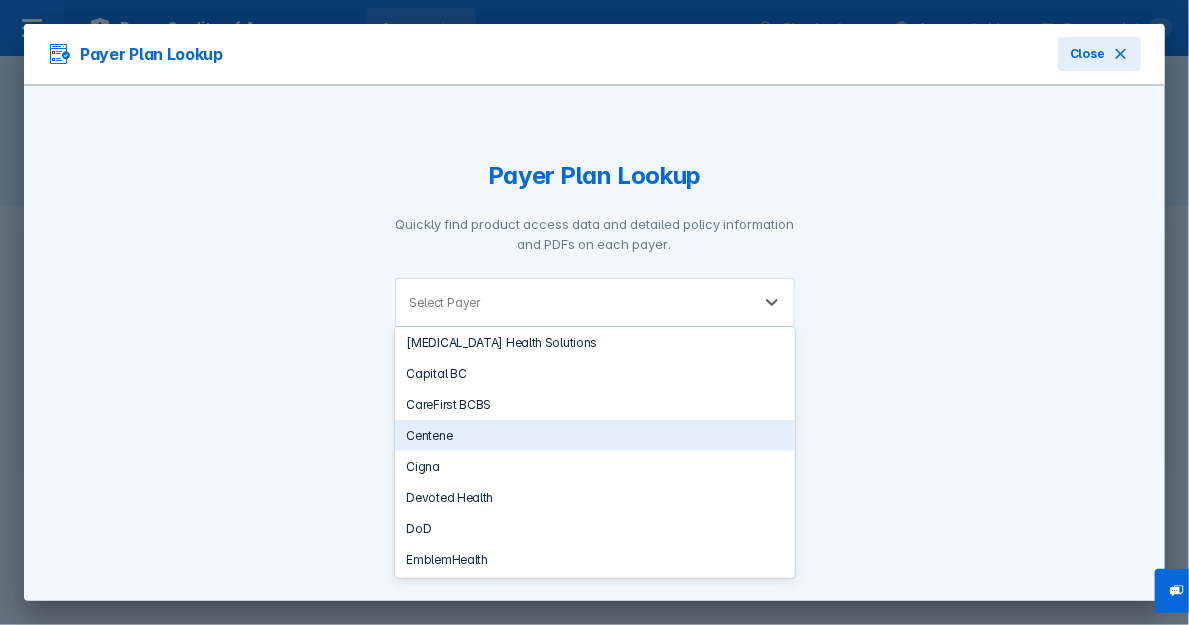 click on "Centene" at bounding box center (595, 435) 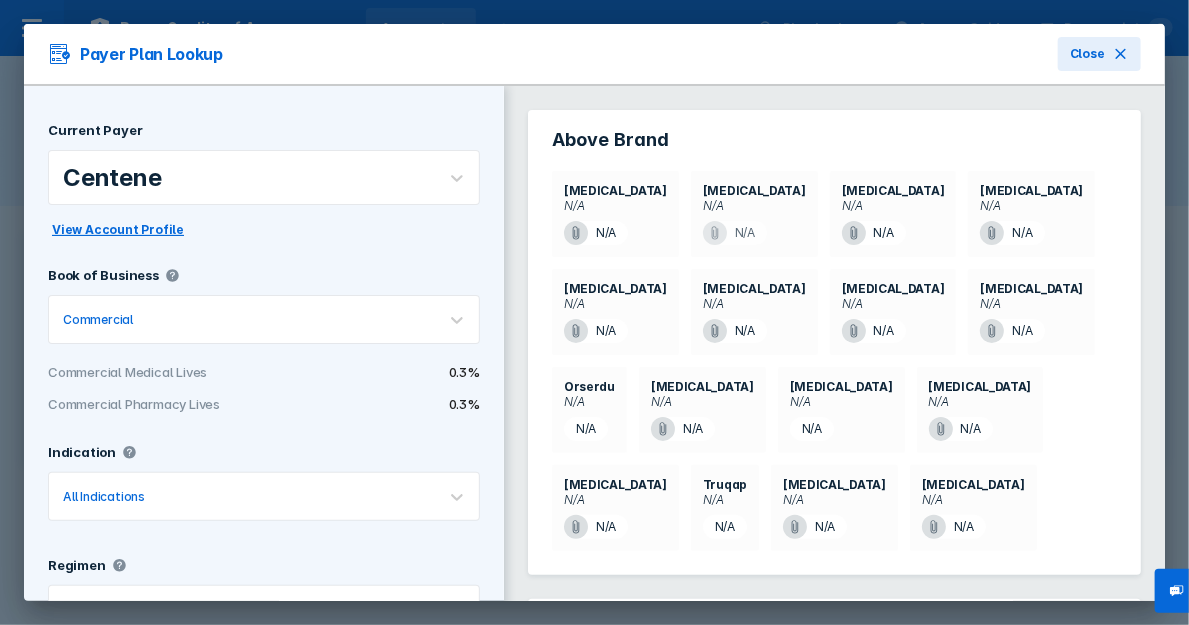 click on "N/A" at bounding box center [596, 233] 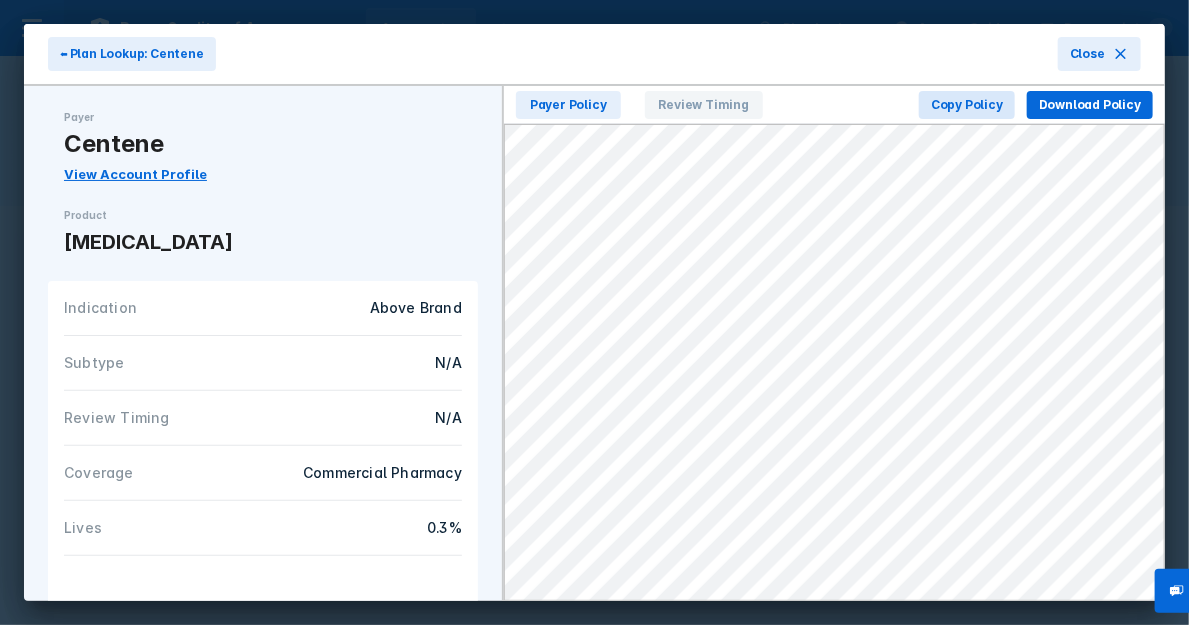 click on "⬅ Plan Lookup: Centene" at bounding box center (132, 54) 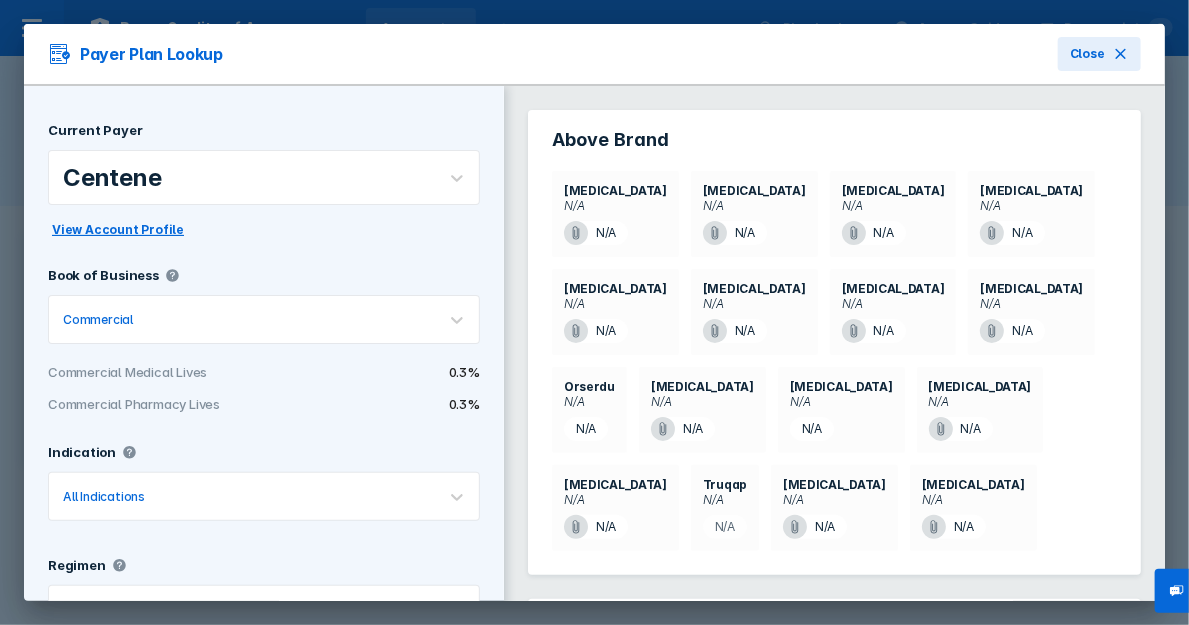 click on "N/A" at bounding box center [586, 429] 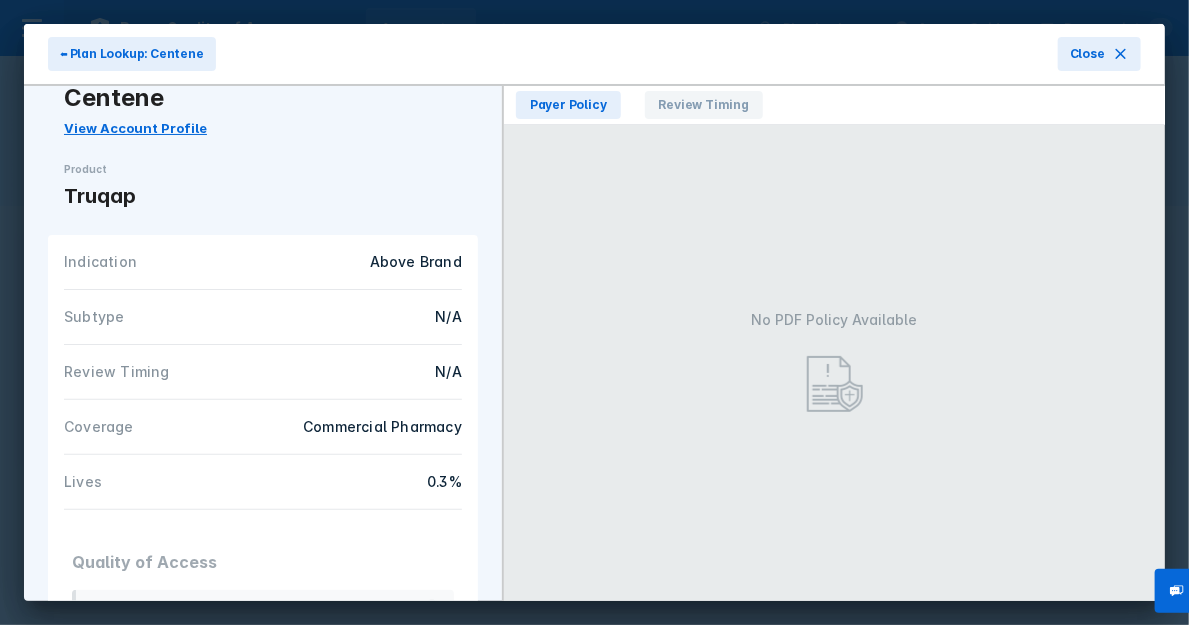 scroll, scrollTop: 0, scrollLeft: 0, axis: both 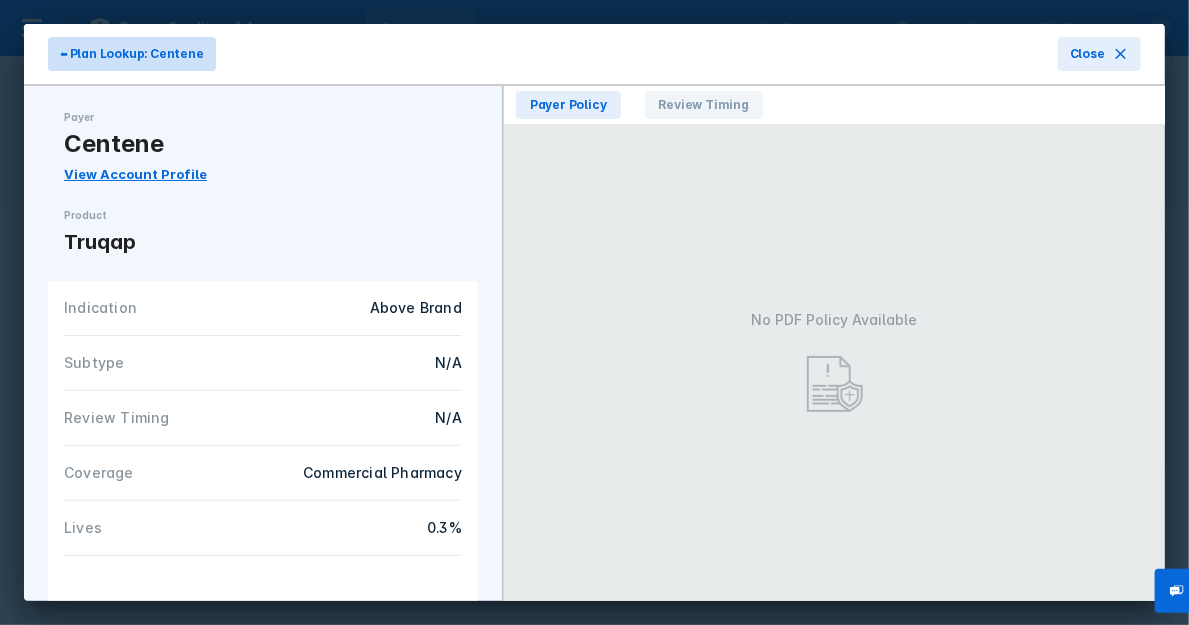 click on "⬅ Plan Lookup: Centene" at bounding box center (132, 54) 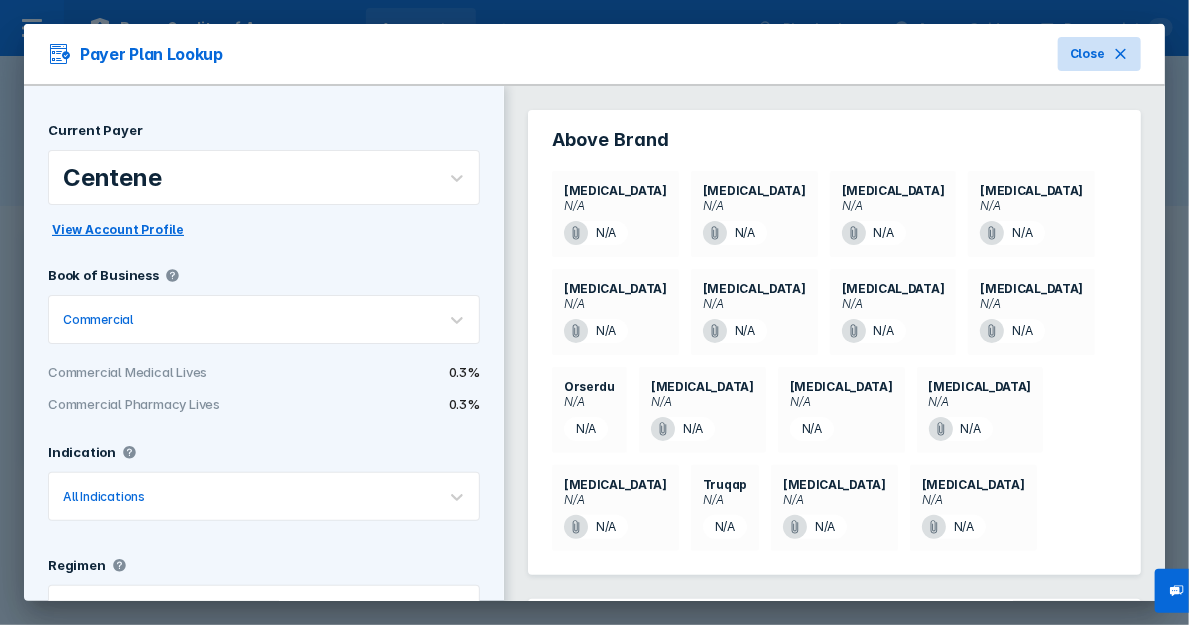 click on "Close" at bounding box center (1099, 54) 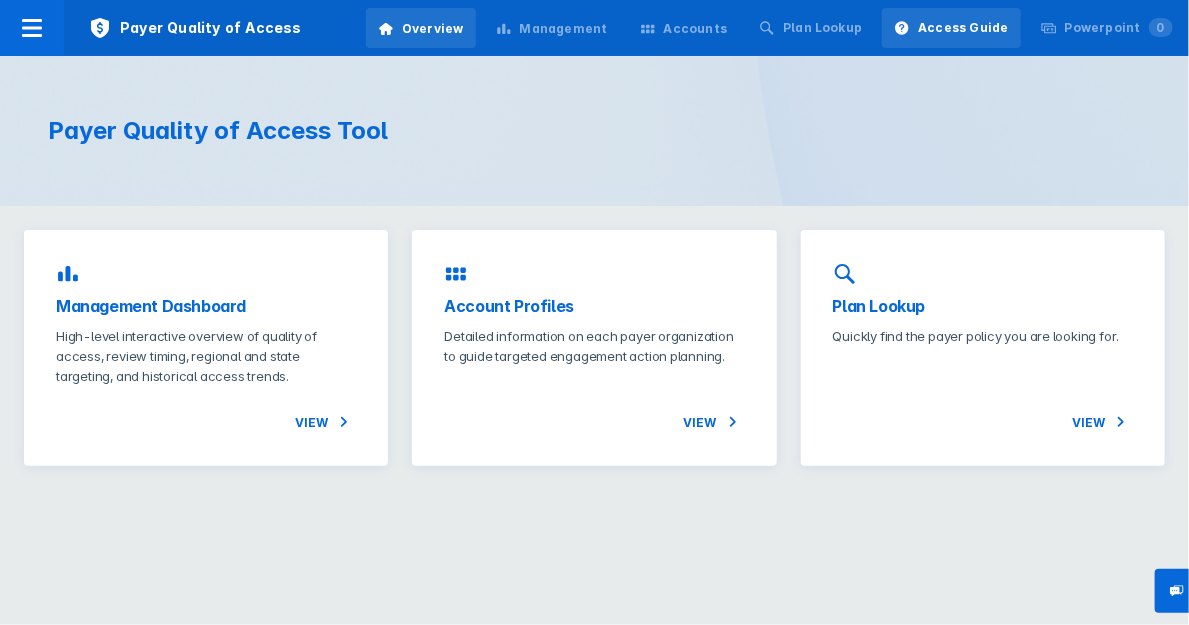 click 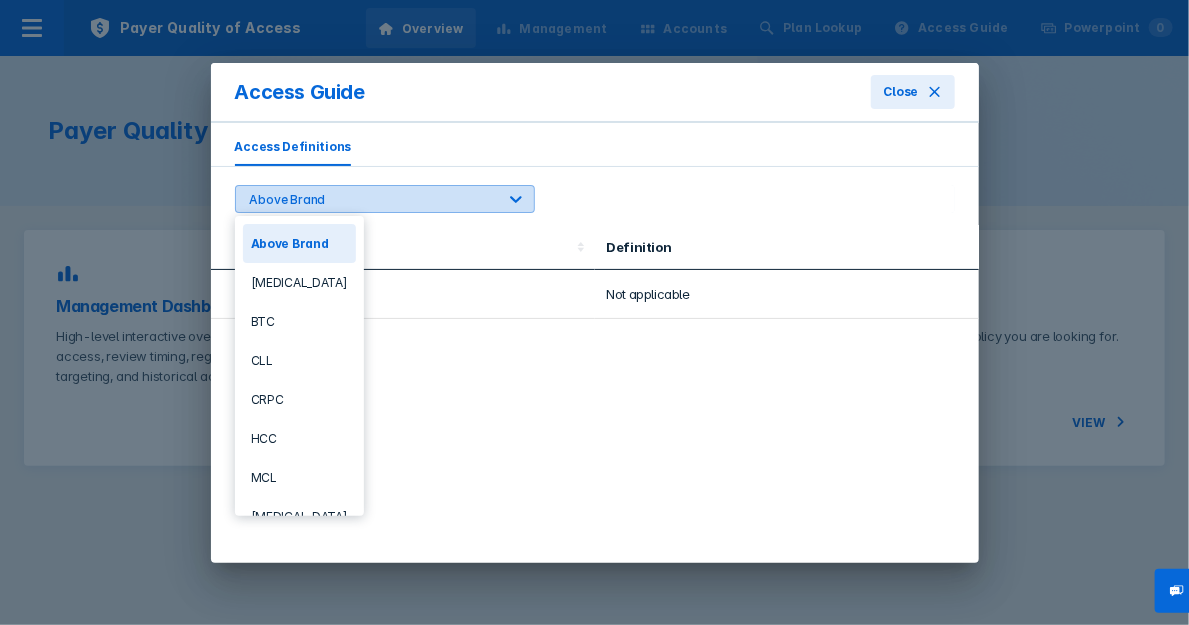 click 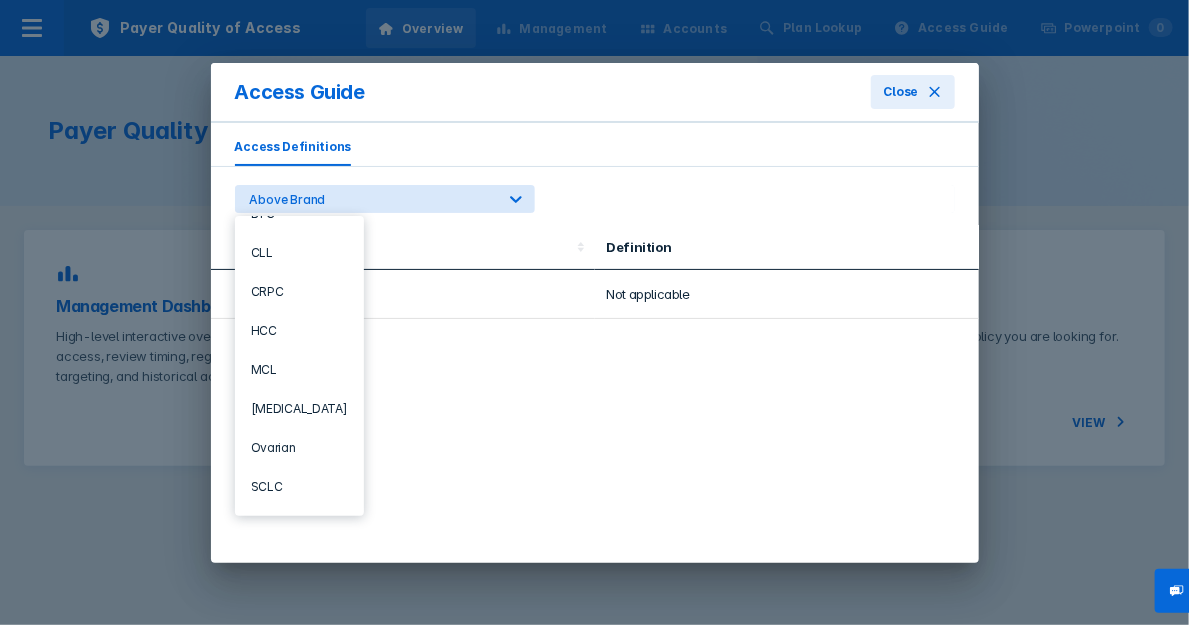 scroll, scrollTop: 143, scrollLeft: 0, axis: vertical 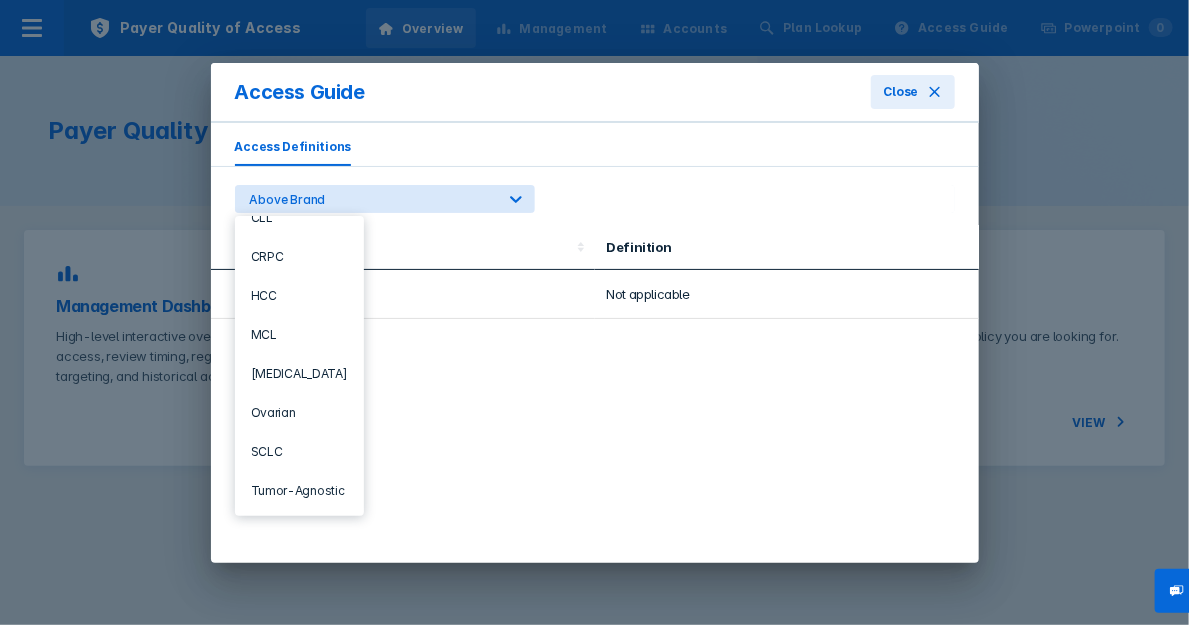 drag, startPoint x: 355, startPoint y: 391, endPoint x: 362, endPoint y: 345, distance: 46.52956 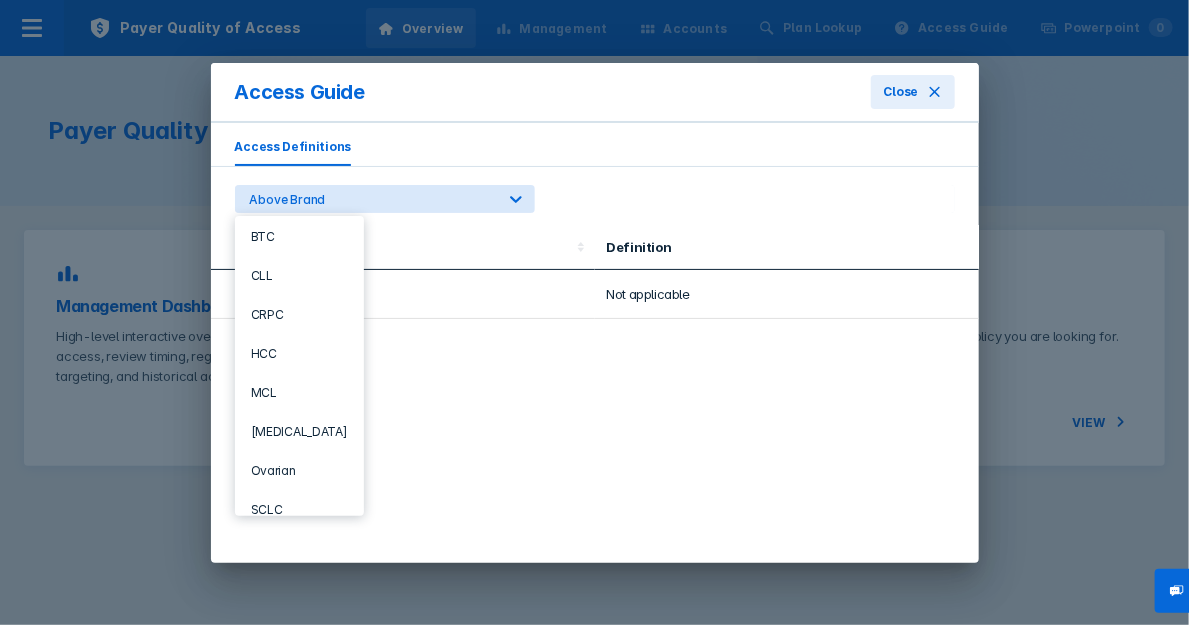 scroll, scrollTop: 84, scrollLeft: 0, axis: vertical 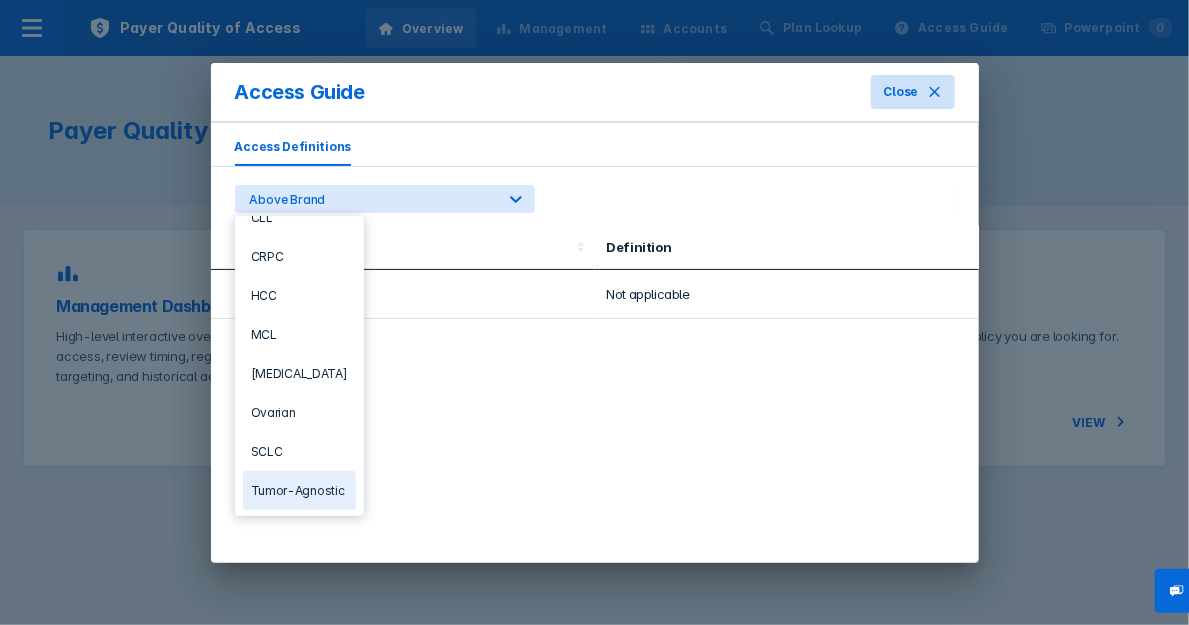 click on "Close" at bounding box center [900, 92] 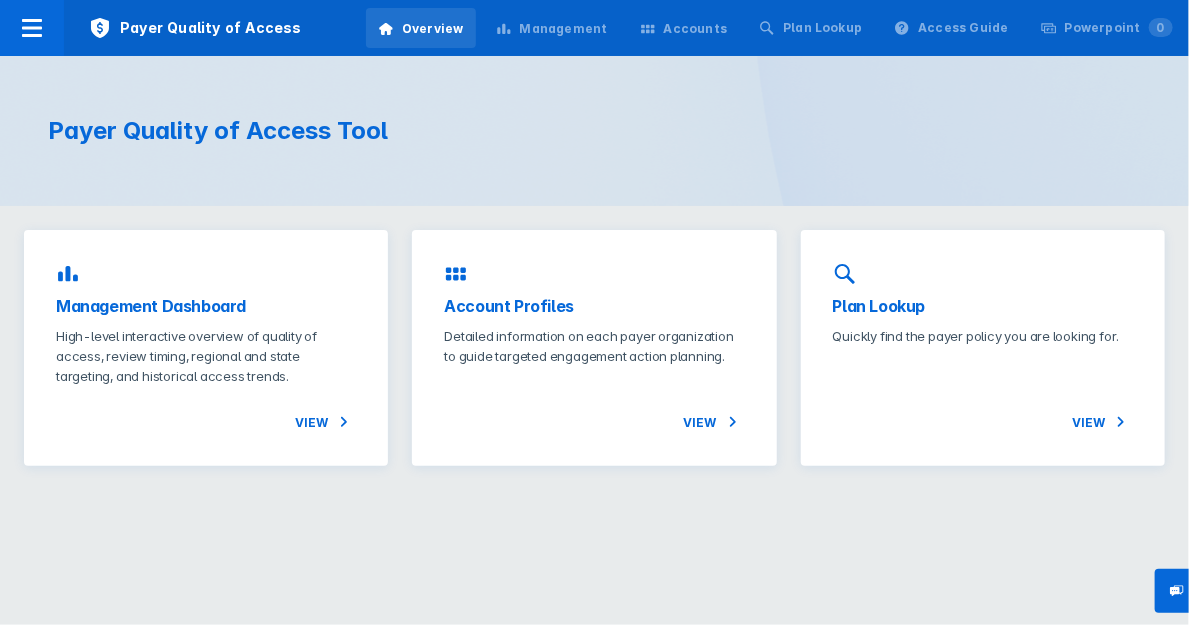 click on "Management" at bounding box center (552, 29) 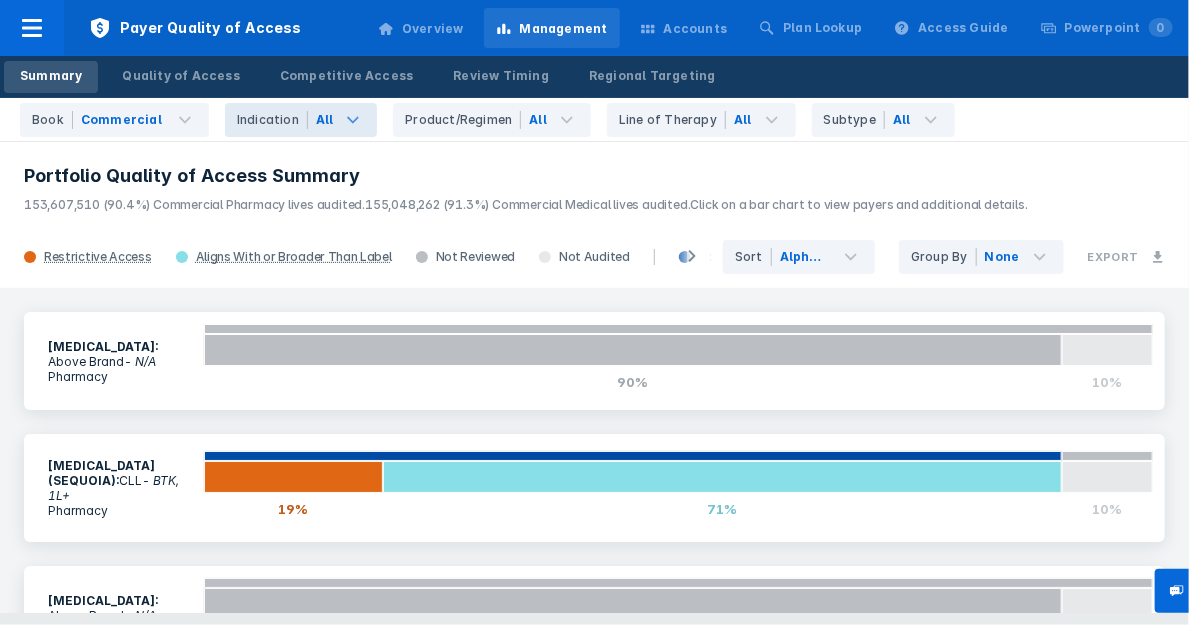 click on "All" at bounding box center (325, 120) 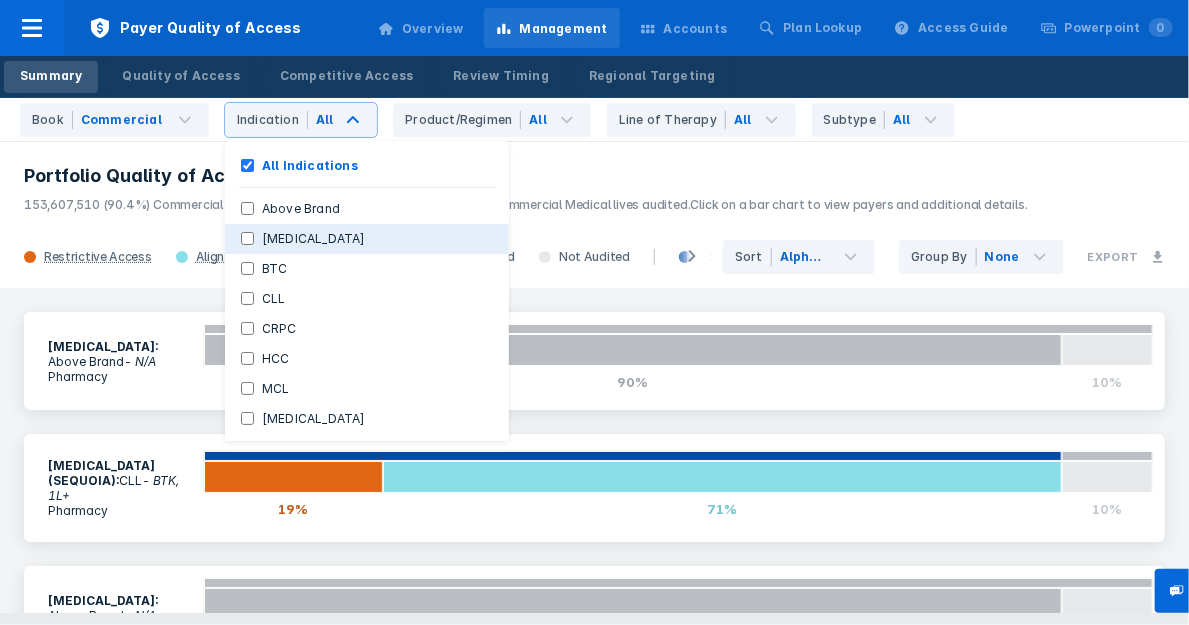 scroll, scrollTop: 92, scrollLeft: 0, axis: vertical 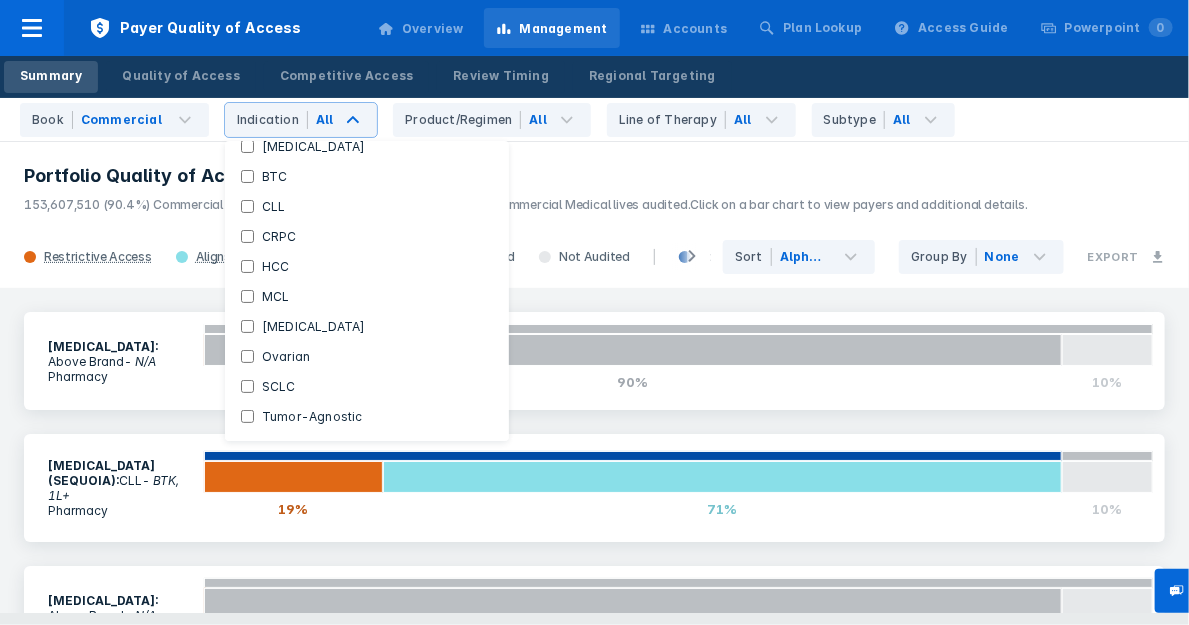 click on "Portfolio Quality of Access Summary" at bounding box center (594, 176) 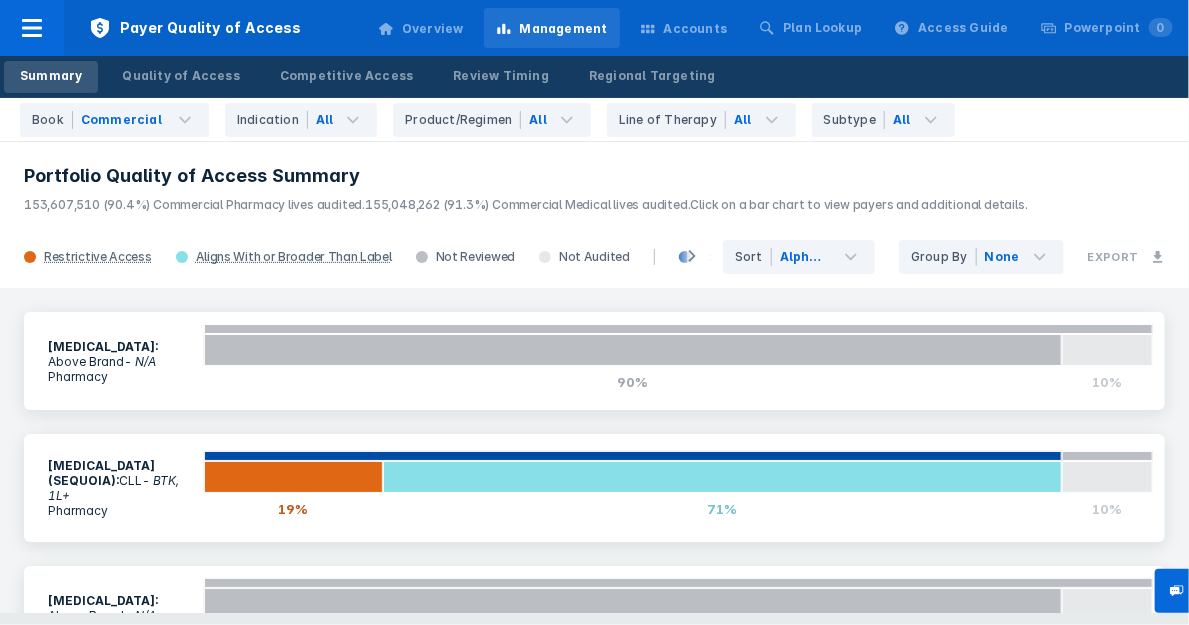 click on "Accounts" at bounding box center (696, 29) 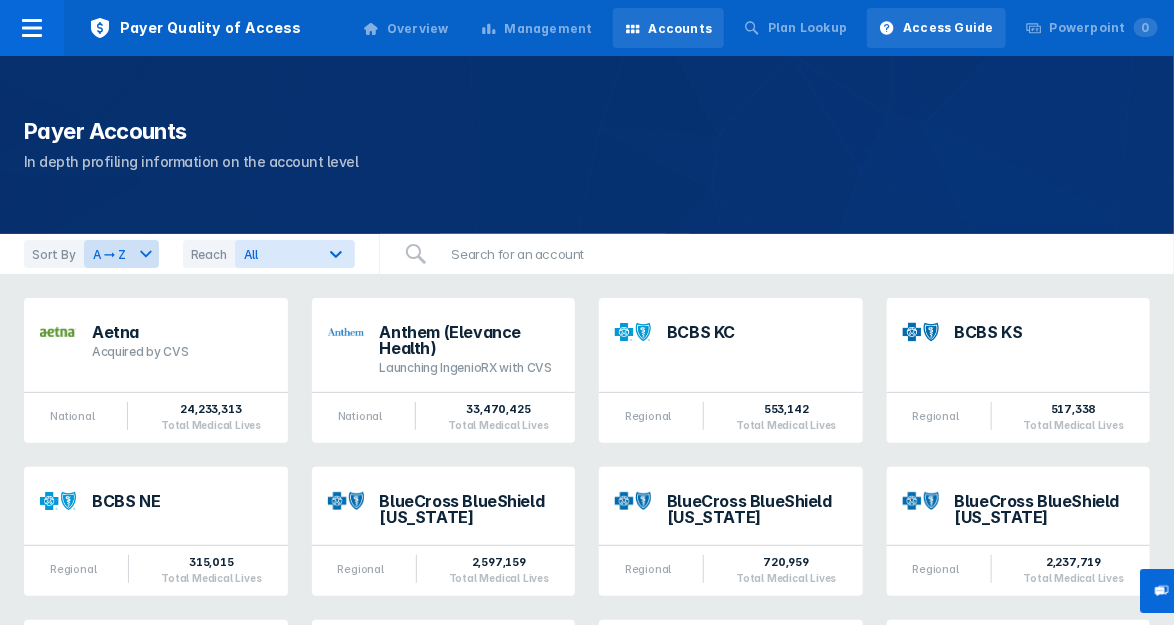 click on "Access Guide" at bounding box center (936, 28) 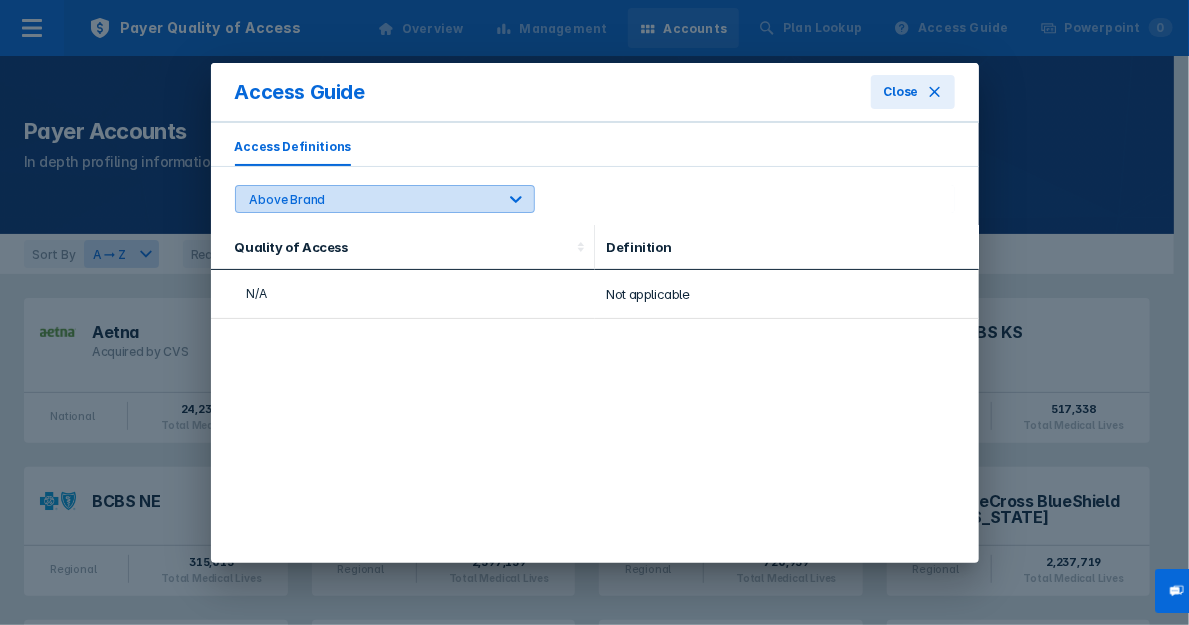 click 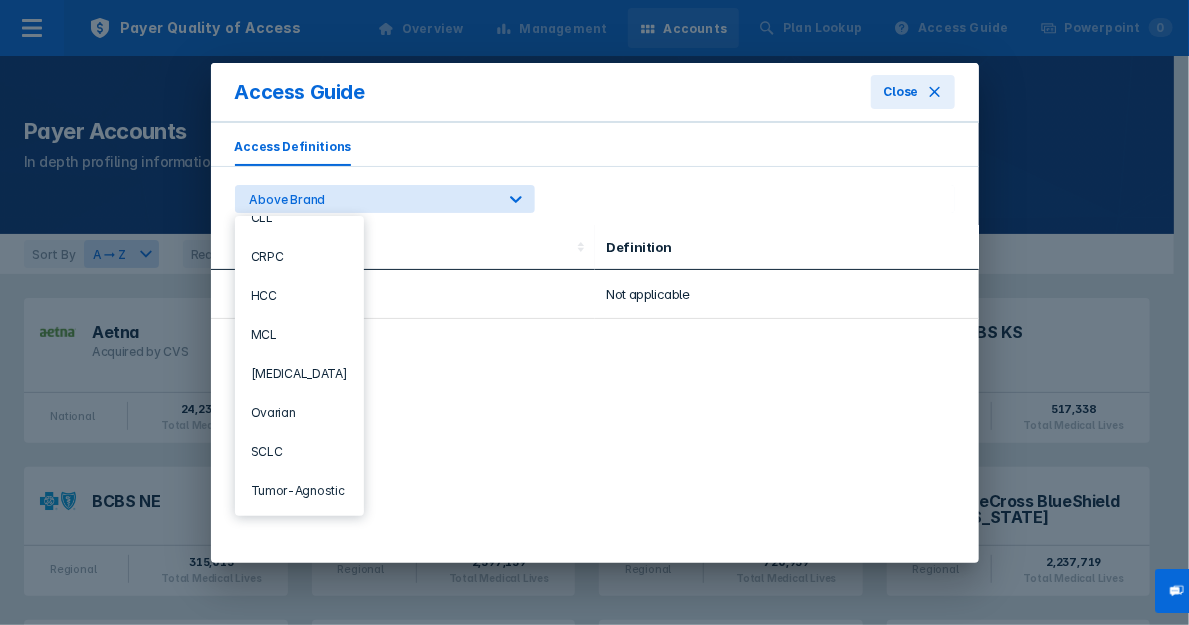 scroll, scrollTop: 0, scrollLeft: 0, axis: both 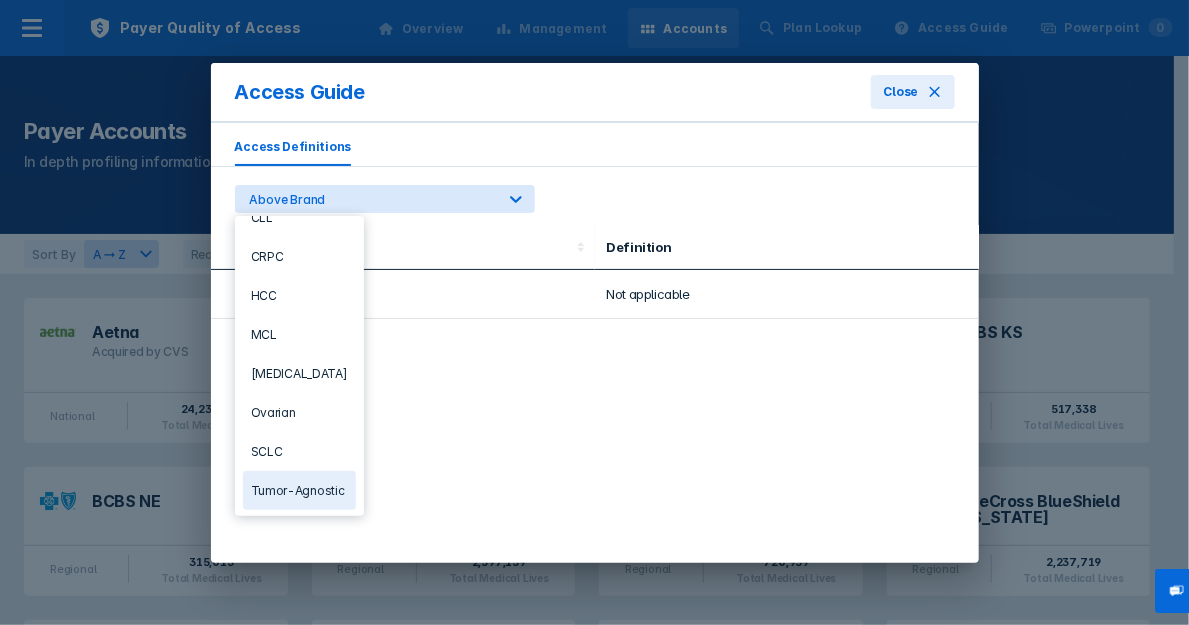 click on "Tumor-Agnostic" at bounding box center [299, 490] 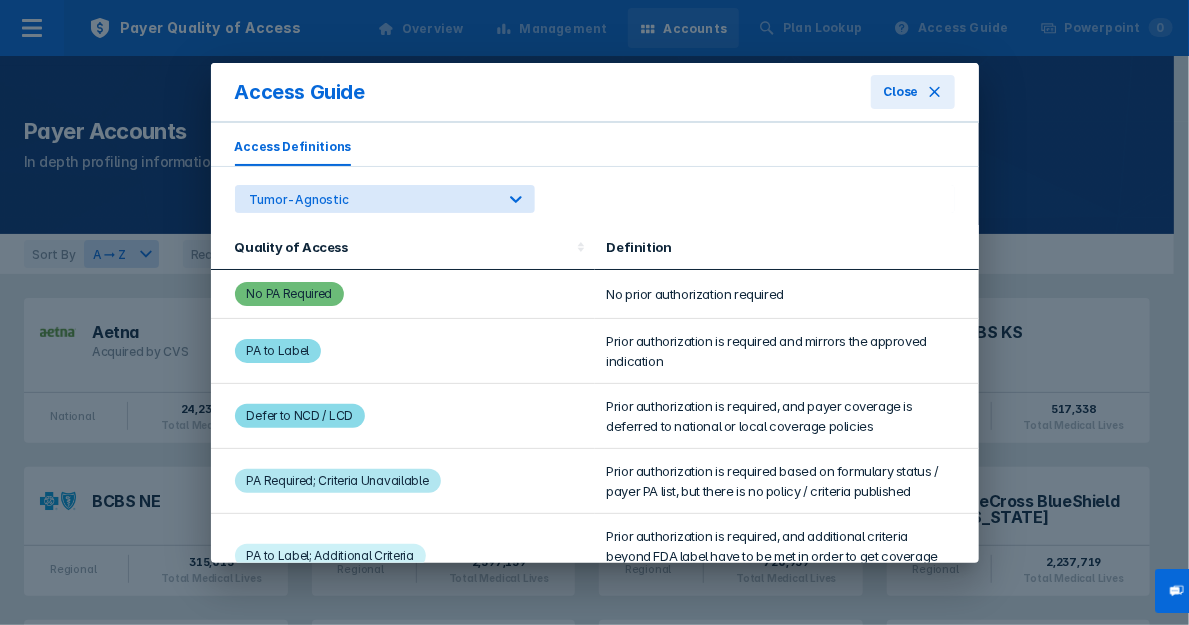 scroll, scrollTop: 178, scrollLeft: 0, axis: vertical 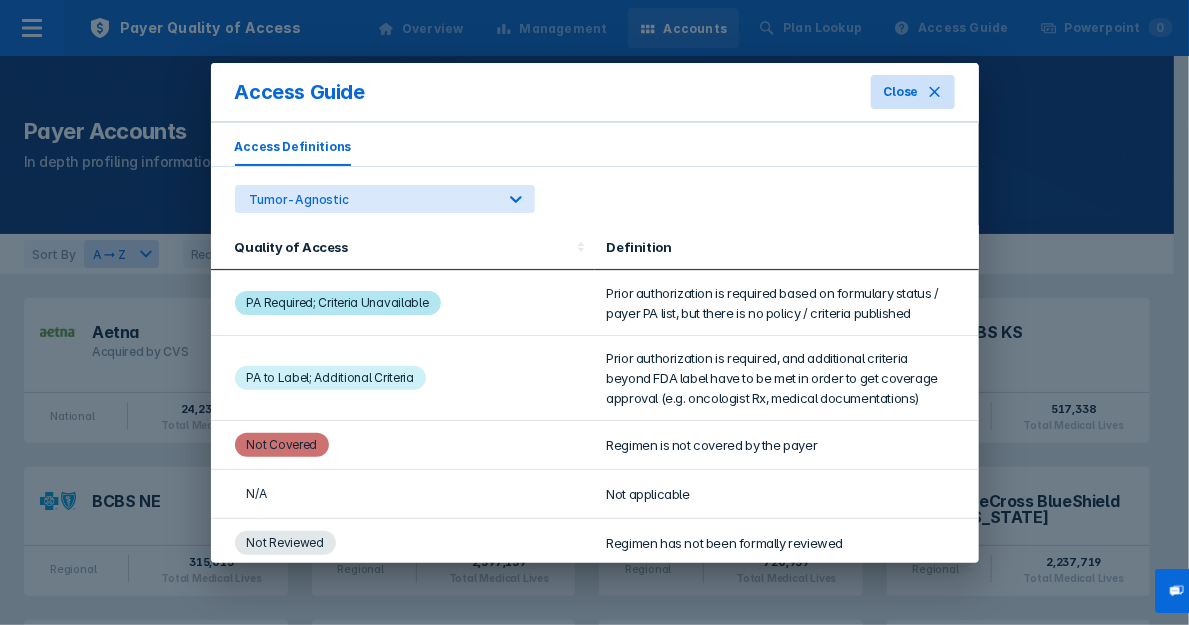 click on "Close" at bounding box center (912, 92) 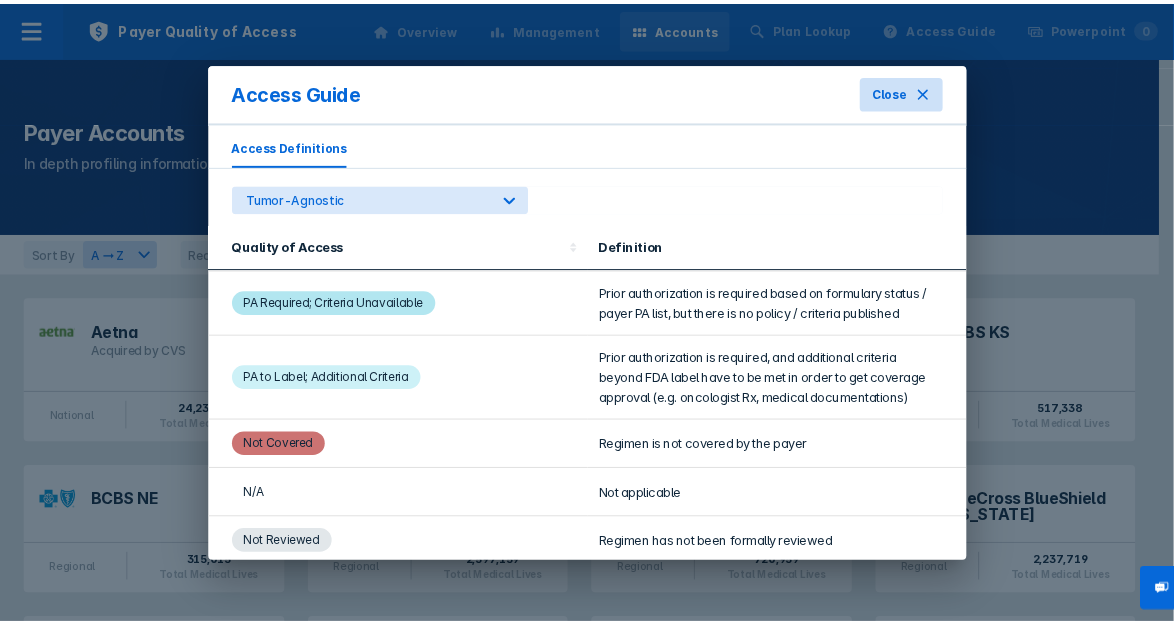 scroll, scrollTop: 0, scrollLeft: 0, axis: both 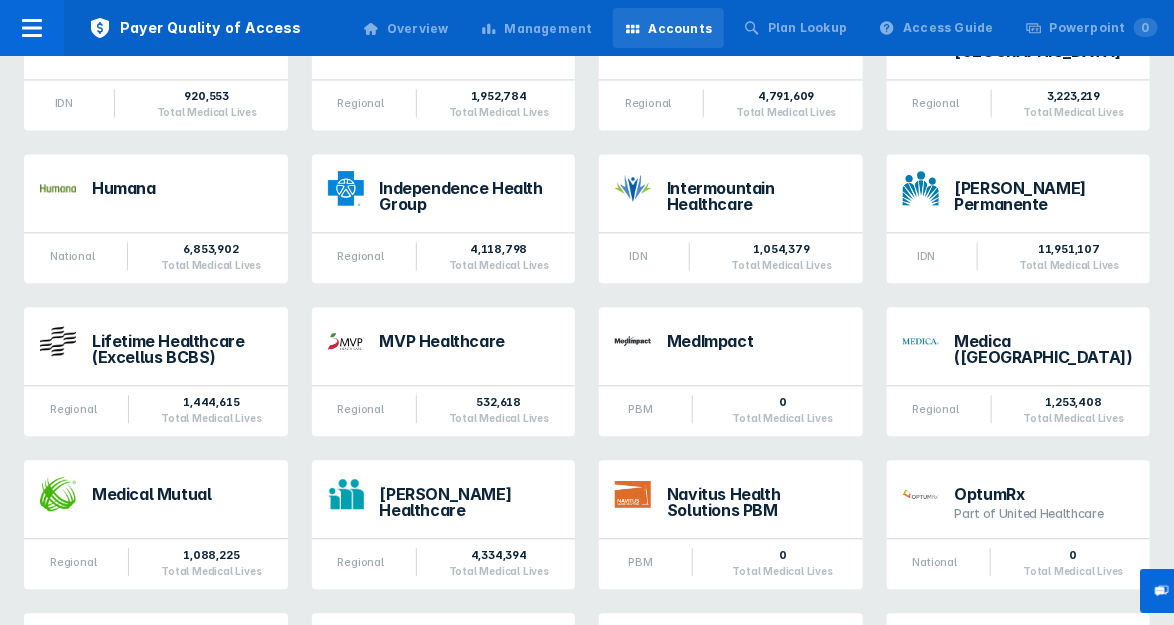 click on "Management" at bounding box center [549, 29] 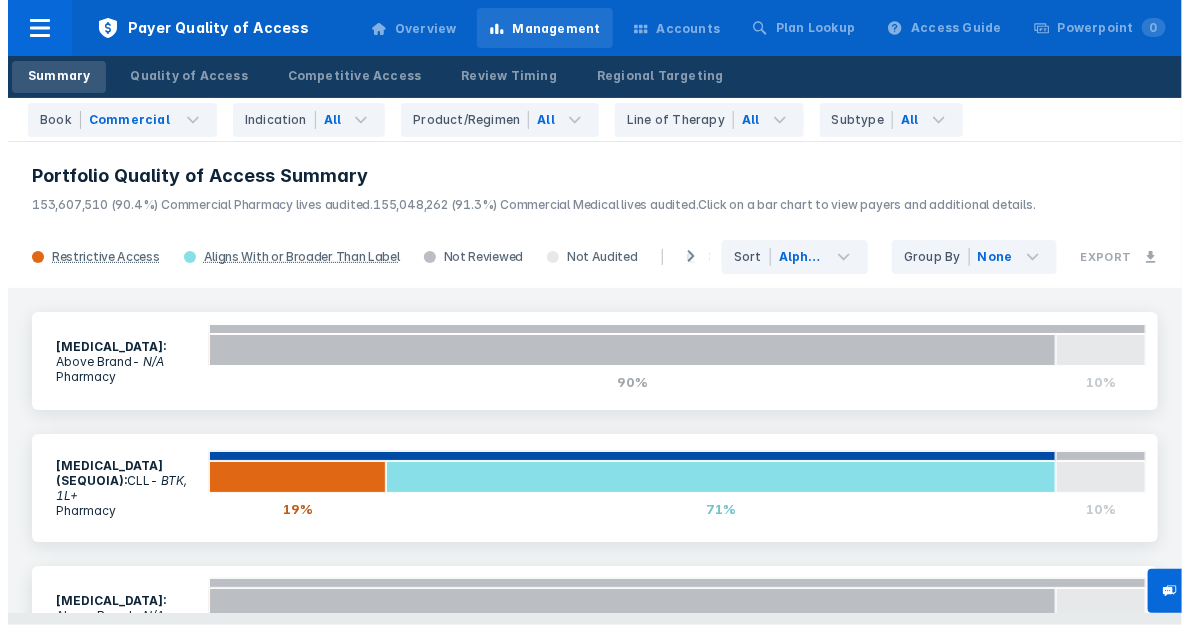 scroll, scrollTop: 0, scrollLeft: 0, axis: both 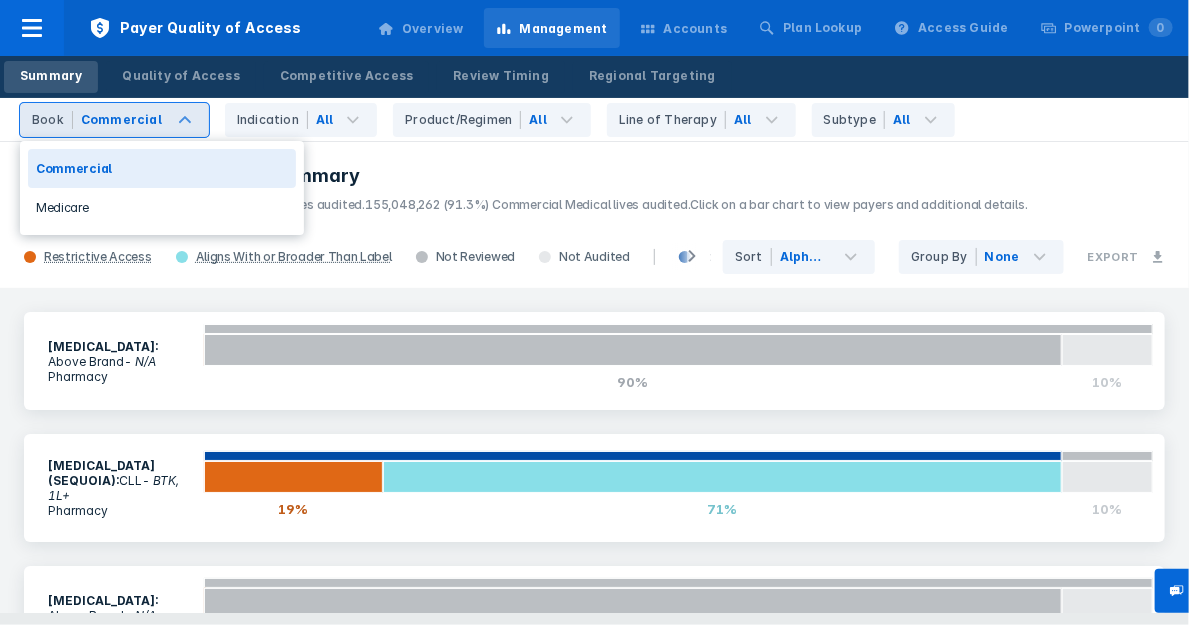 click on "Book Commercial" at bounding box center (114, 120) 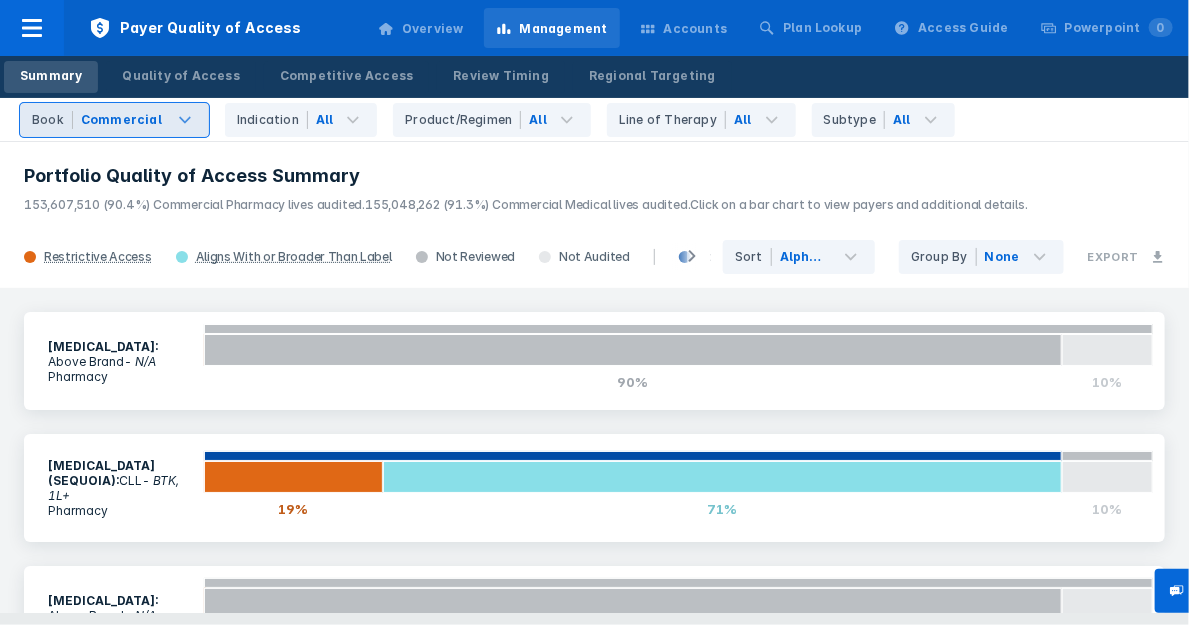 click on "Book Commercial" at bounding box center [114, 120] 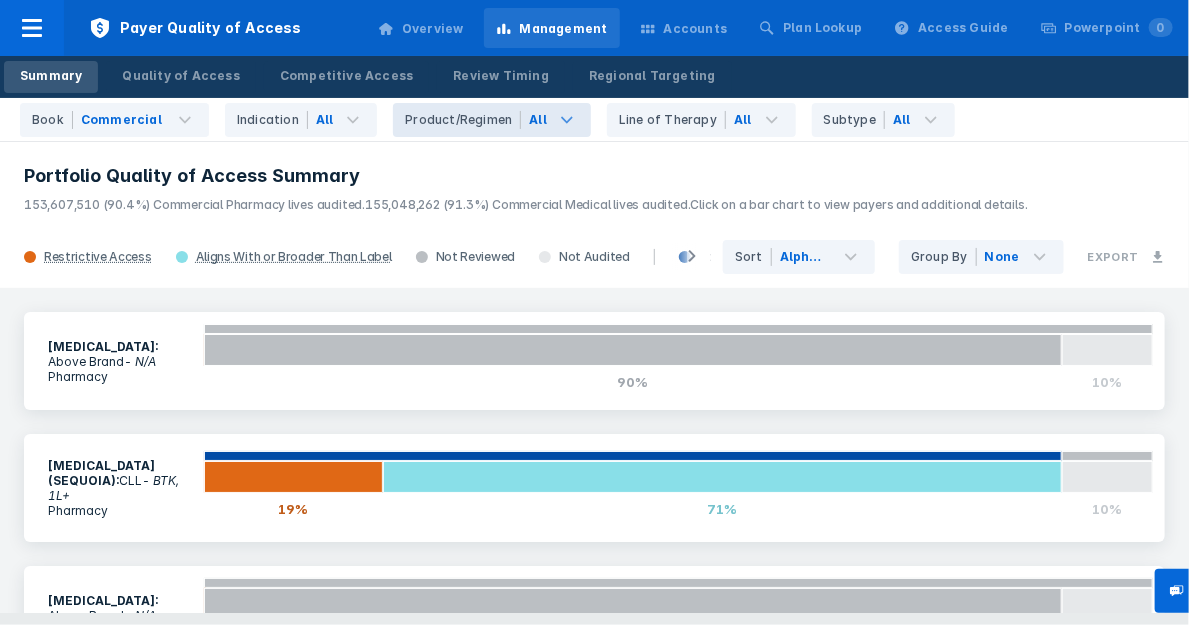 click on "All" at bounding box center (556, 120) 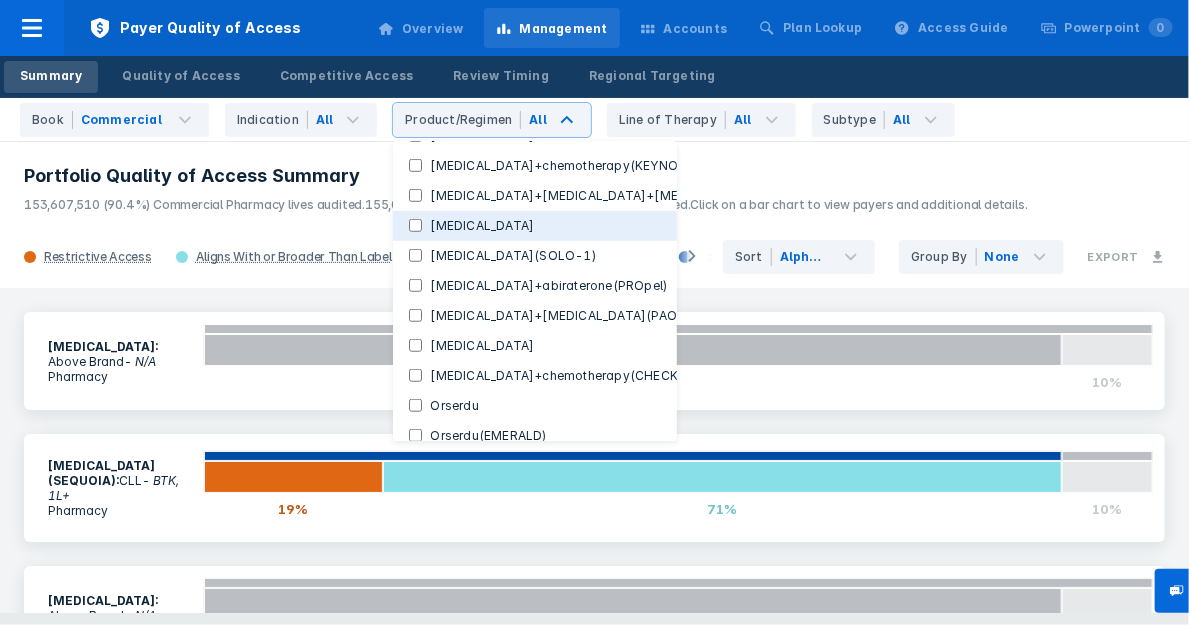 scroll, scrollTop: 600, scrollLeft: 0, axis: vertical 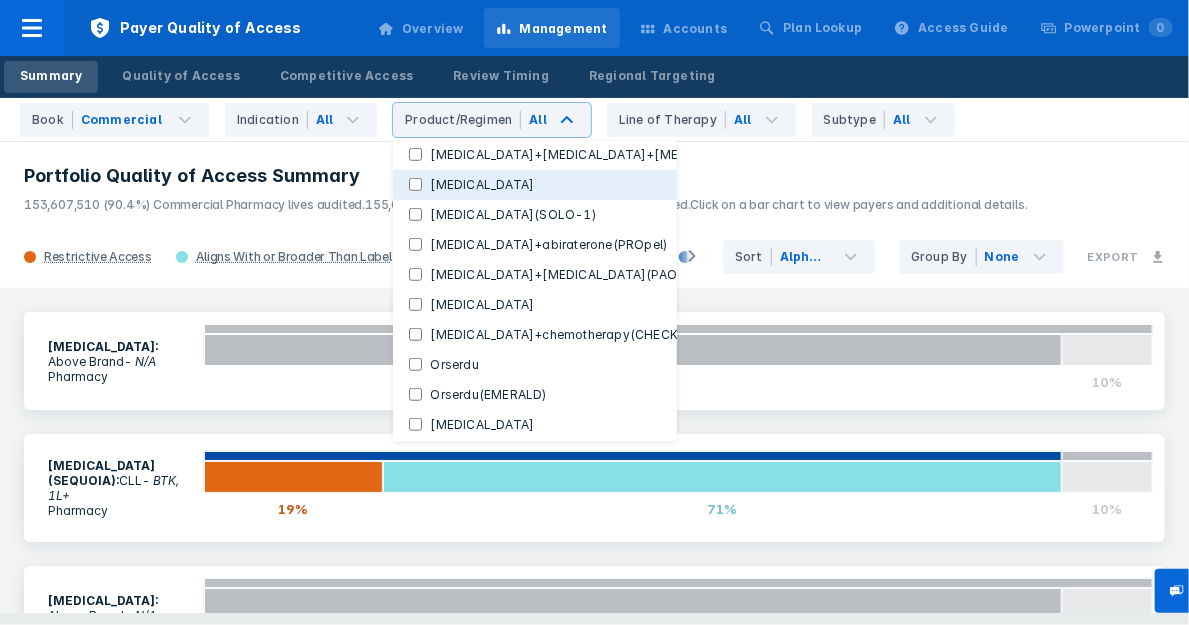 click on "[MEDICAL_DATA]" at bounding box center (415, 184) 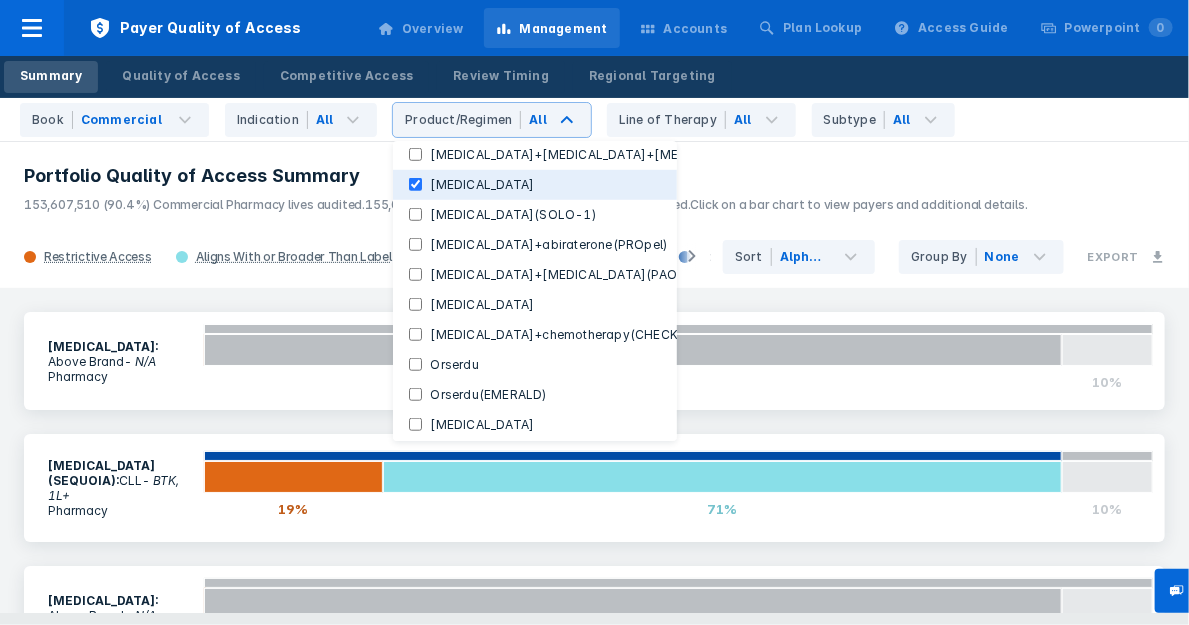 checkbox on "true" 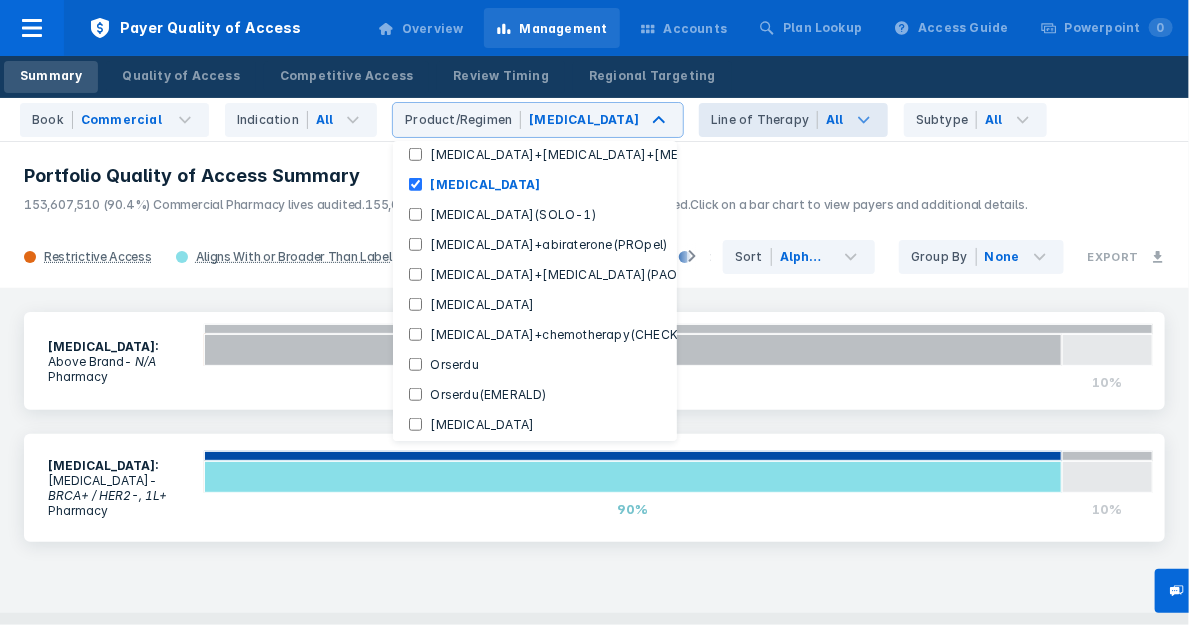 click 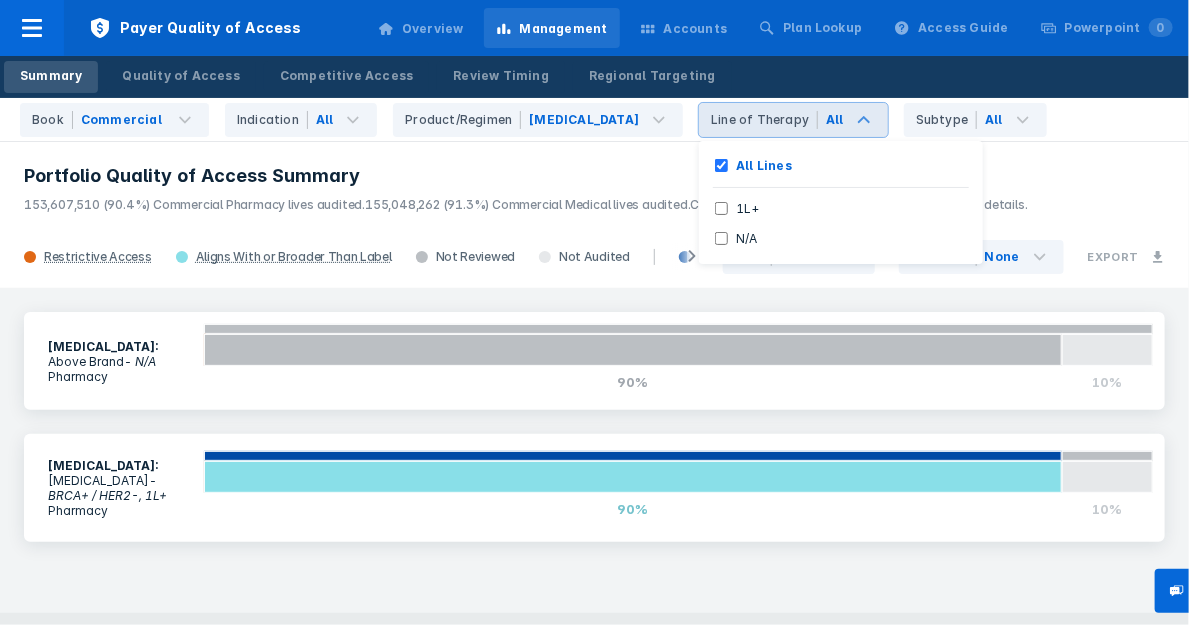 click 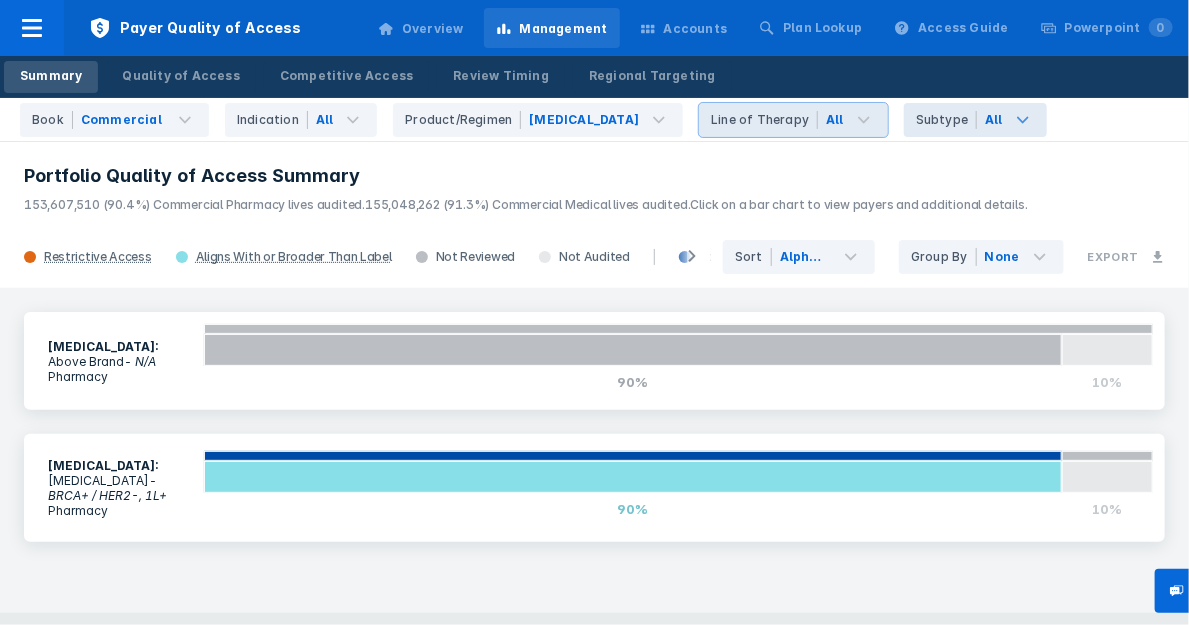 click 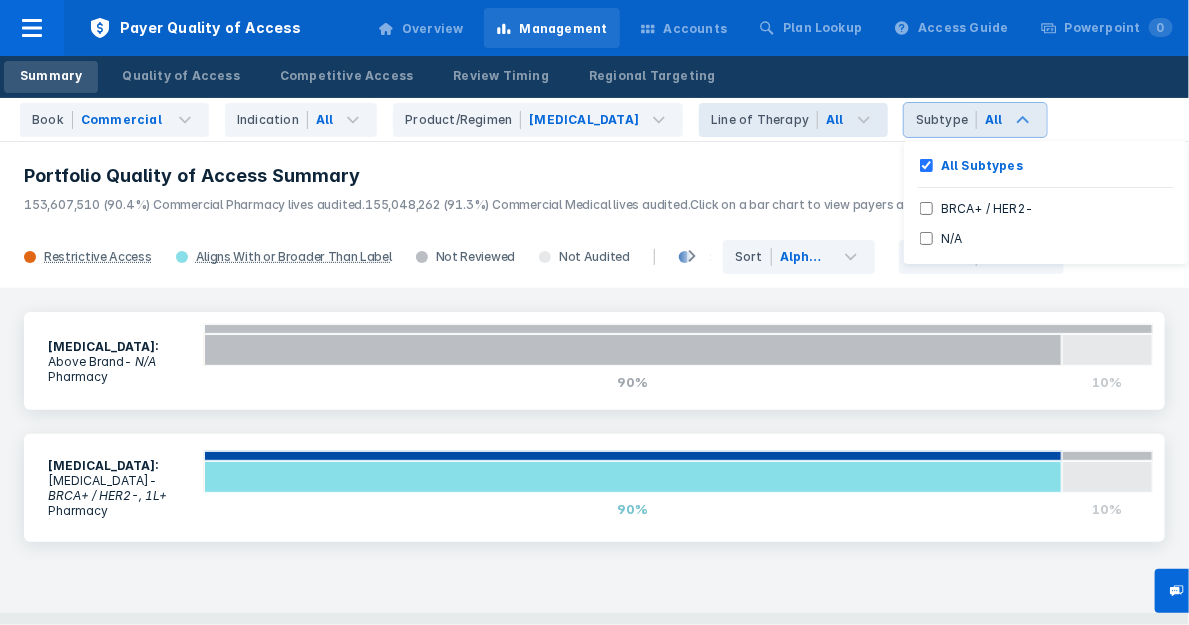 click 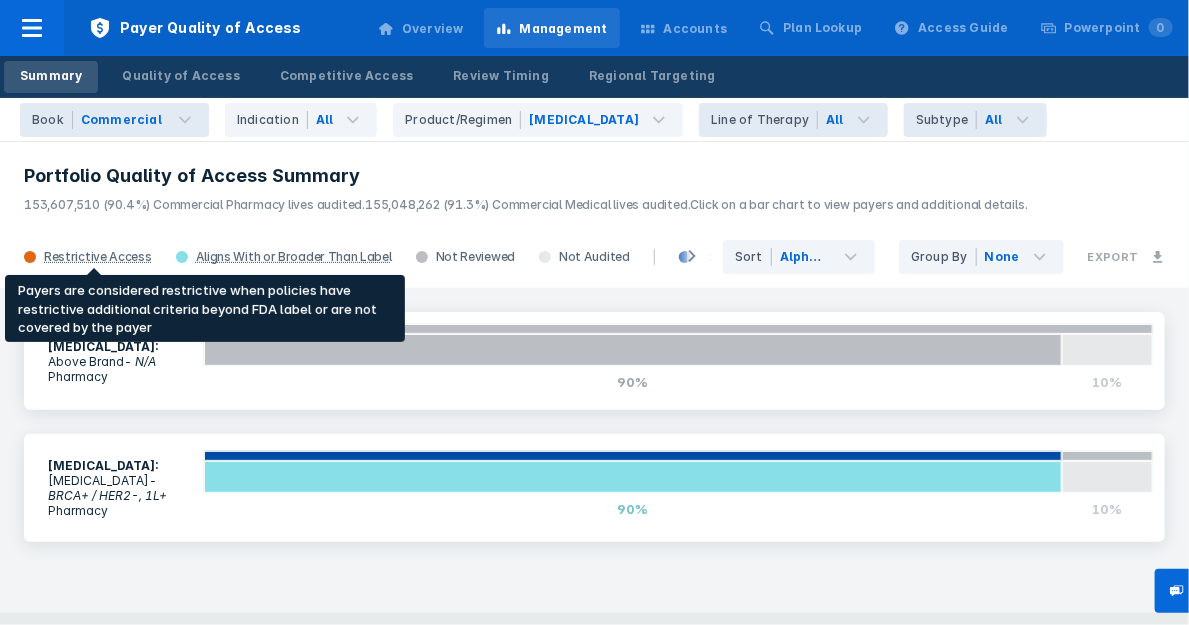 click on "Restrictive Access" at bounding box center [98, 257] 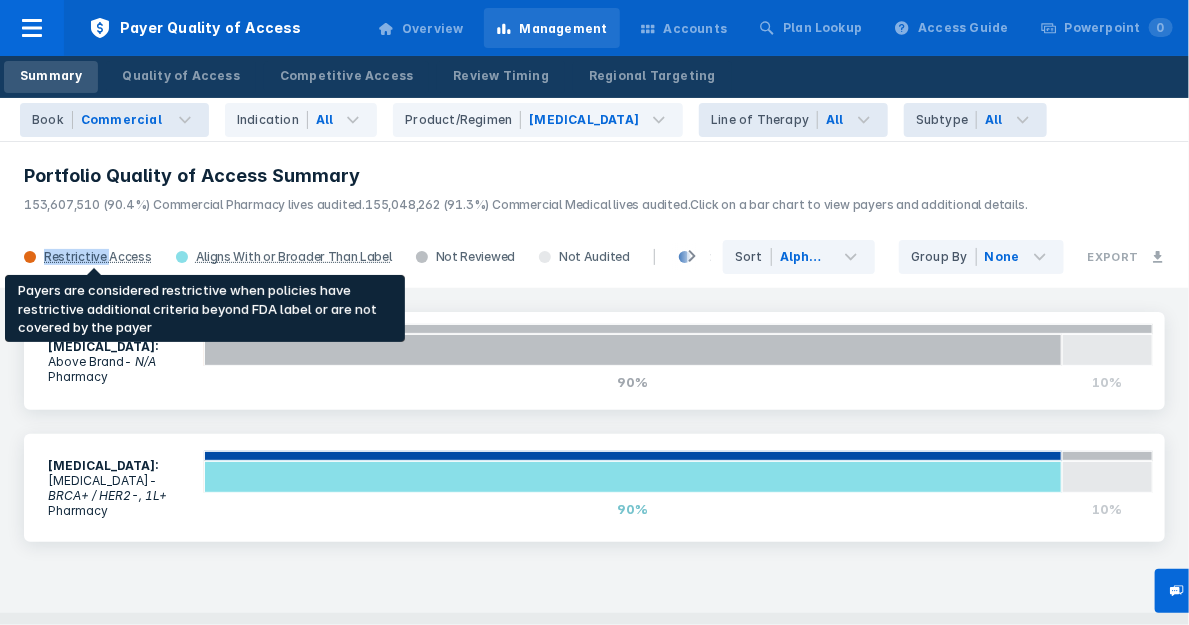 click on "Restrictive Access" at bounding box center (98, 257) 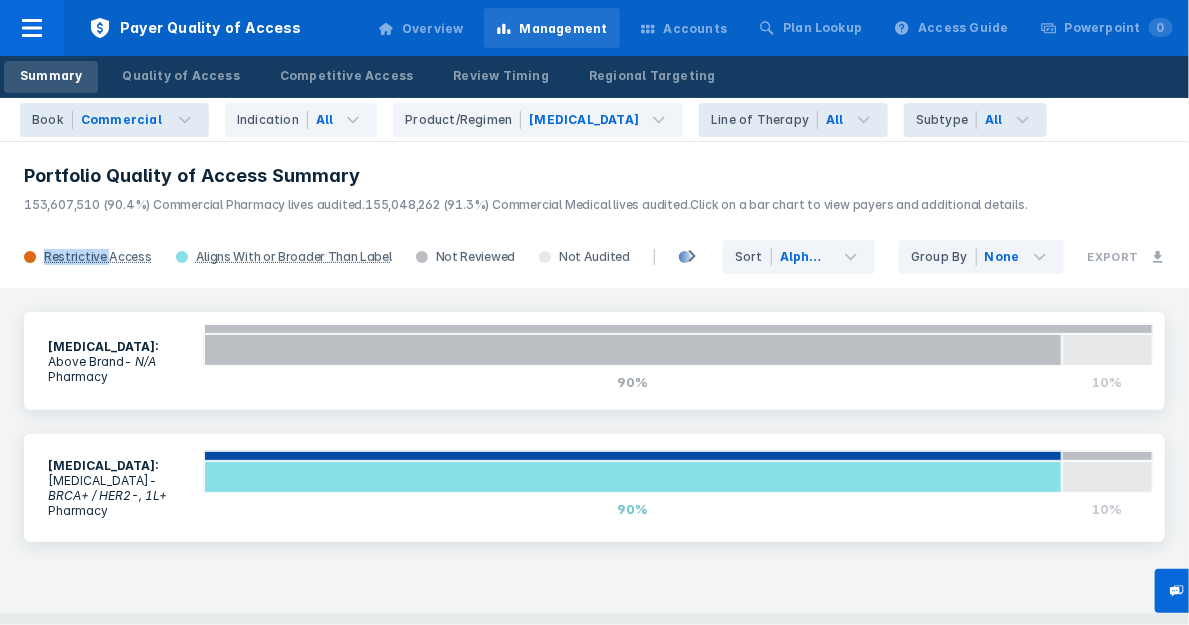click 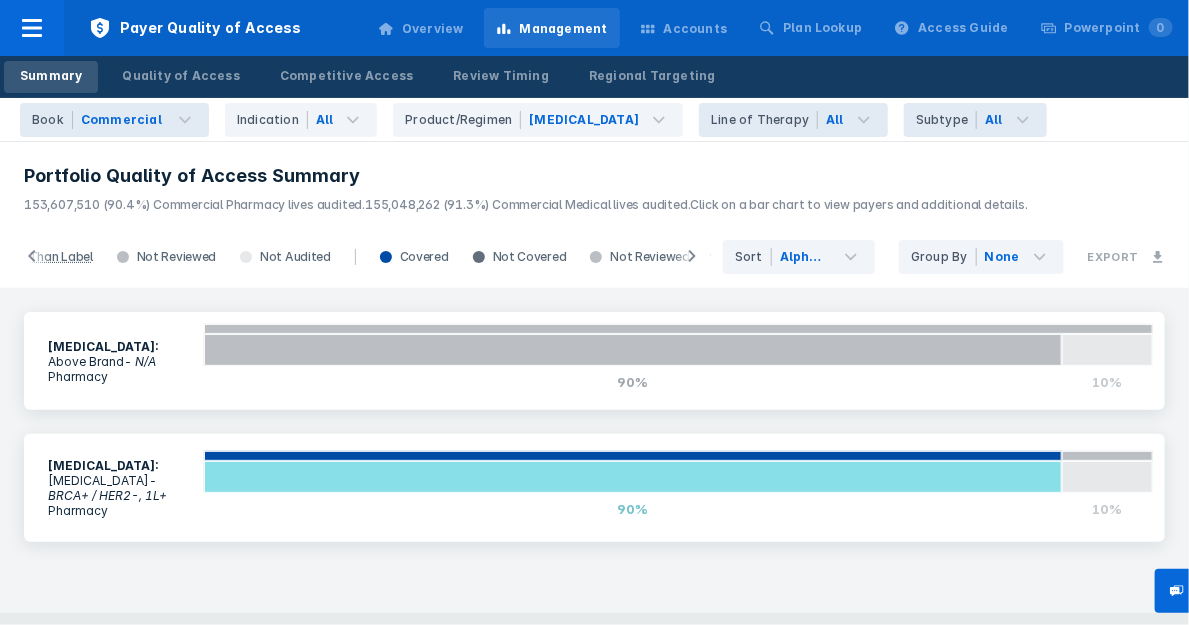 scroll, scrollTop: 0, scrollLeft: 347, axis: horizontal 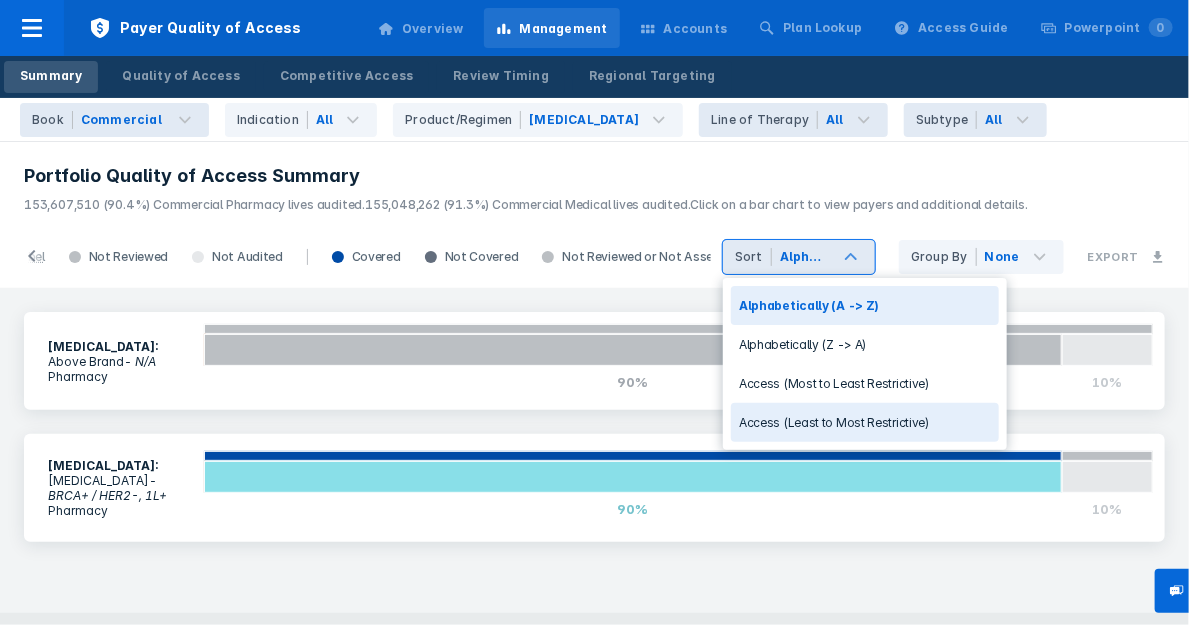 click on "Access (Least to Most Restrictive)" at bounding box center [865, 422] 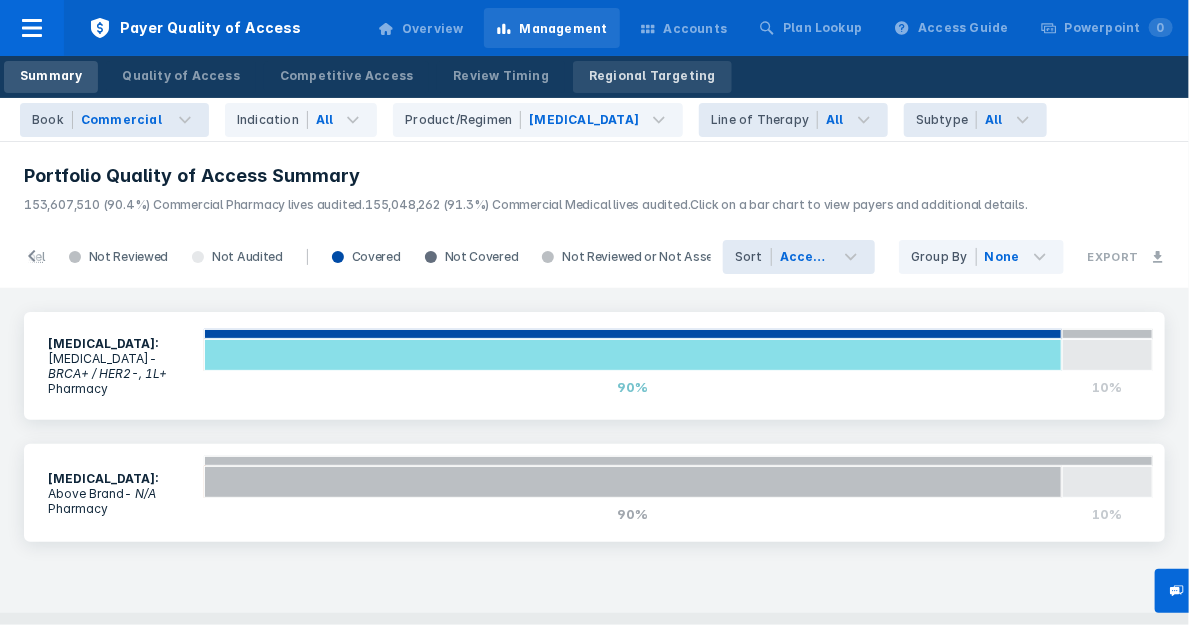 click on "Regional Targeting" at bounding box center [652, 76] 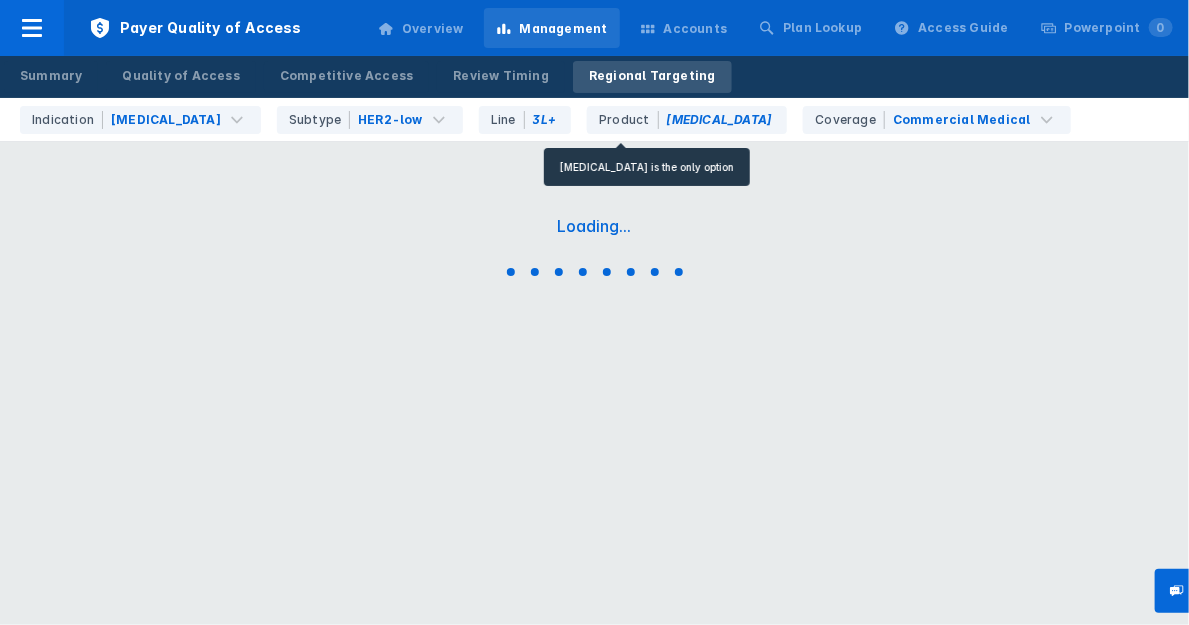 click on "Product [MEDICAL_DATA]" at bounding box center [687, 120] 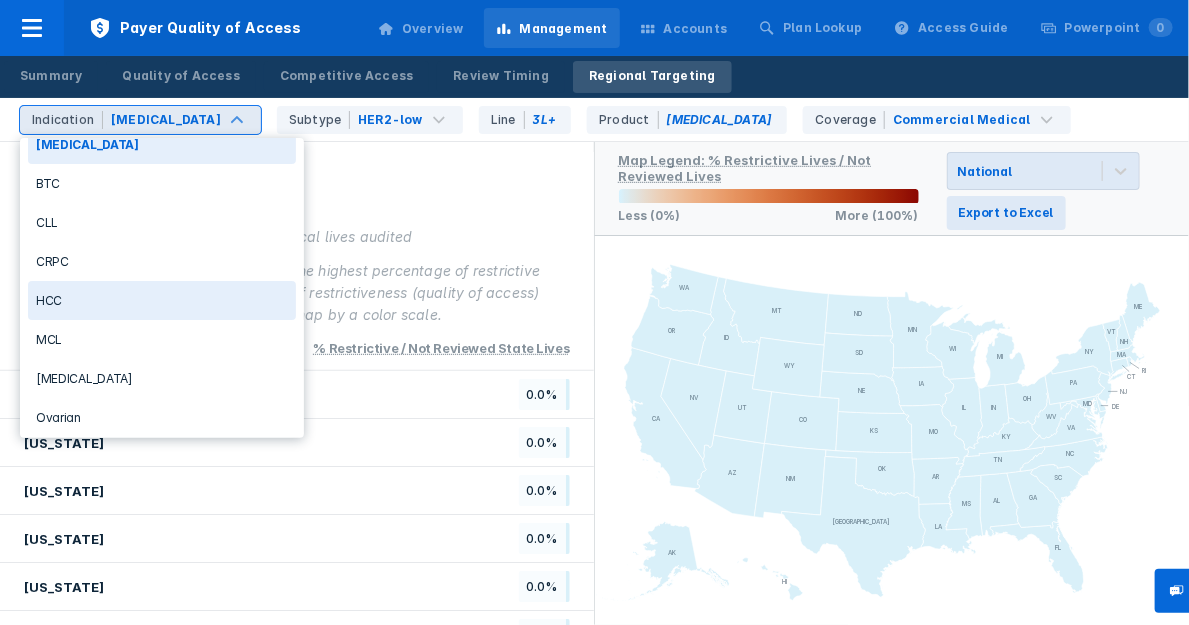 scroll, scrollTop: 0, scrollLeft: 0, axis: both 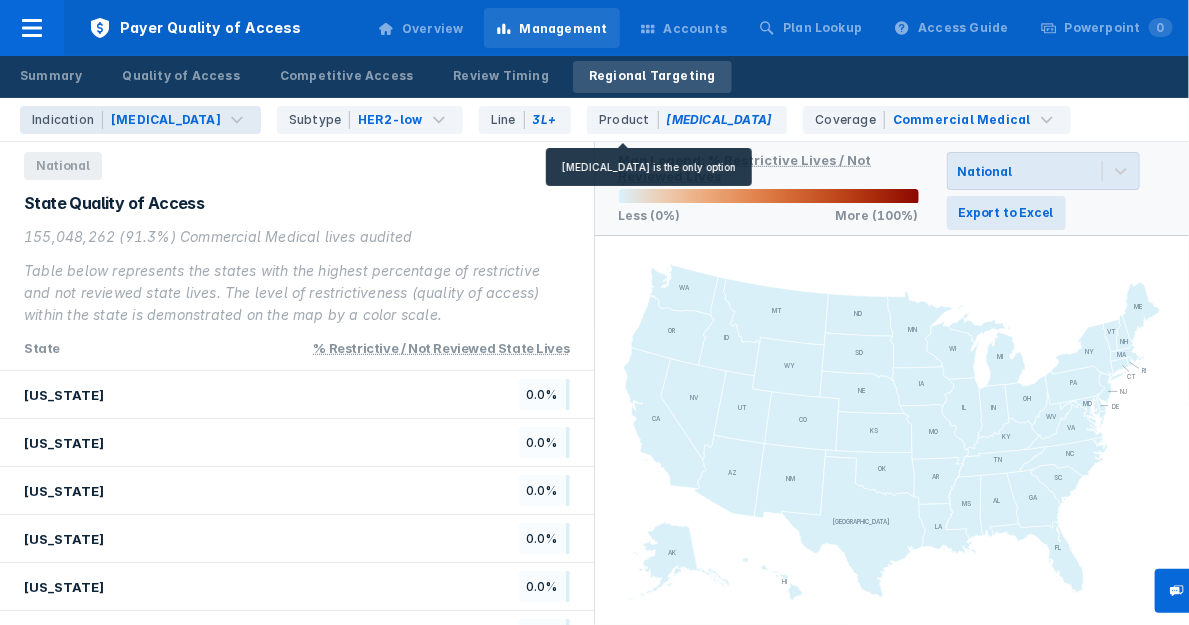 click on "Product [MEDICAL_DATA]" at bounding box center [687, 120] 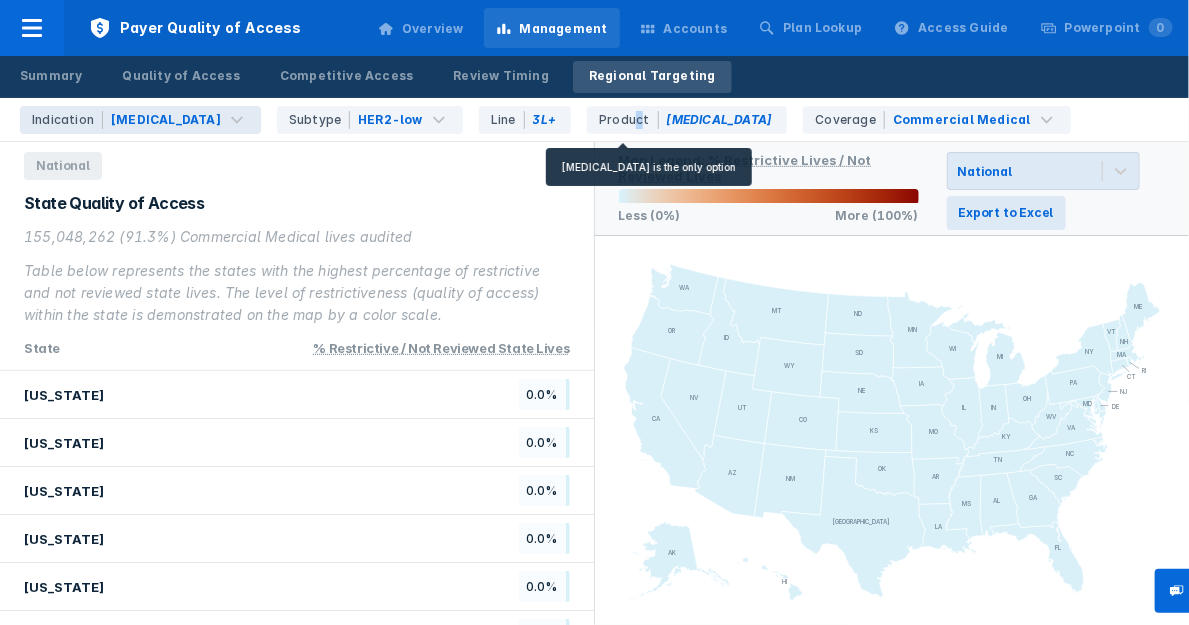 click on "Product [MEDICAL_DATA]" at bounding box center (687, 120) 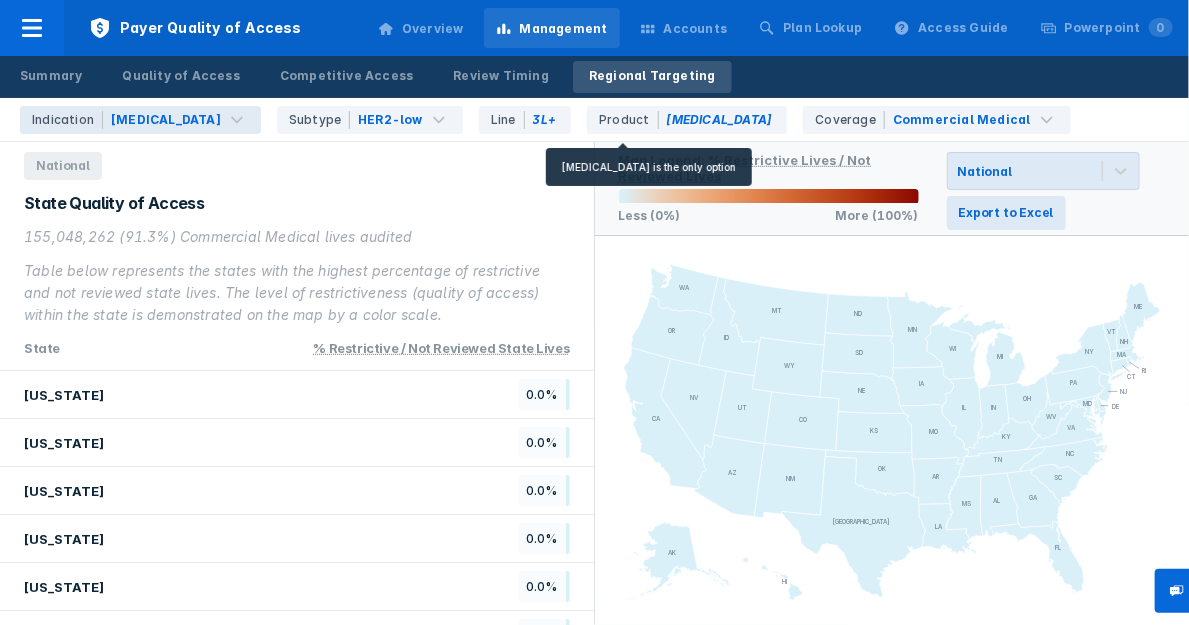 drag, startPoint x: 603, startPoint y: 123, endPoint x: 593, endPoint y: 124, distance: 10.049875 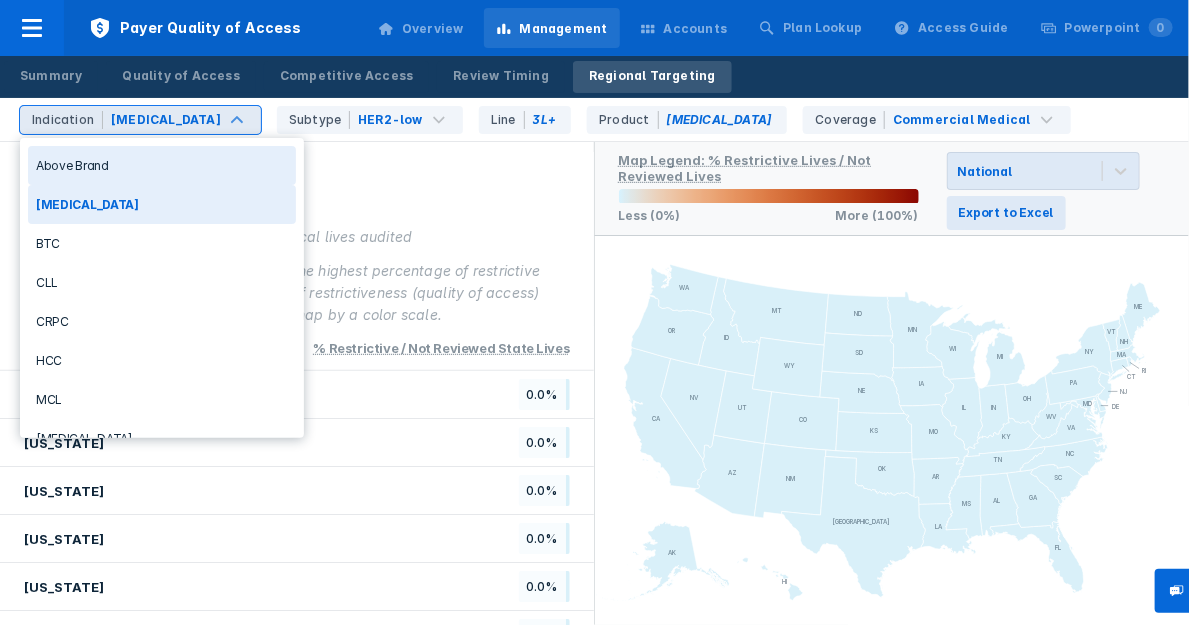 click on "Above Brand" at bounding box center [162, 165] 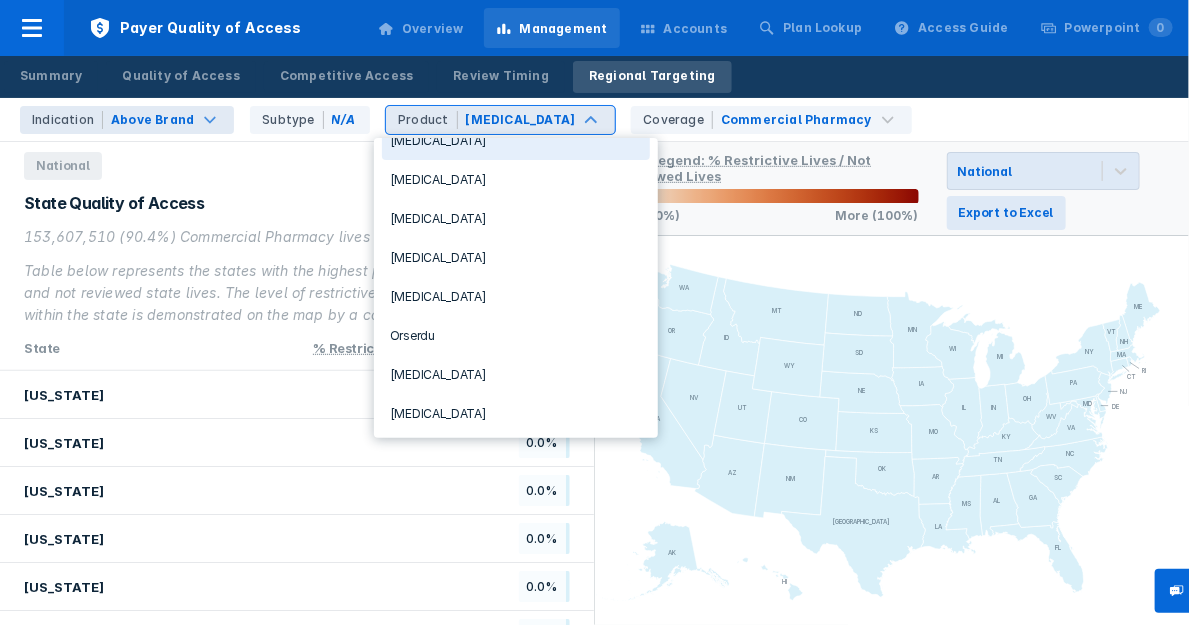 scroll, scrollTop: 200, scrollLeft: 0, axis: vertical 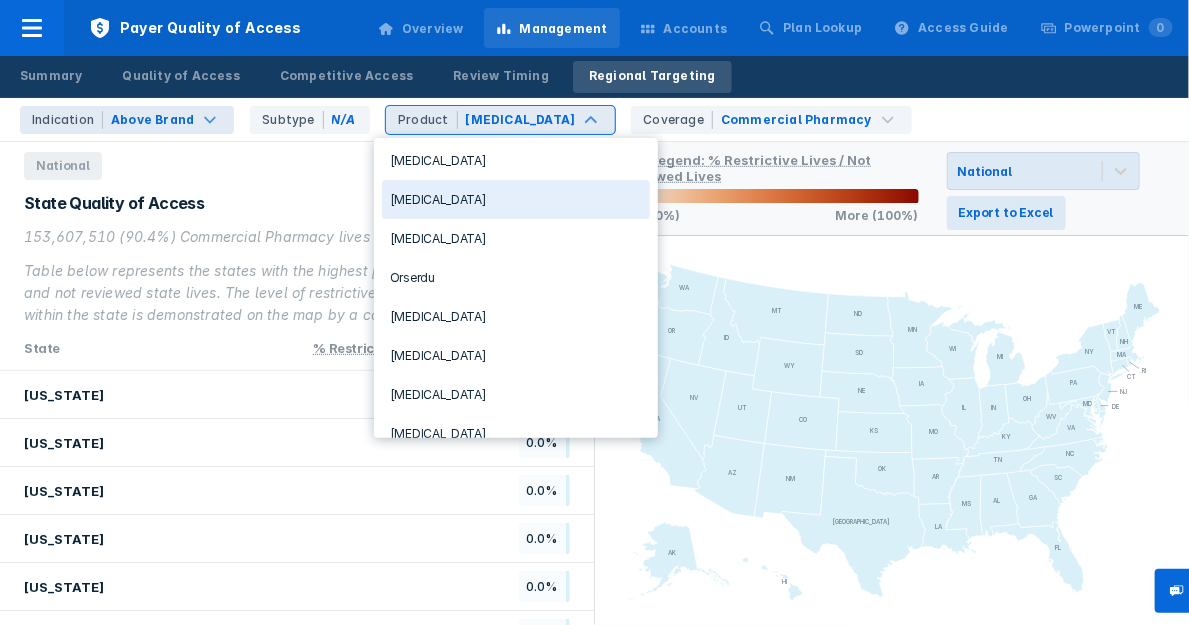click on "[MEDICAL_DATA]" at bounding box center (516, 199) 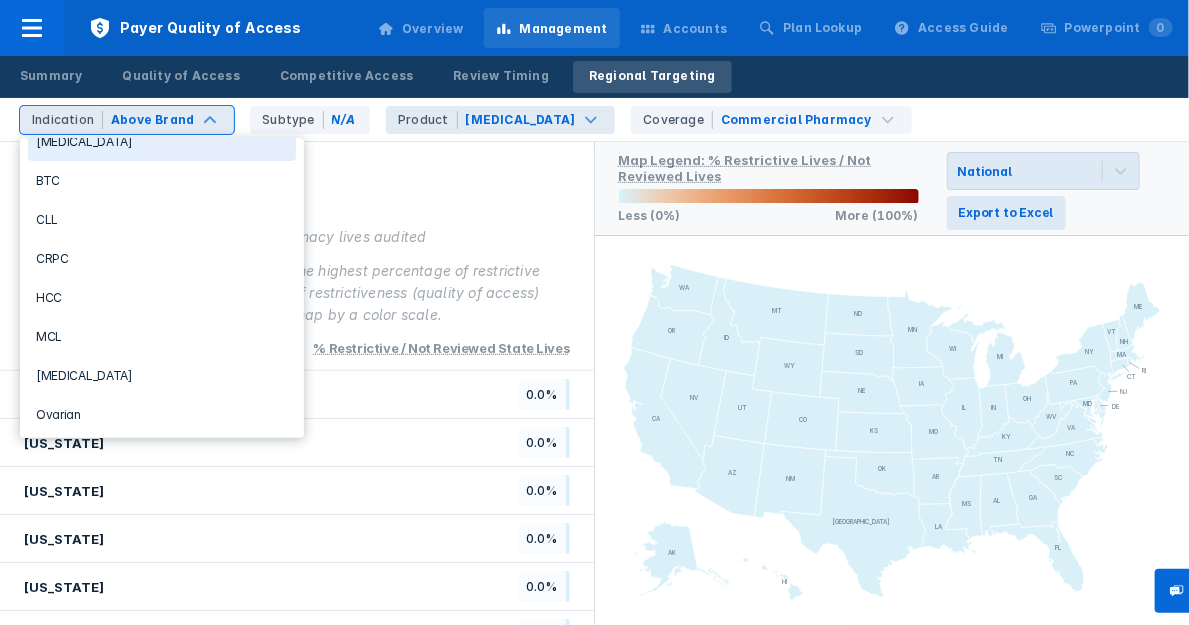 scroll, scrollTop: 143, scrollLeft: 0, axis: vertical 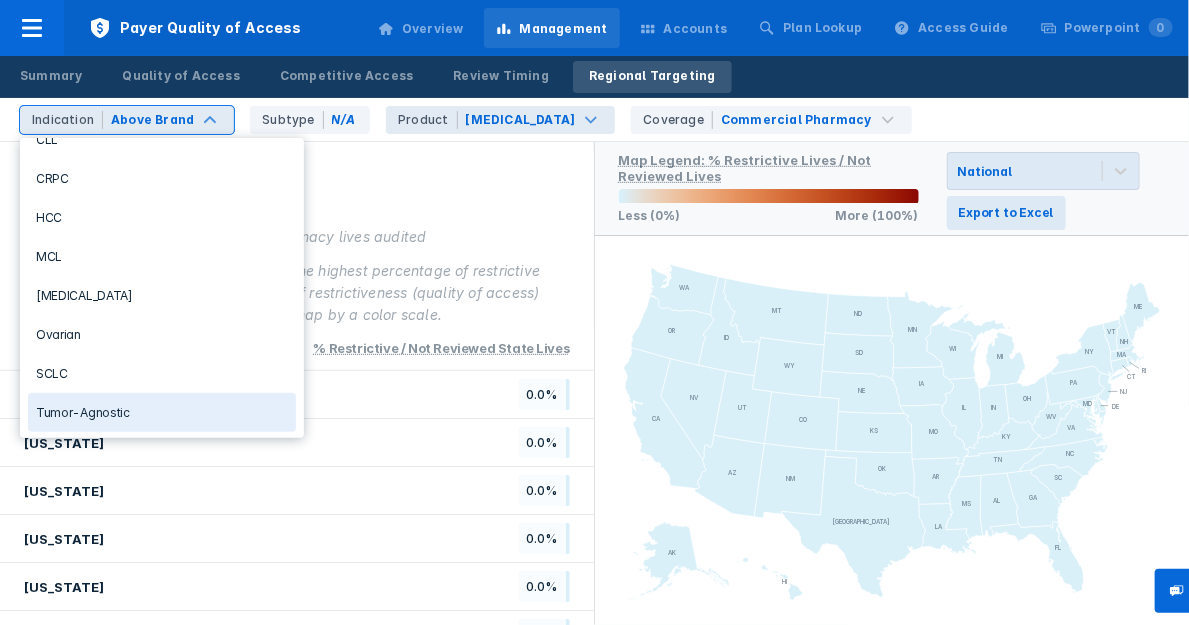click on "Tumor-Agnostic" at bounding box center [162, 412] 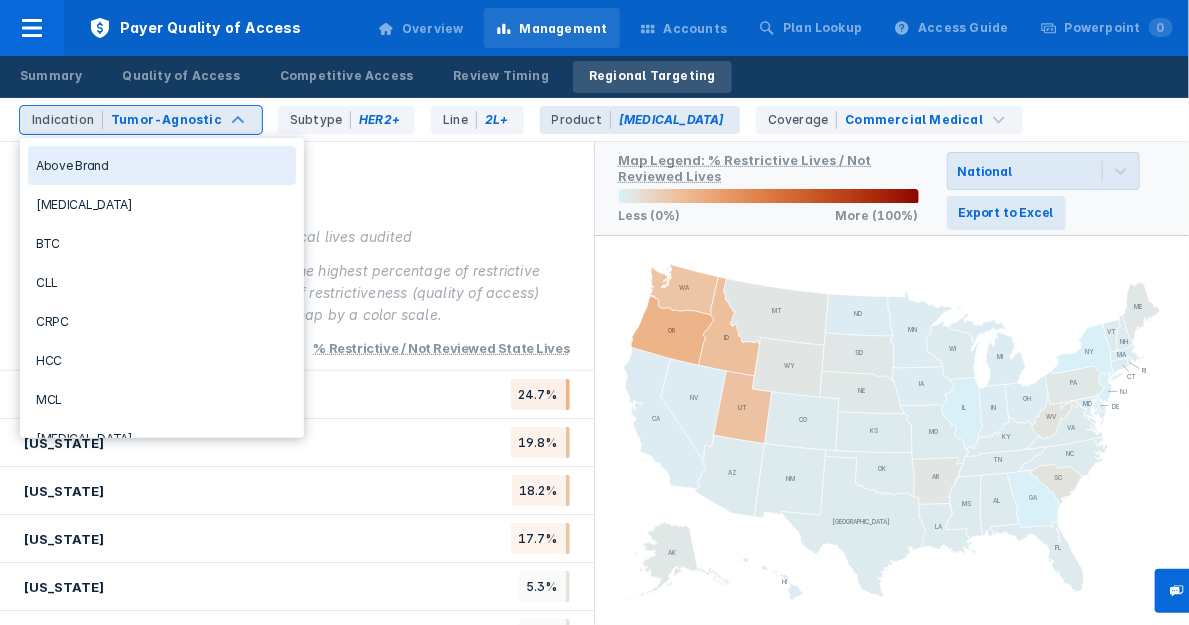 click on "Indication Tumor-Agnostic" at bounding box center [141, 120] 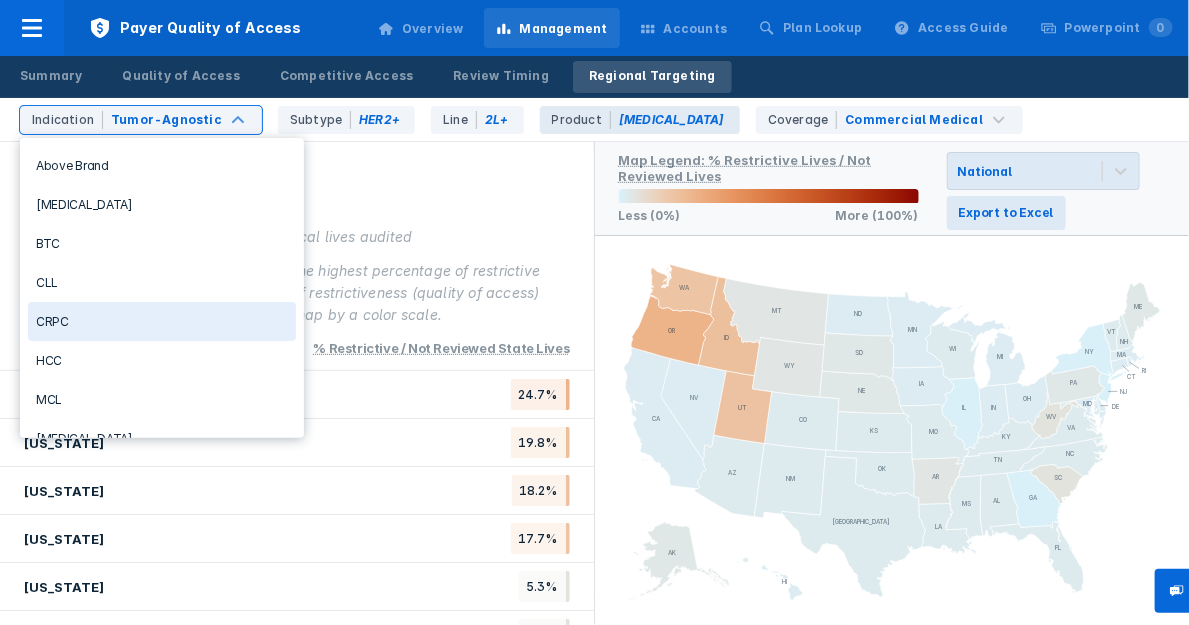 click on "CRPC" at bounding box center [162, 321] 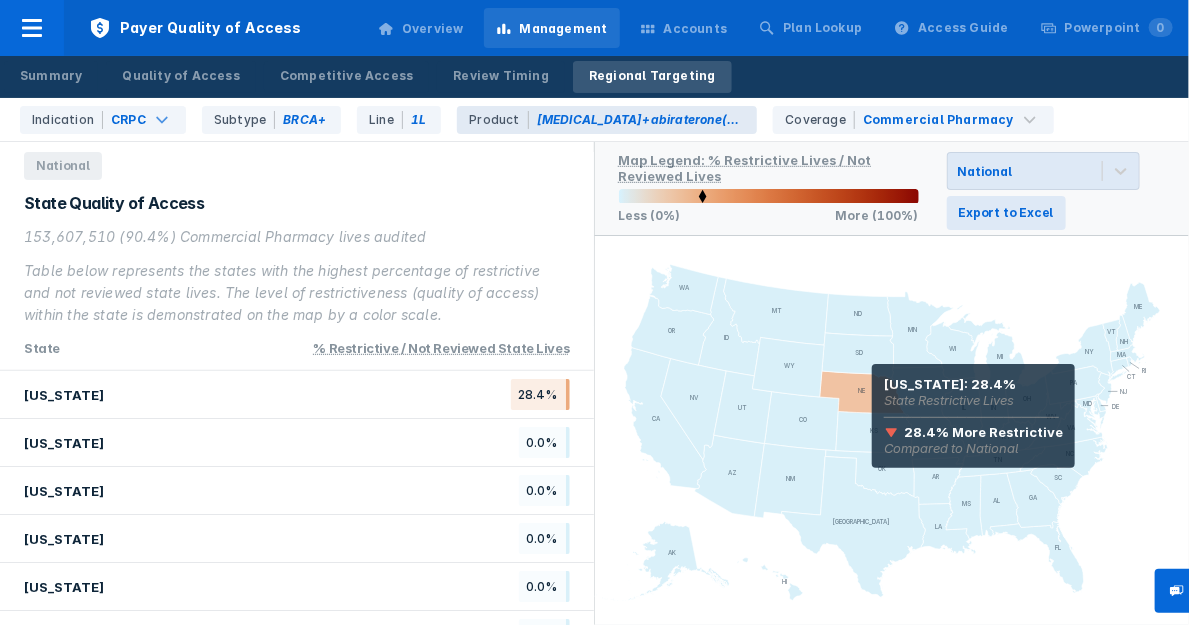 click 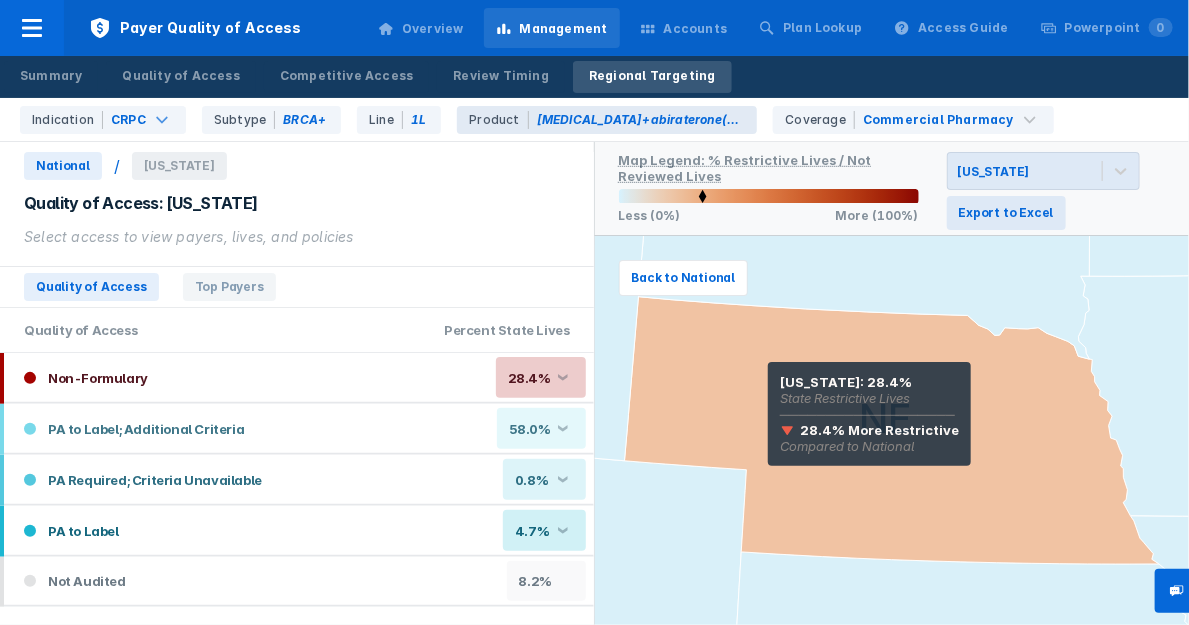 click 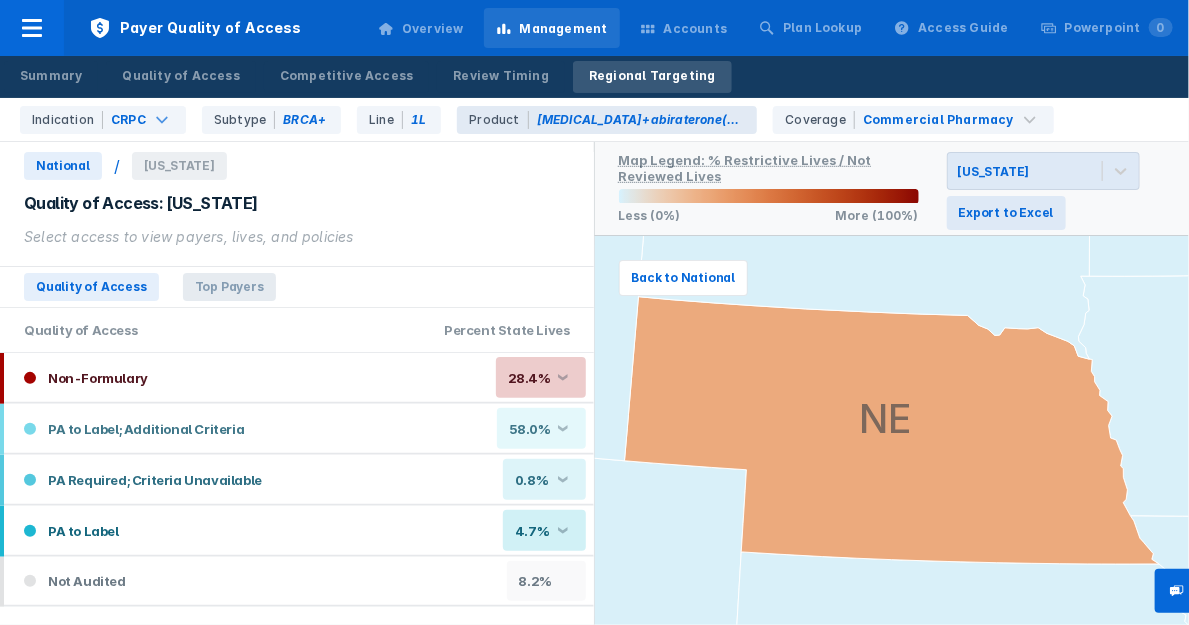 click on "Top Payers" at bounding box center (229, 287) 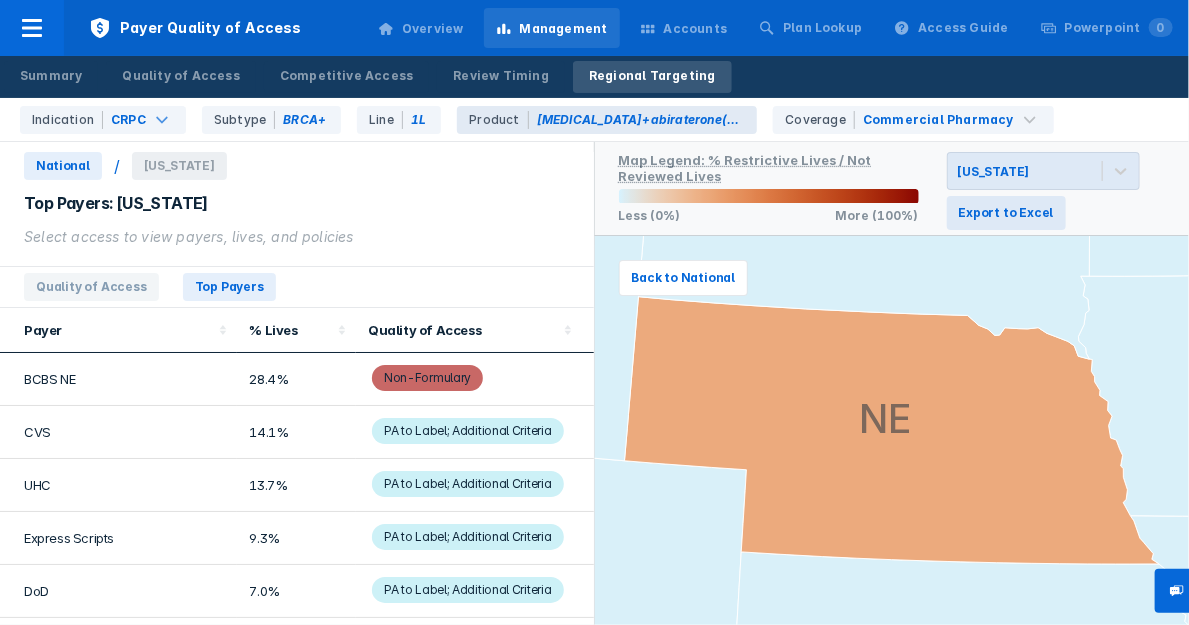 click on "Non-Formulary" at bounding box center [427, 378] 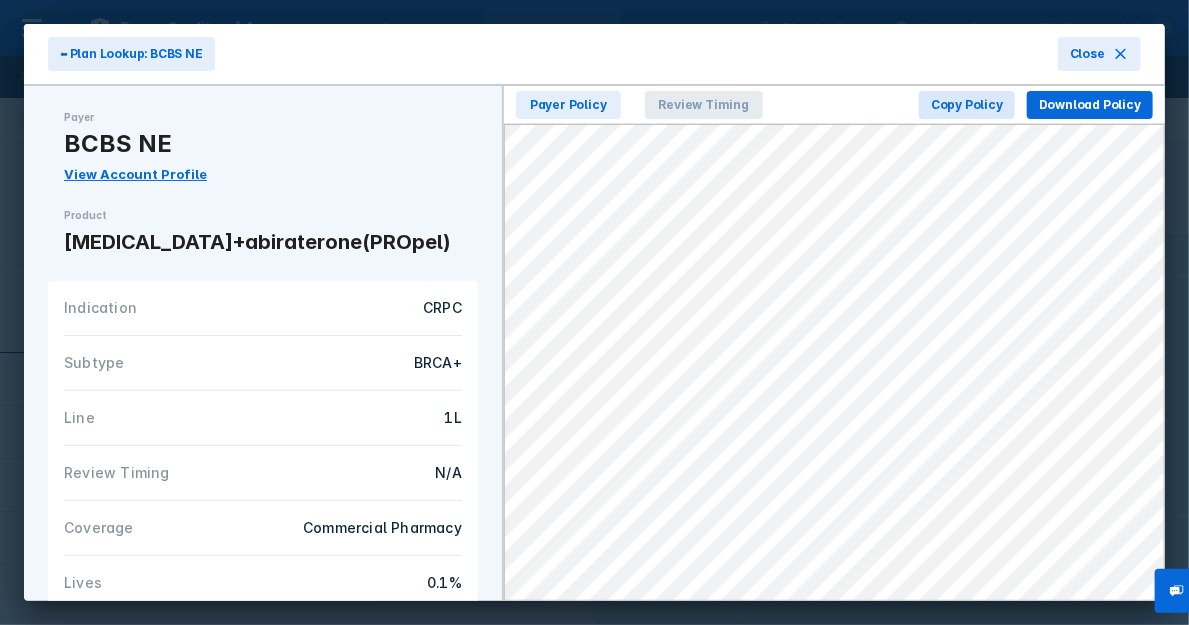 click on "Review Timing" at bounding box center (704, 105) 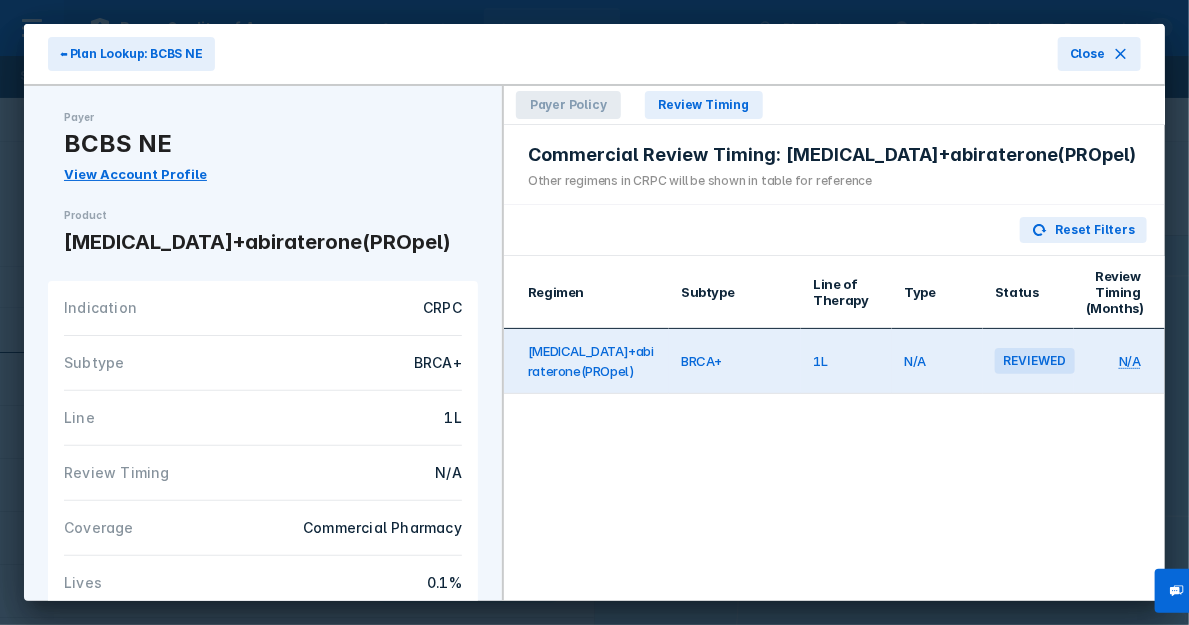 click on "Payer Policy" at bounding box center (568, 105) 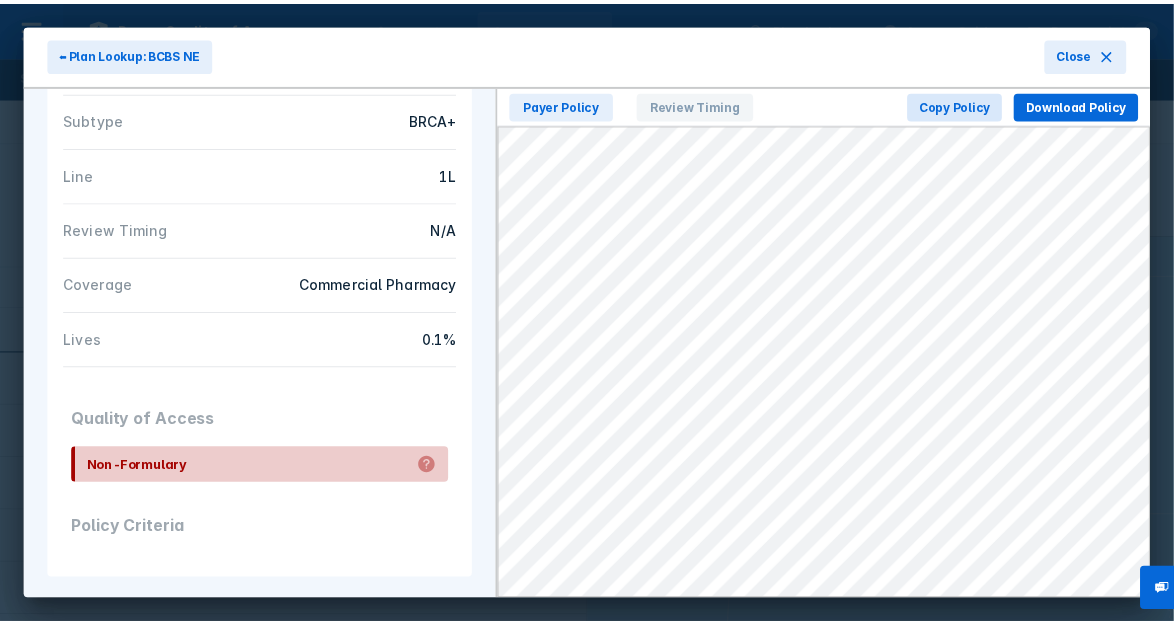 scroll, scrollTop: 0, scrollLeft: 0, axis: both 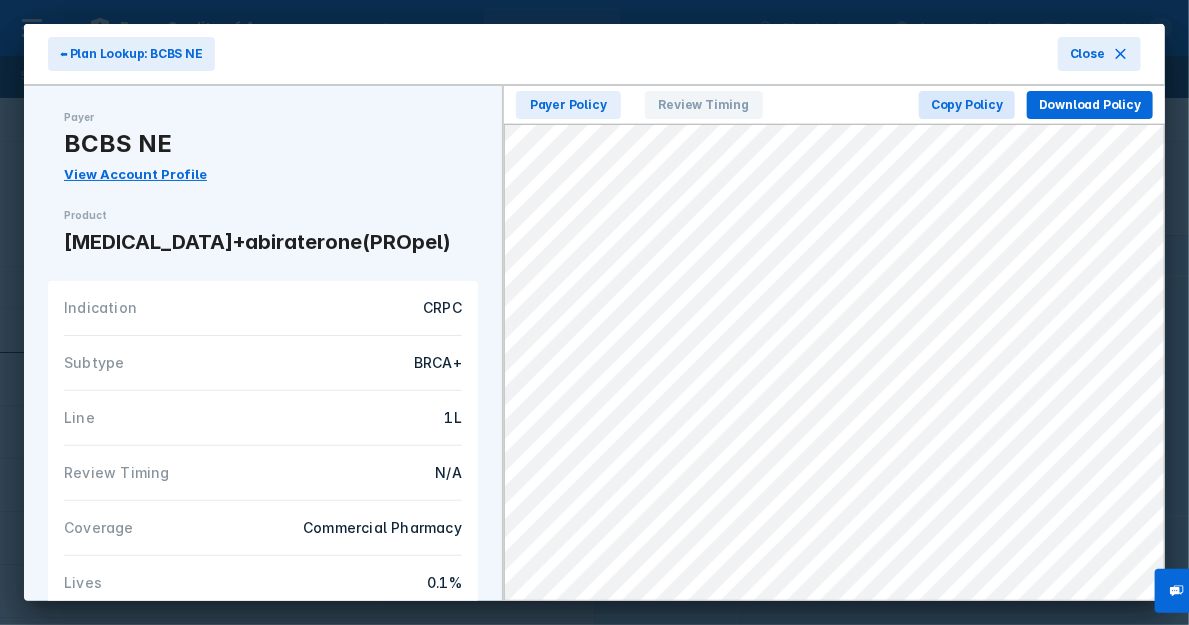 click on "⬅ Plan Lookup: BCBS NE" at bounding box center (131, 54) 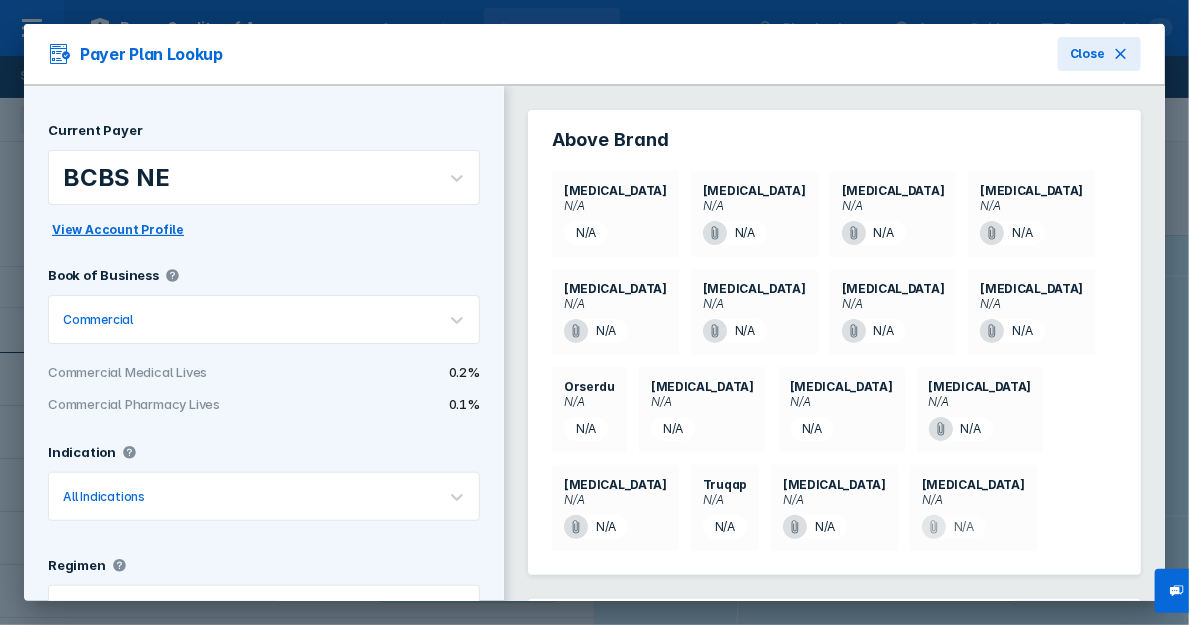 click on "N/A" at bounding box center (735, 233) 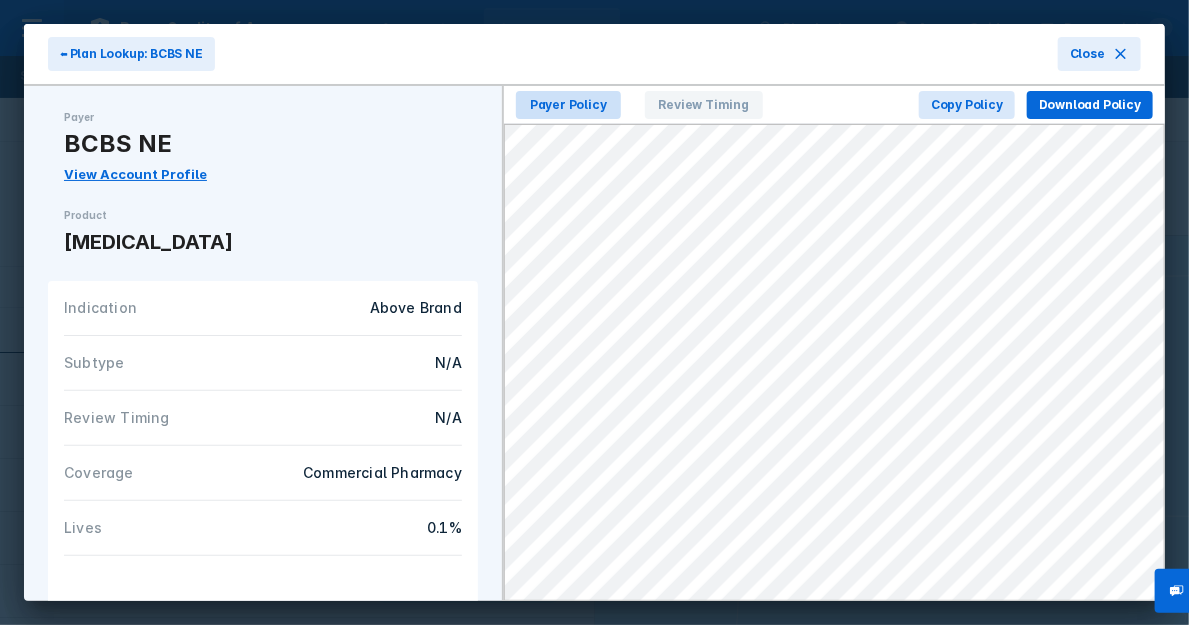 click on "Payer Policy" at bounding box center (568, 105) 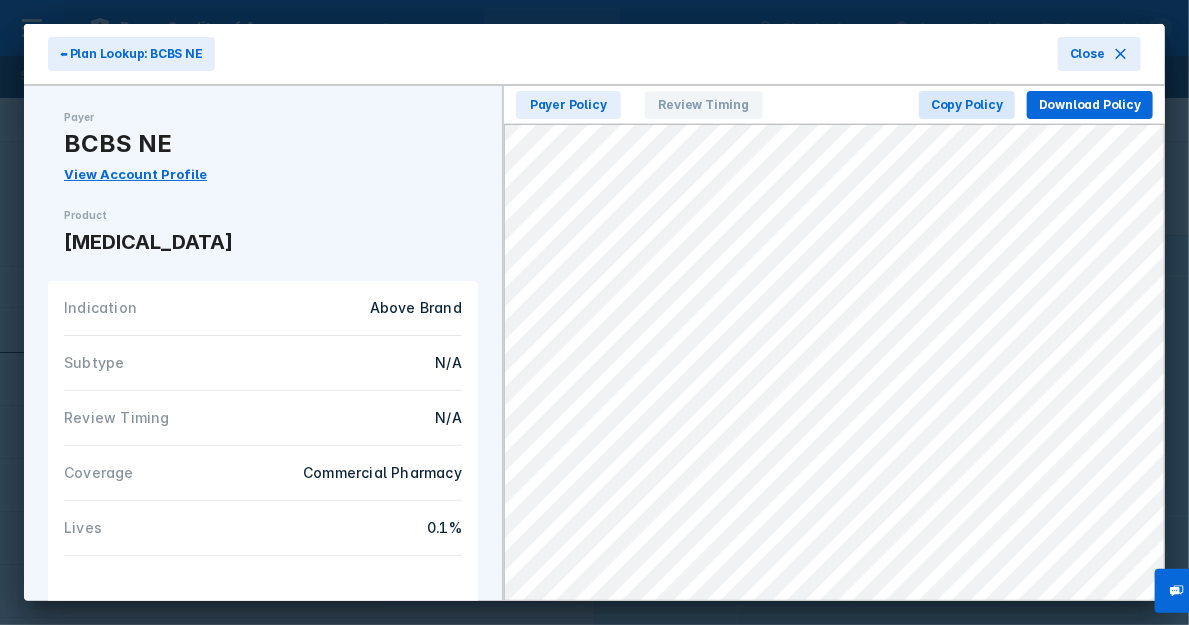 click on "View Account Profile" at bounding box center [135, 174] 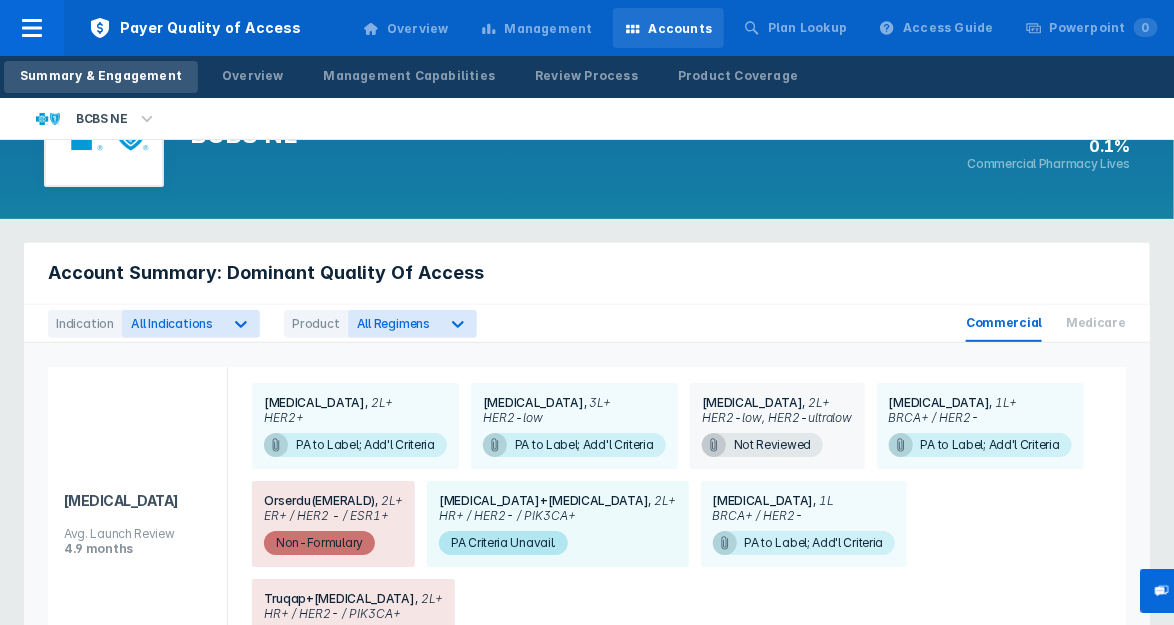 scroll, scrollTop: 100, scrollLeft: 0, axis: vertical 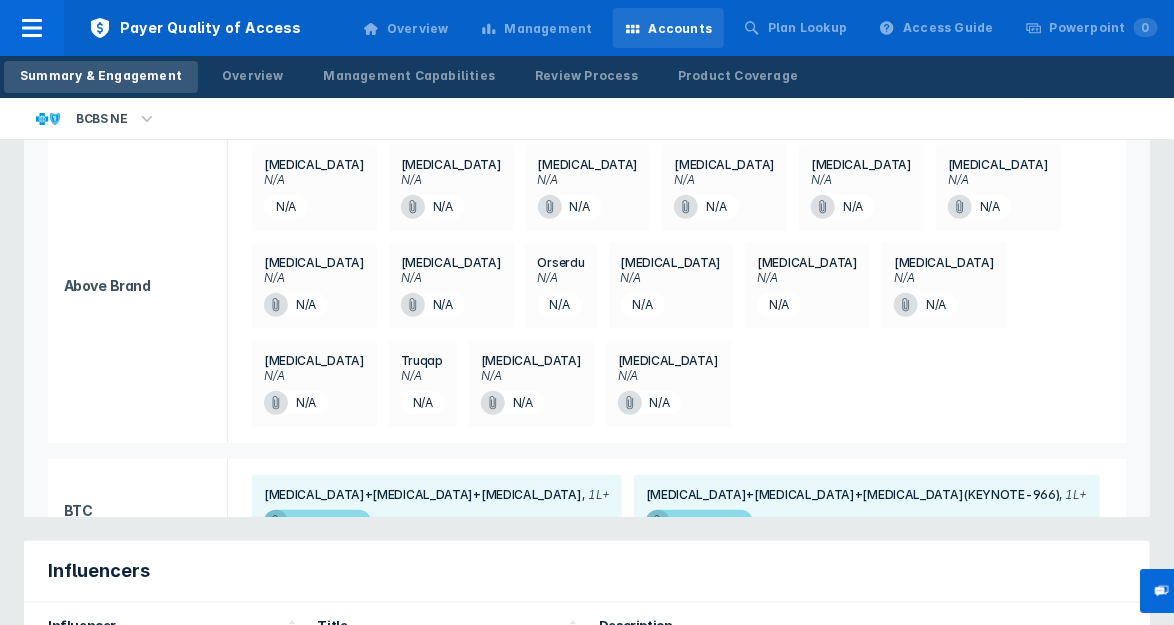 click on "Accounts" at bounding box center [681, 29] 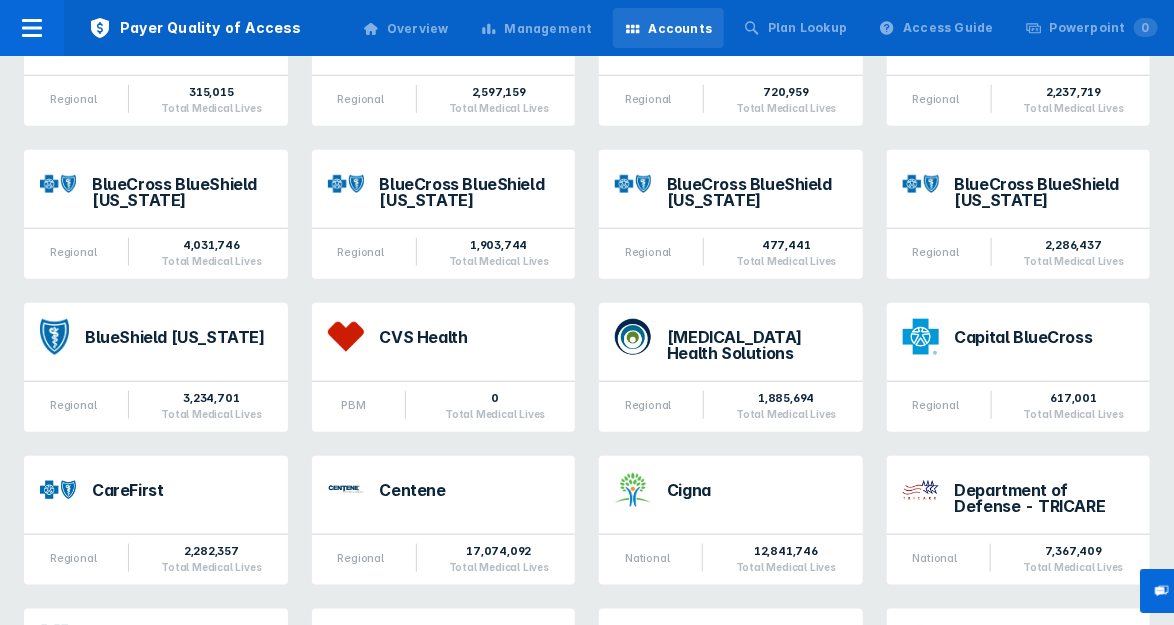 scroll, scrollTop: 500, scrollLeft: 0, axis: vertical 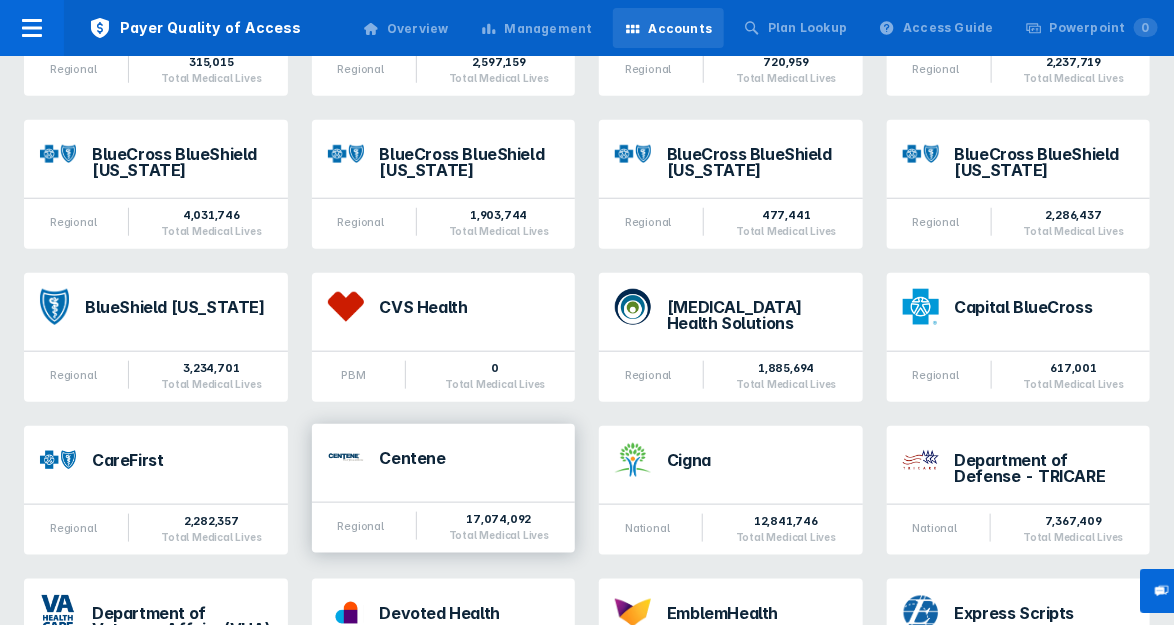 click on "Centene Regional 17,074,092 Total Medical Lives" at bounding box center (444, 488) 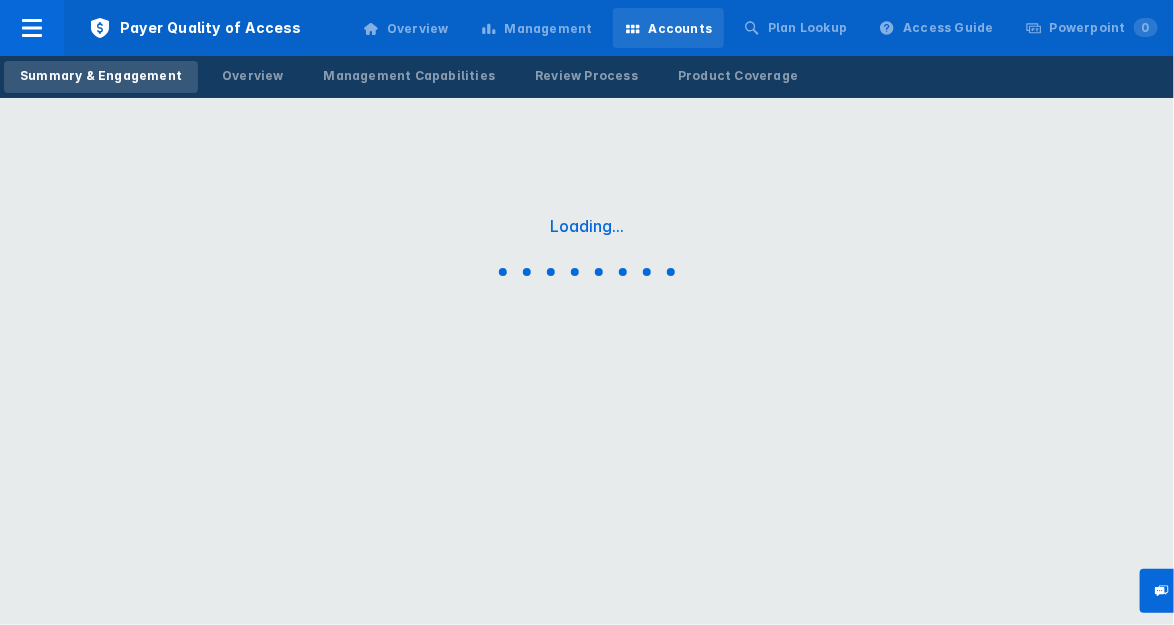 scroll, scrollTop: 0, scrollLeft: 0, axis: both 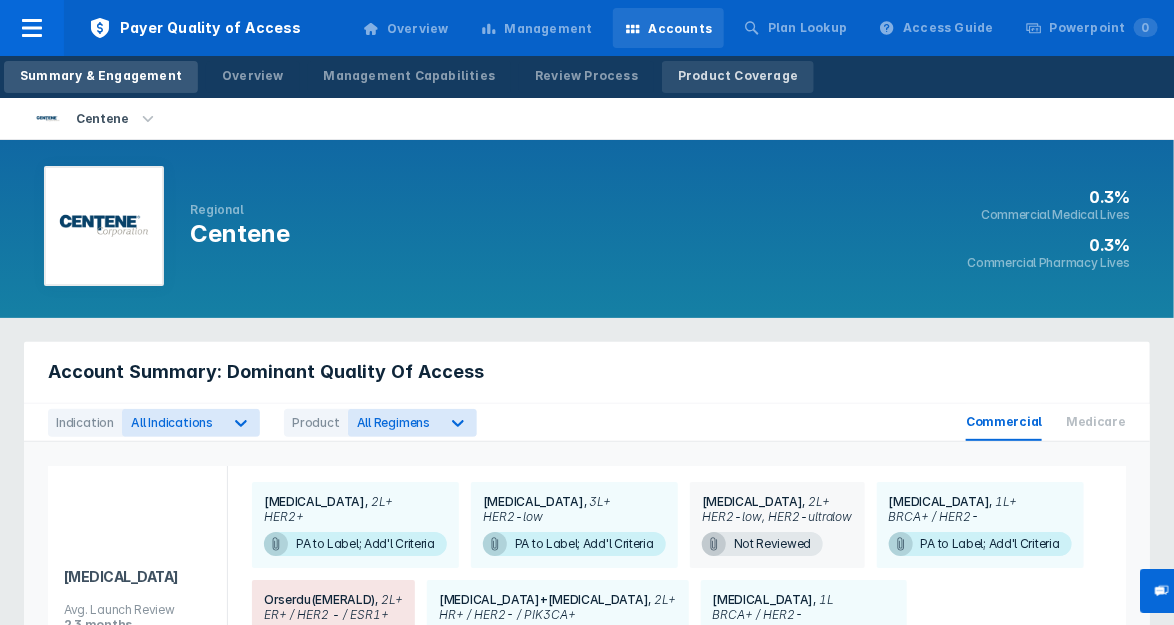 click on "Product Coverage" at bounding box center (738, 76) 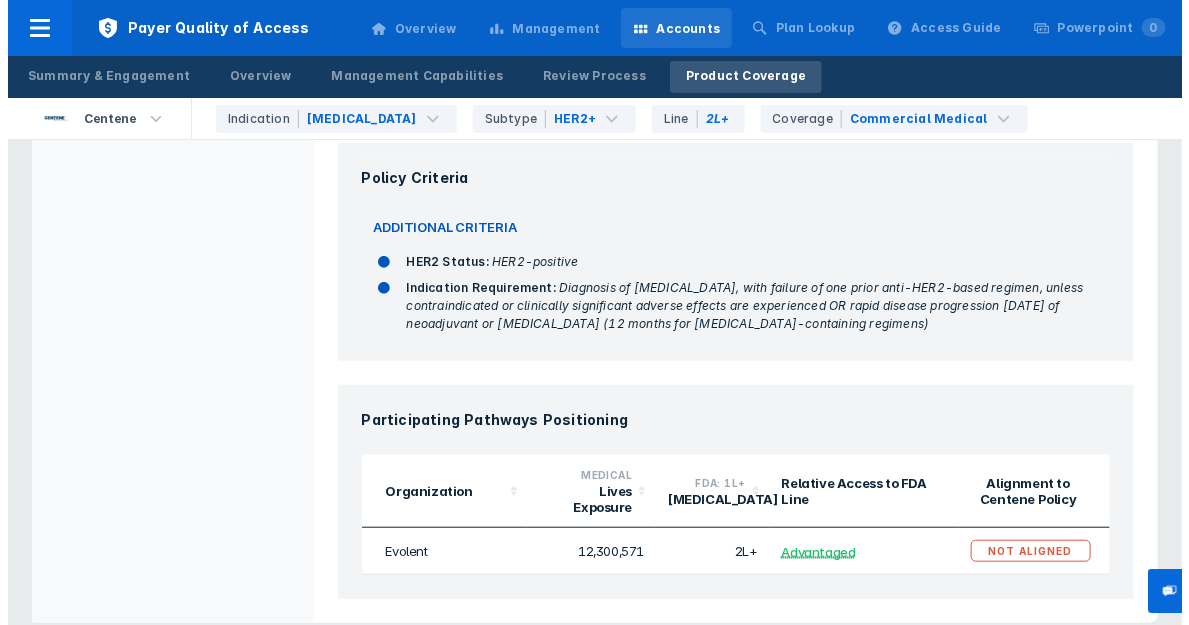 scroll, scrollTop: 256, scrollLeft: 0, axis: vertical 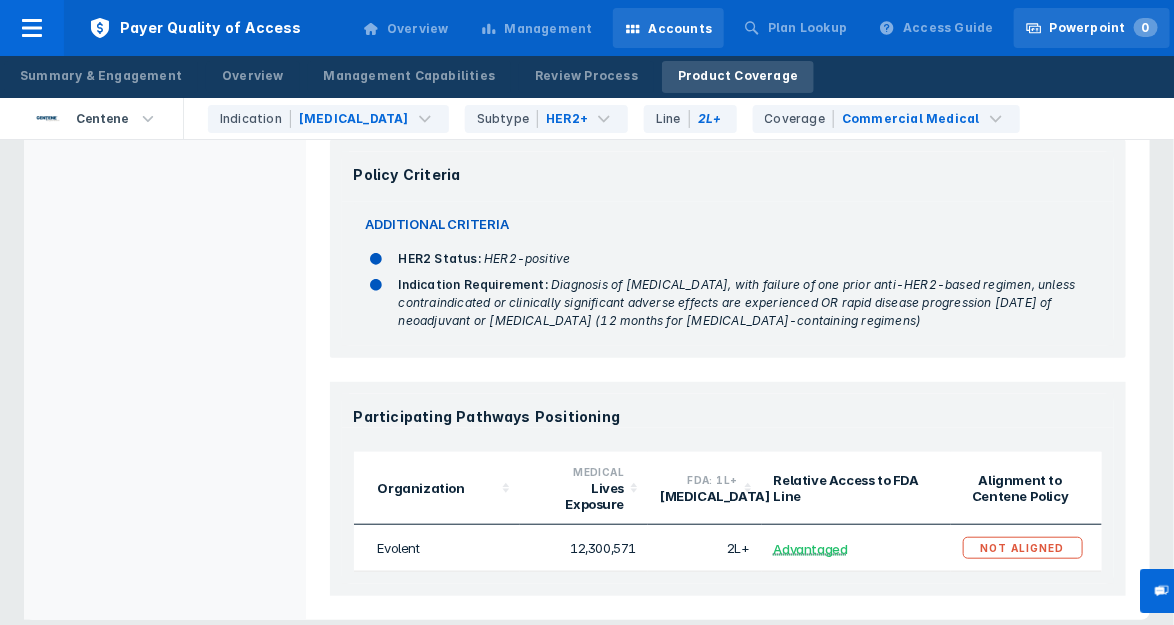 click on "Powerpoint 0" at bounding box center [1092, 28] 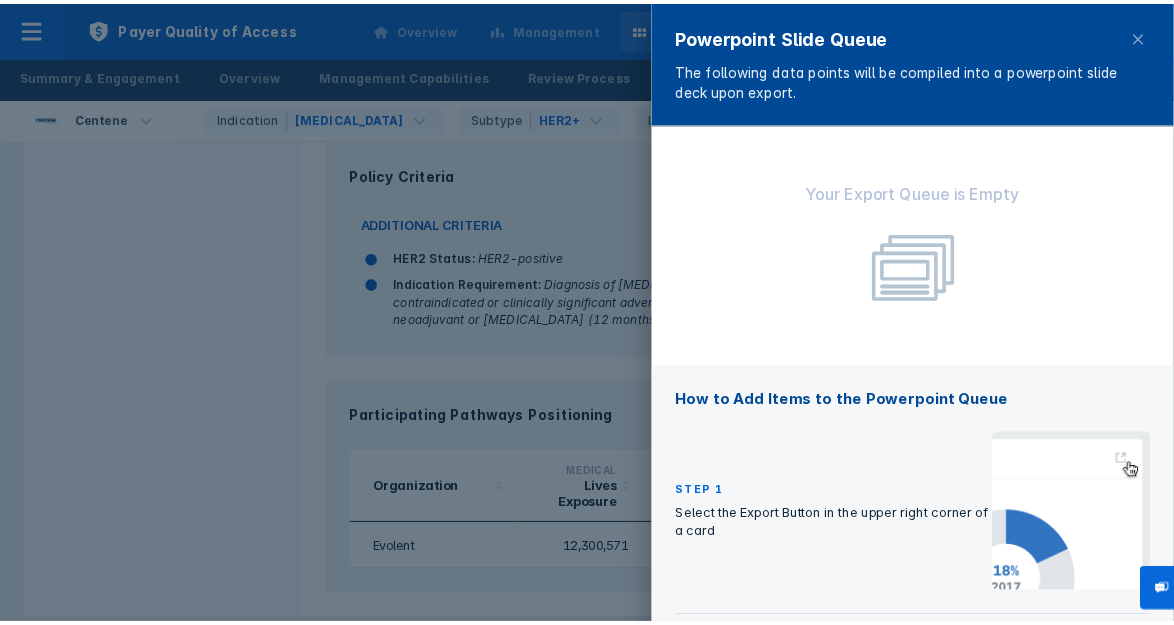 scroll, scrollTop: 0, scrollLeft: 0, axis: both 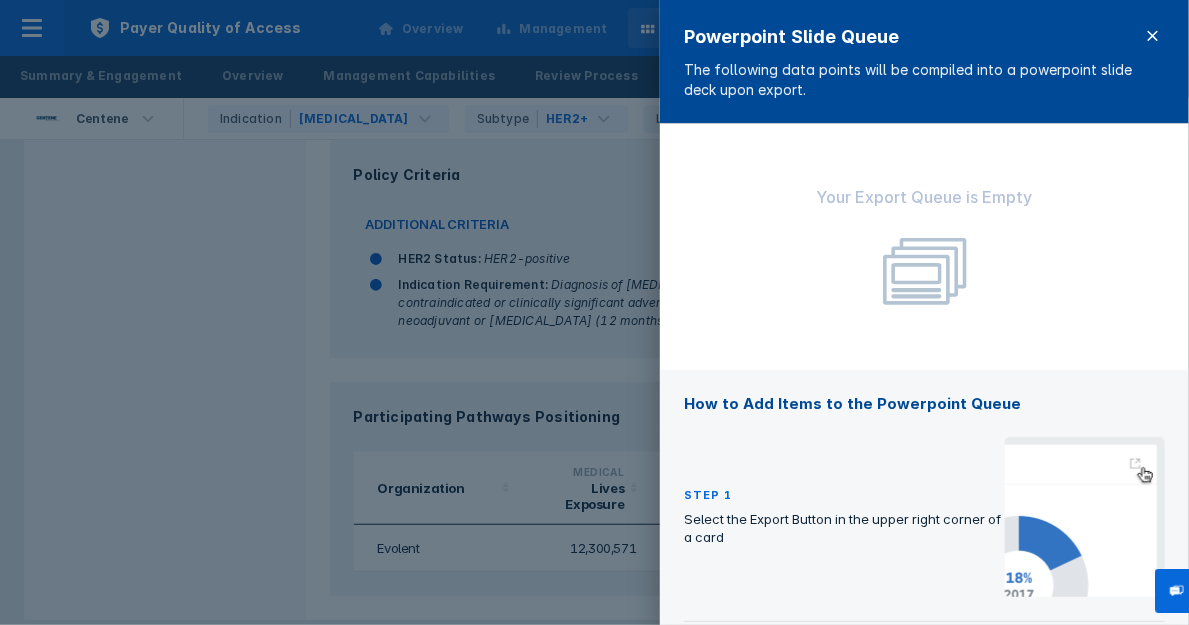 click 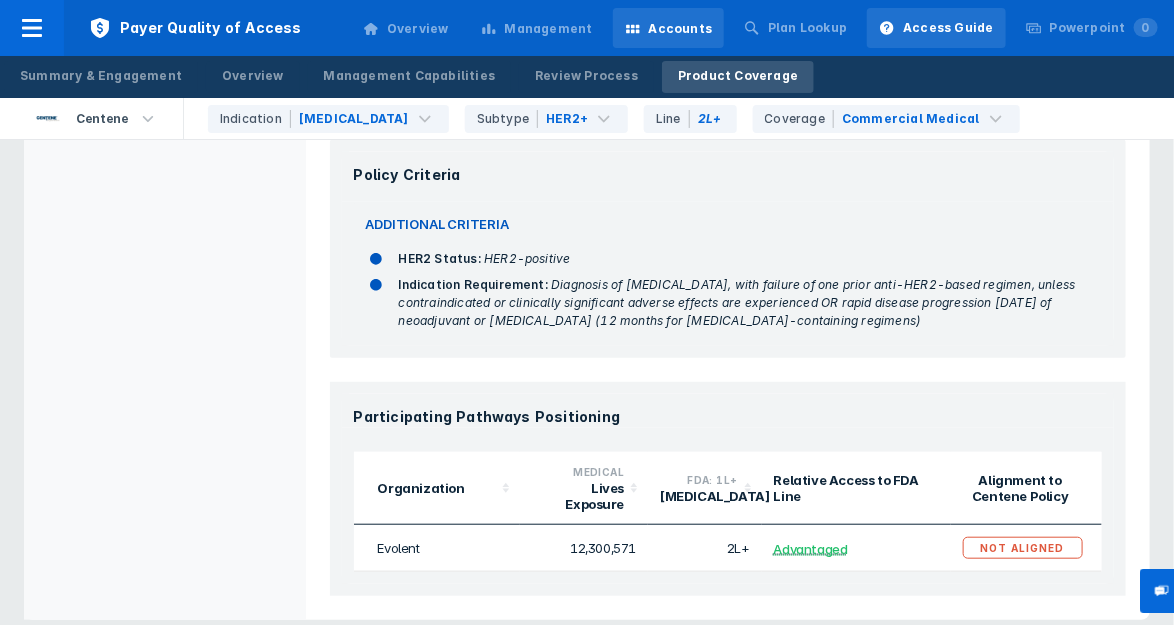 click on "Access Guide" at bounding box center (948, 28) 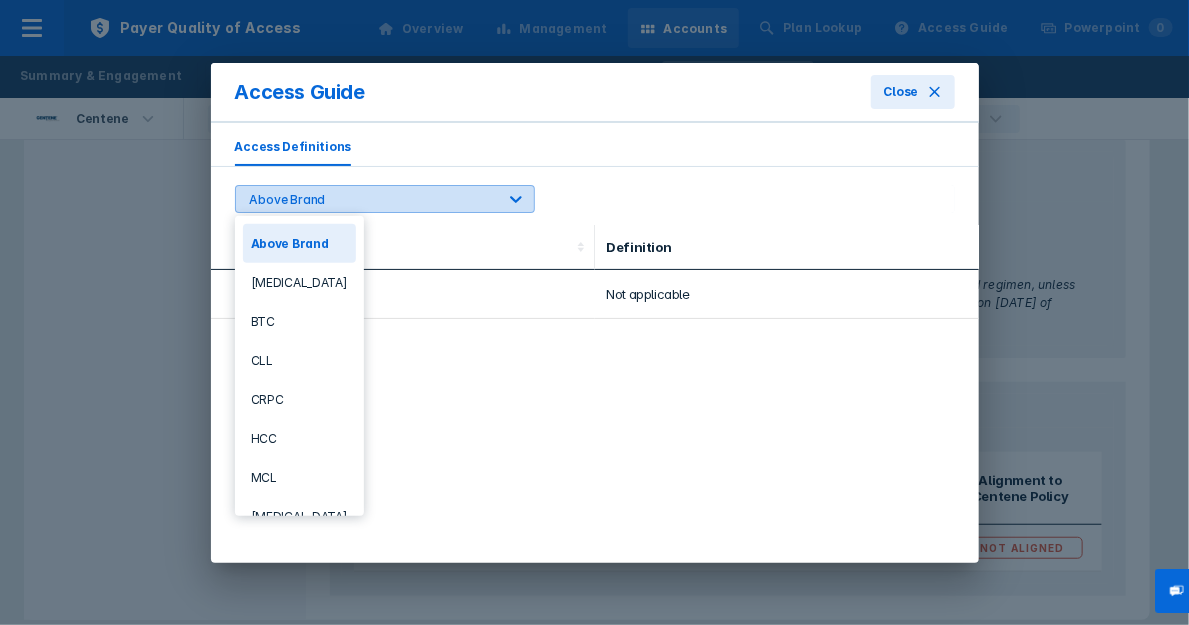 click 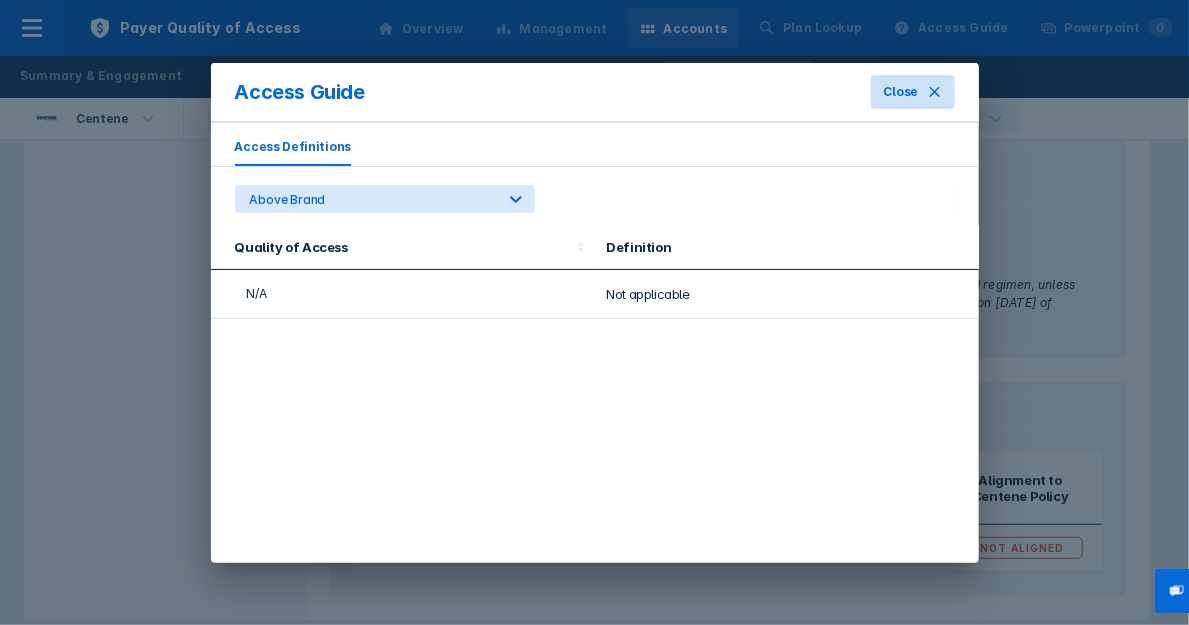 click 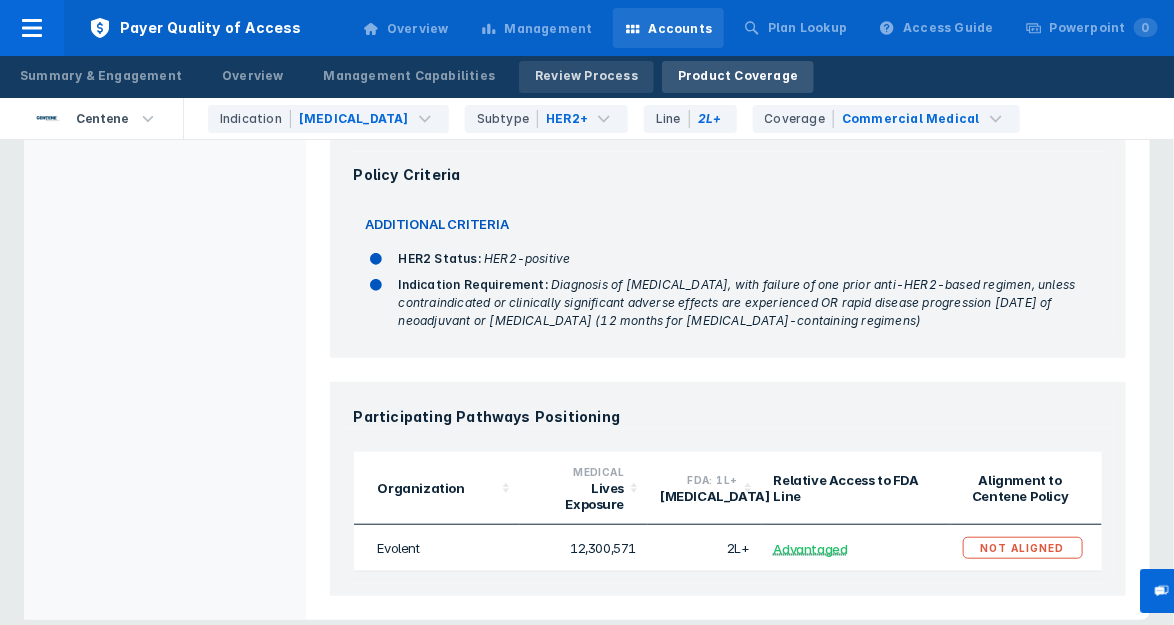 click on "Review Process" at bounding box center (586, 76) 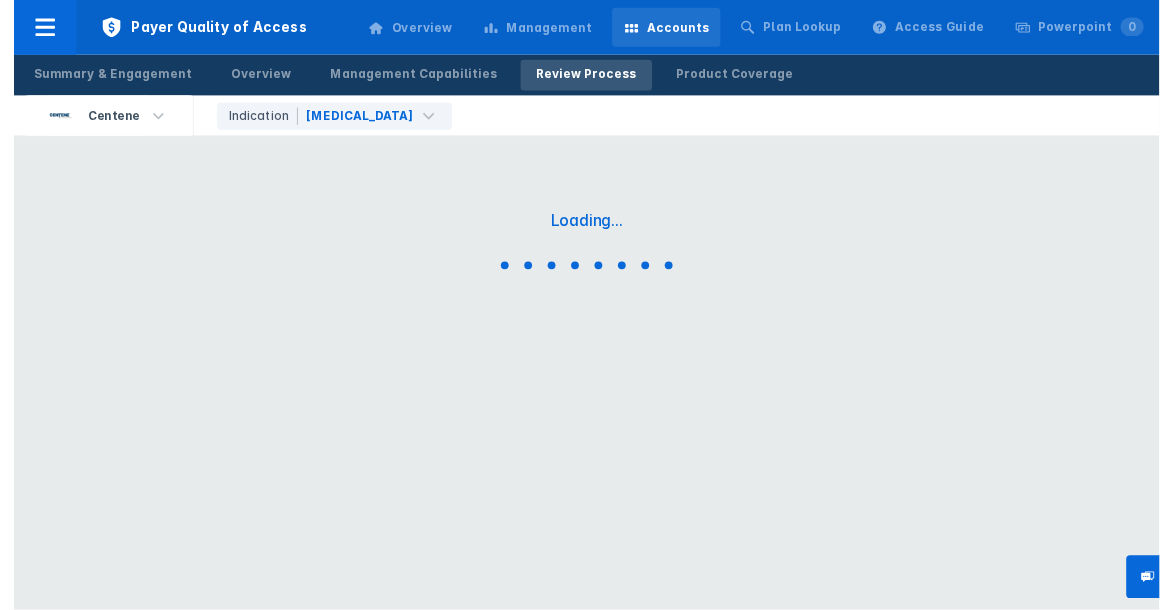 scroll, scrollTop: 0, scrollLeft: 0, axis: both 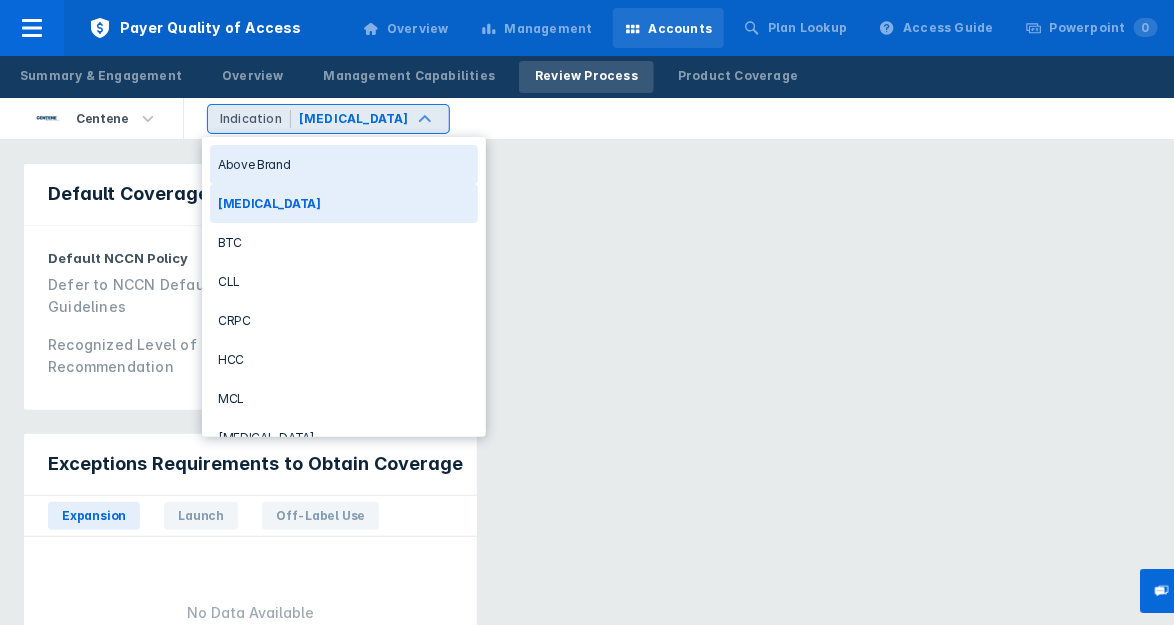 click on "[MEDICAL_DATA]" at bounding box center [354, 119] 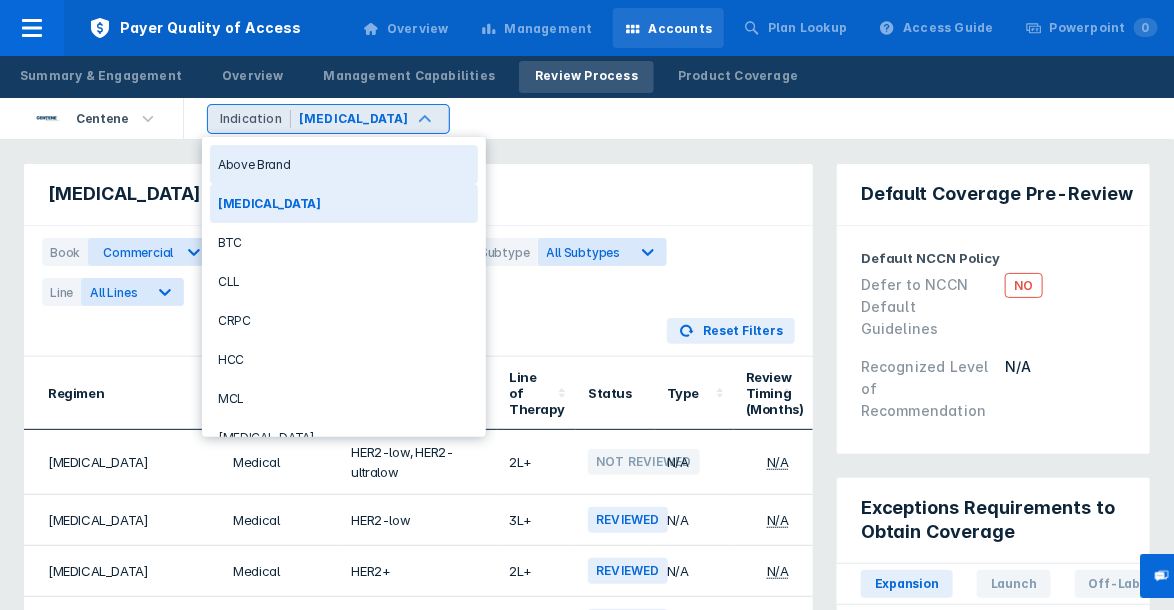 click on "[MEDICAL_DATA]" at bounding box center (354, 119) 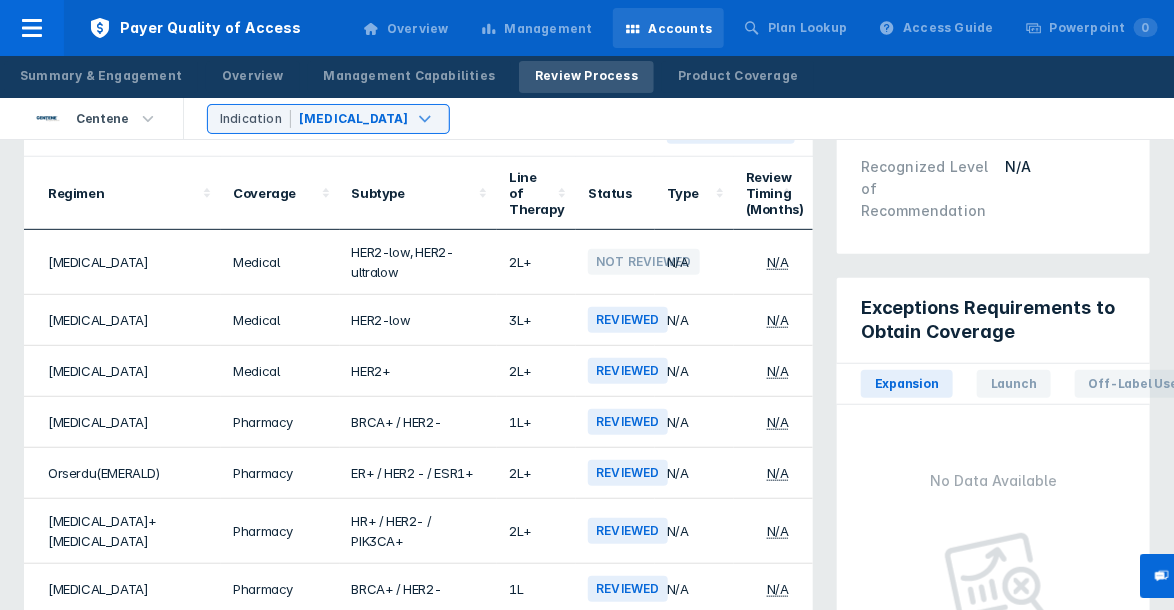 scroll, scrollTop: 296, scrollLeft: 0, axis: vertical 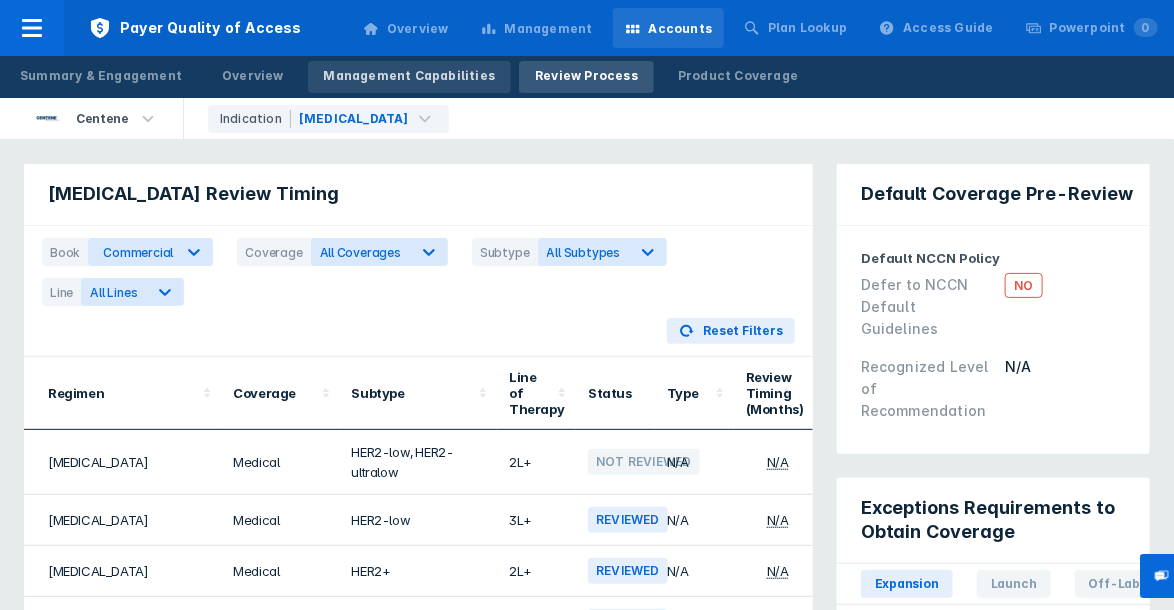 click on "Management Capabilities" at bounding box center (410, 76) 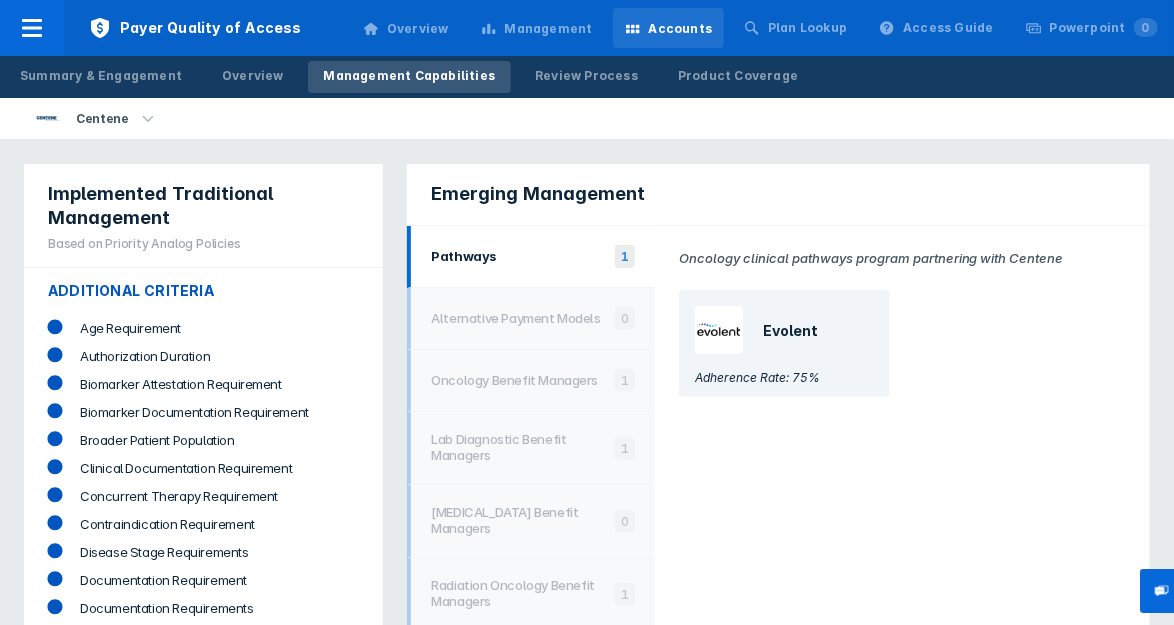 click on "Management Capabilities" at bounding box center [410, 76] 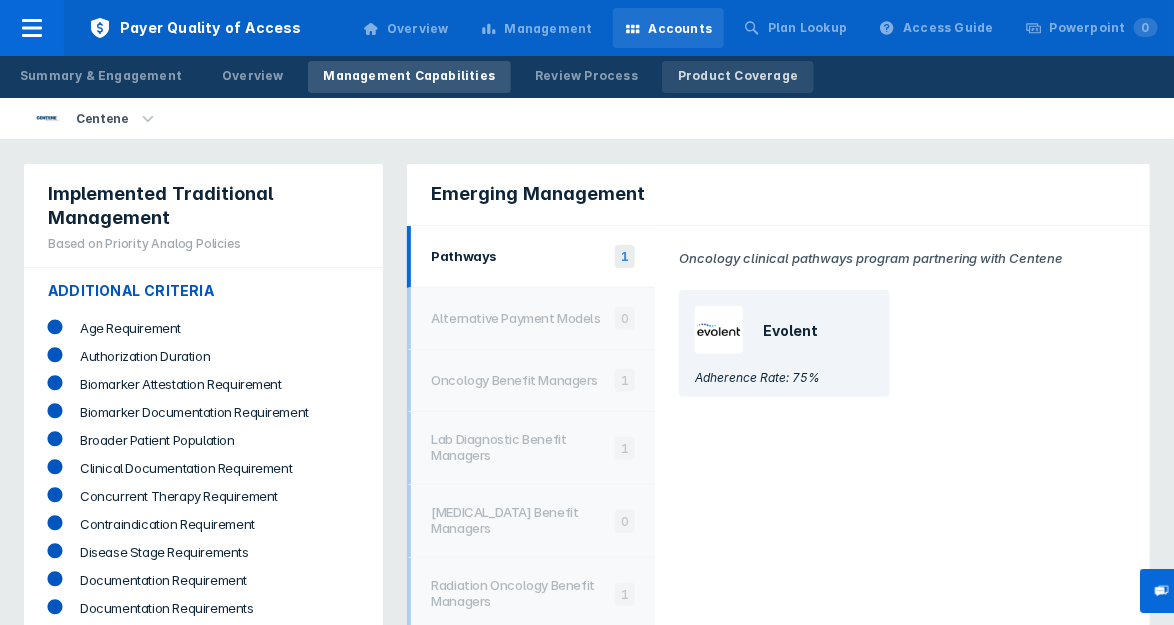 click on "Product Coverage" at bounding box center (738, 76) 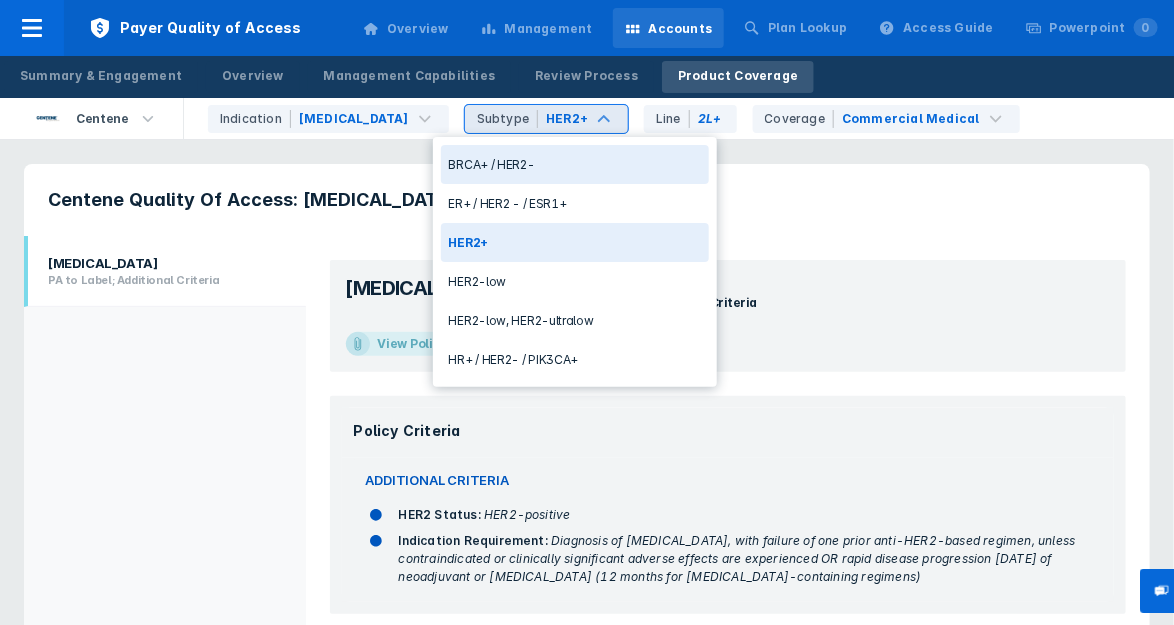 click on "Subtype HER2+" at bounding box center [546, 119] 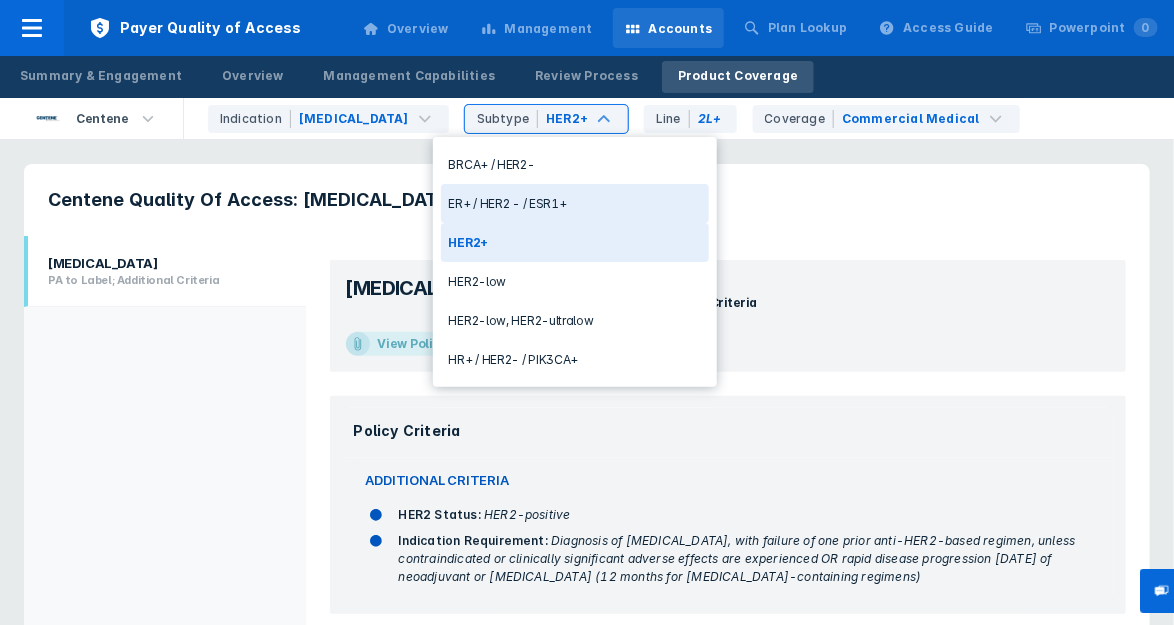 click on "ER+ / HER2 - / ESR1+" at bounding box center (575, 203) 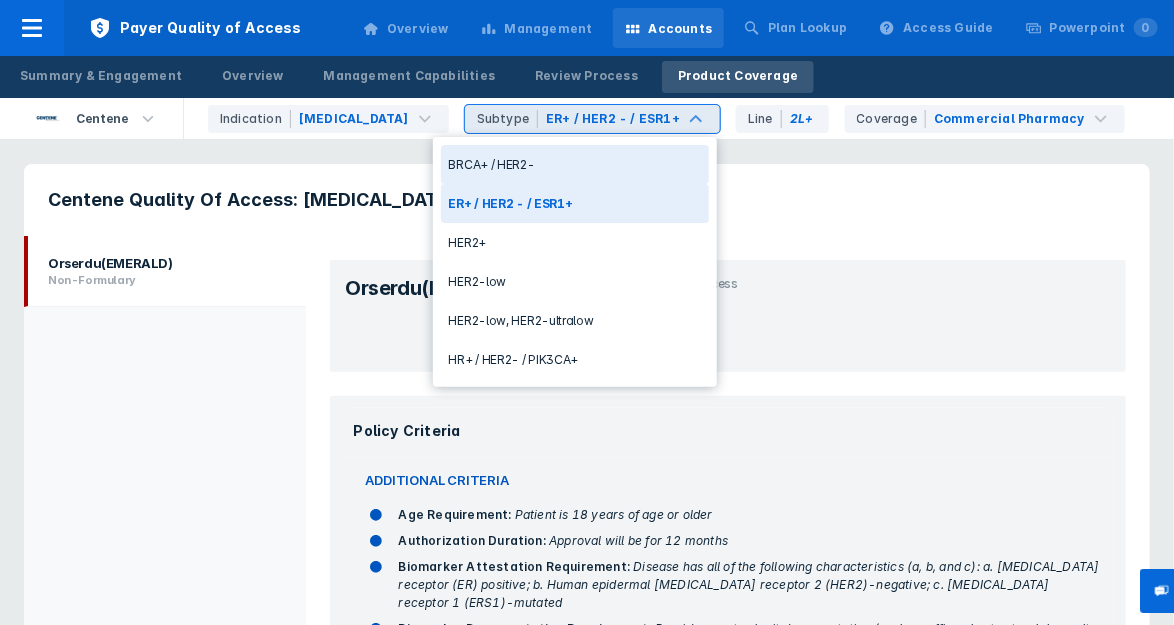 click on "ER+ / HER2 - / ESR1+" at bounding box center [613, 119] 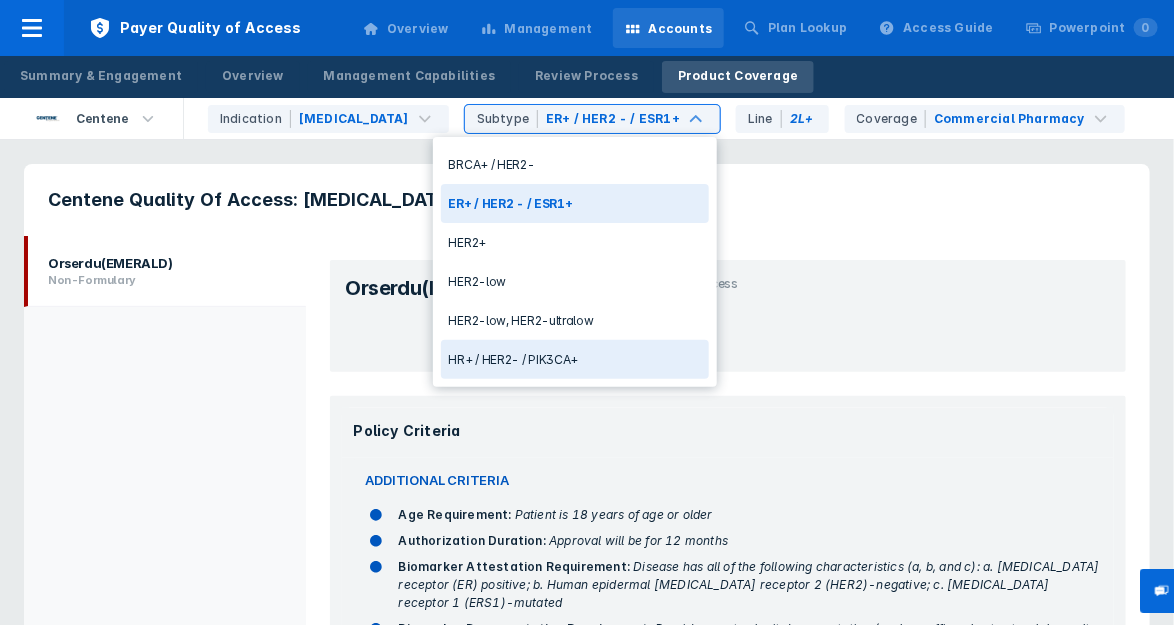 click on "HR+ / HER2- / PIK3CA+" at bounding box center (575, 359) 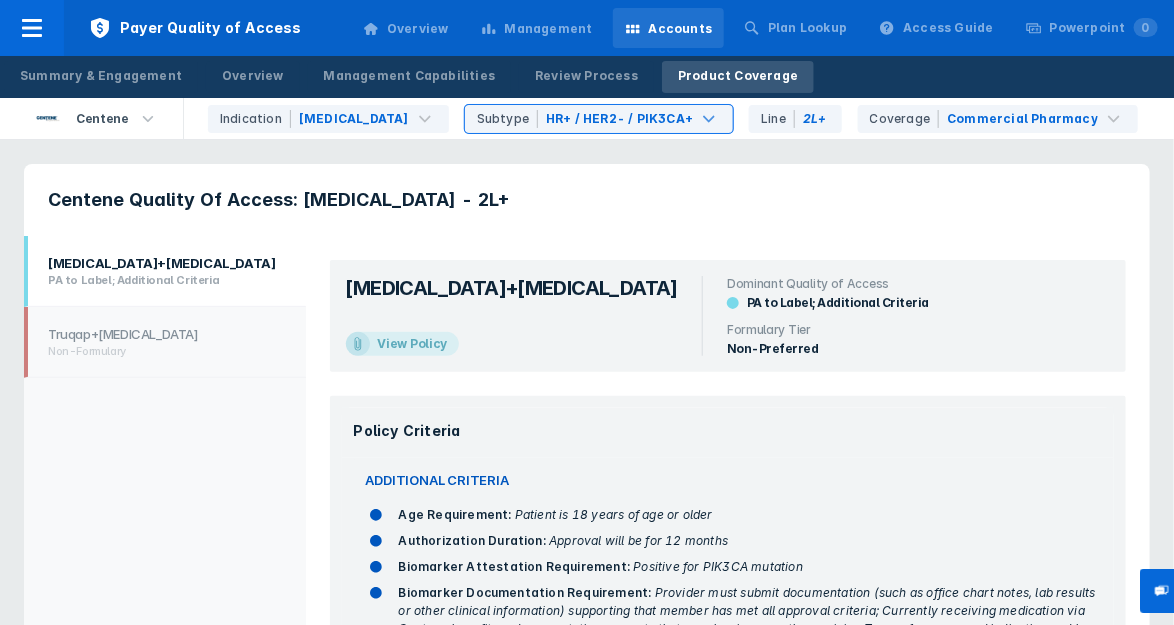 scroll, scrollTop: 100, scrollLeft: 0, axis: vertical 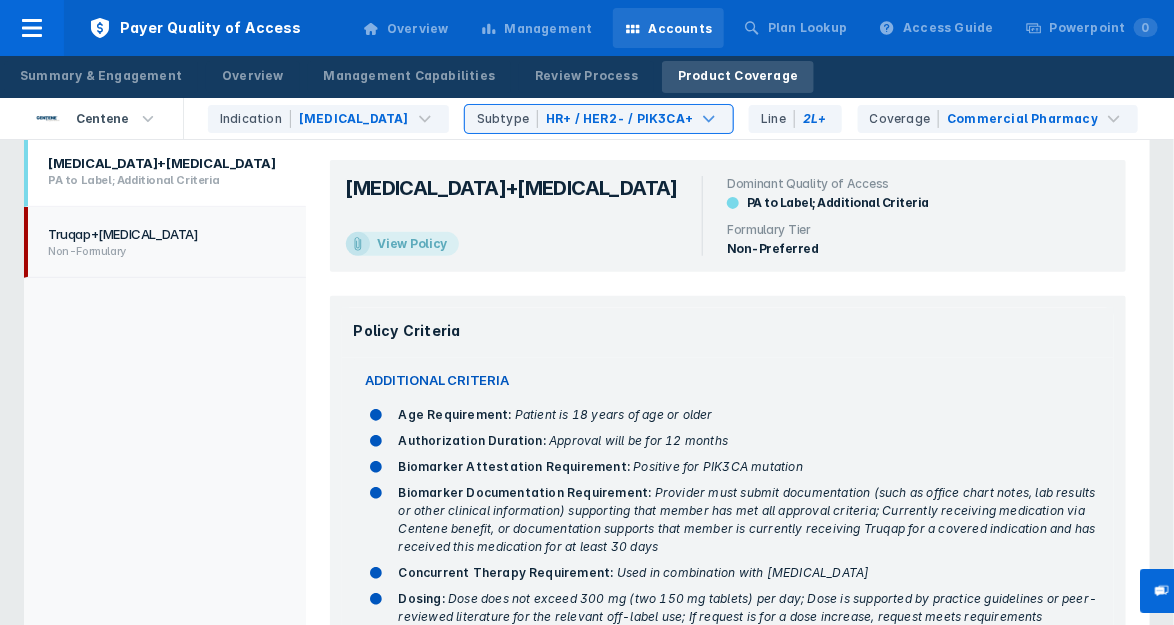 click on "Truqap+[MEDICAL_DATA]" at bounding box center (162, 234) 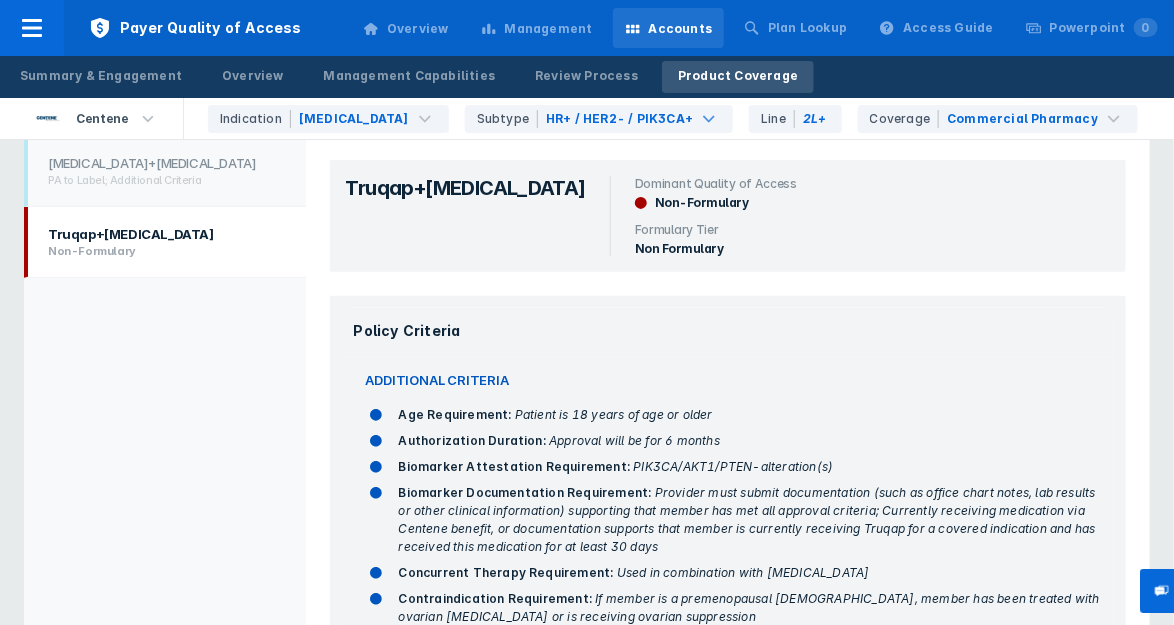 scroll, scrollTop: 0, scrollLeft: 0, axis: both 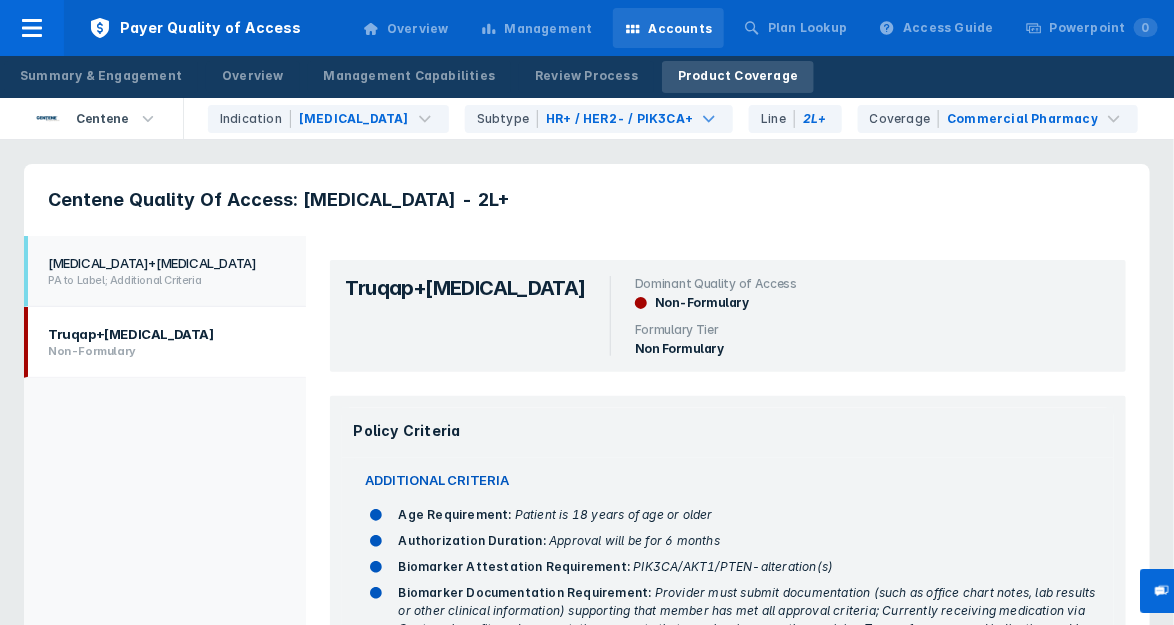click on "[MEDICAL_DATA]+[MEDICAL_DATA]" at bounding box center (162, 263) 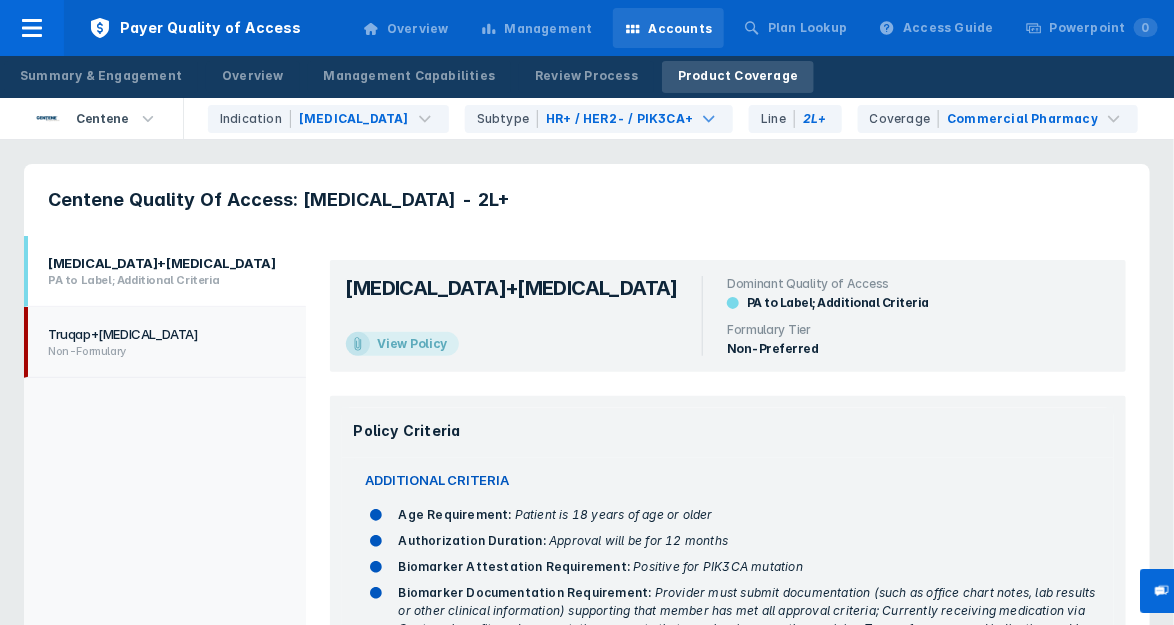 click on "Truqap+[MEDICAL_DATA] Non-Formulary" at bounding box center [165, 342] 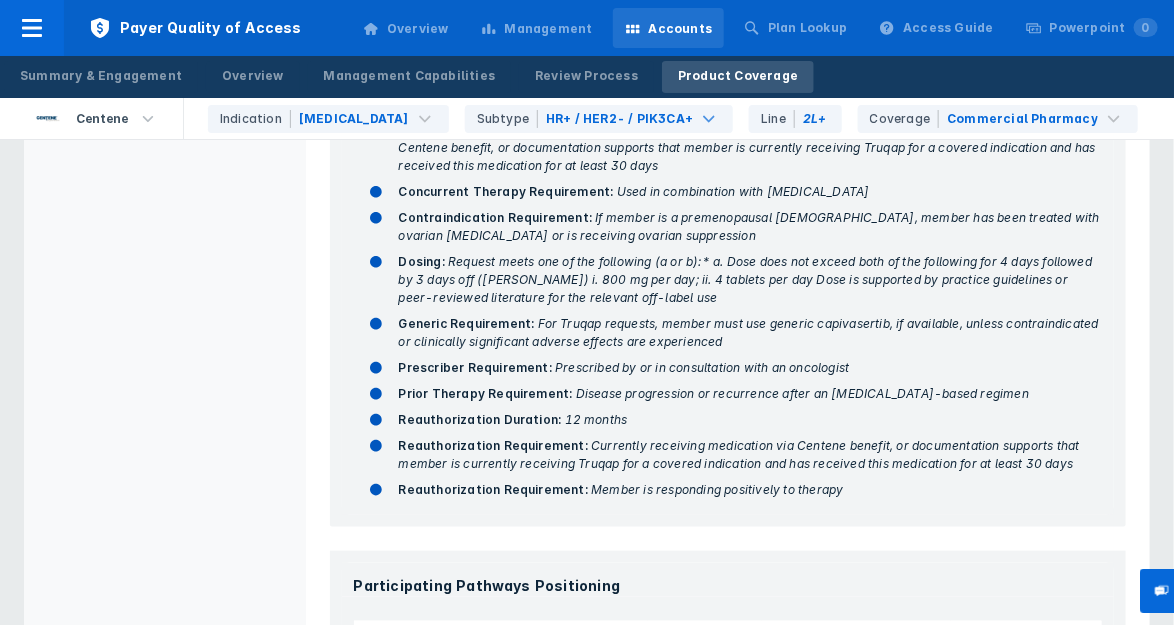 scroll, scrollTop: 649, scrollLeft: 0, axis: vertical 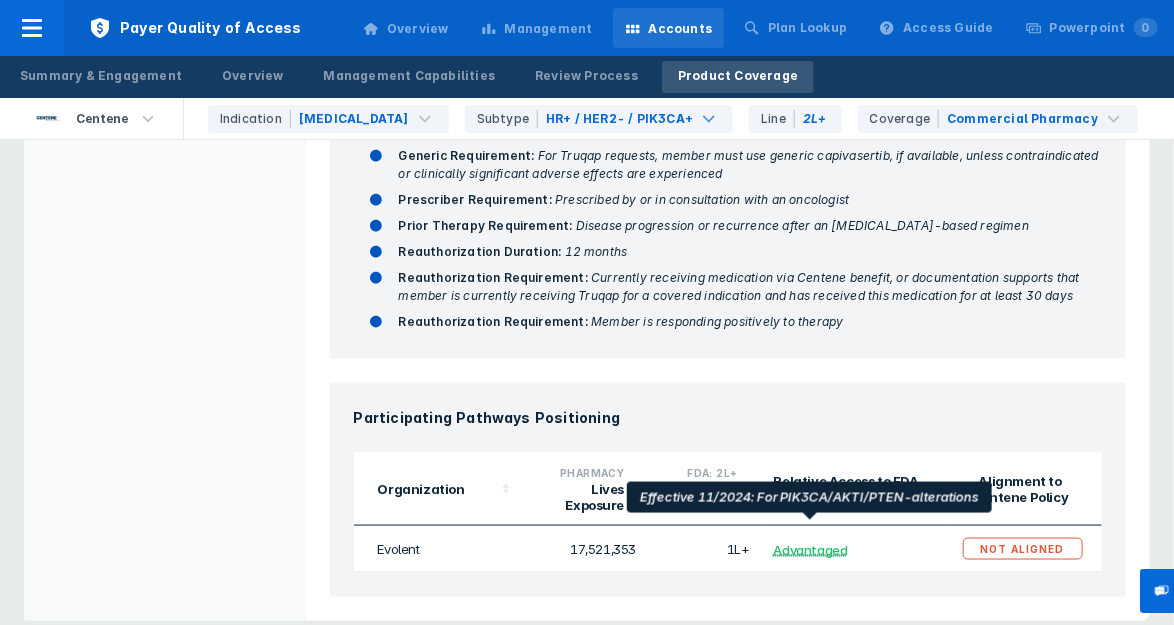 click on "Advantaged" at bounding box center [811, 550] 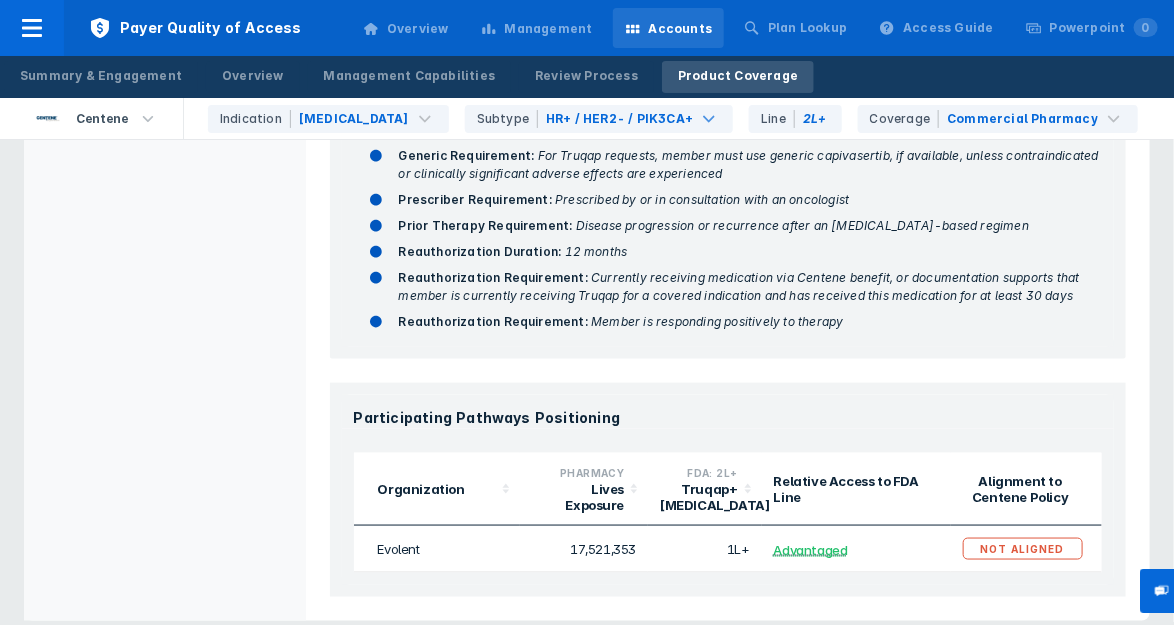 click on "Overview" at bounding box center (406, 29) 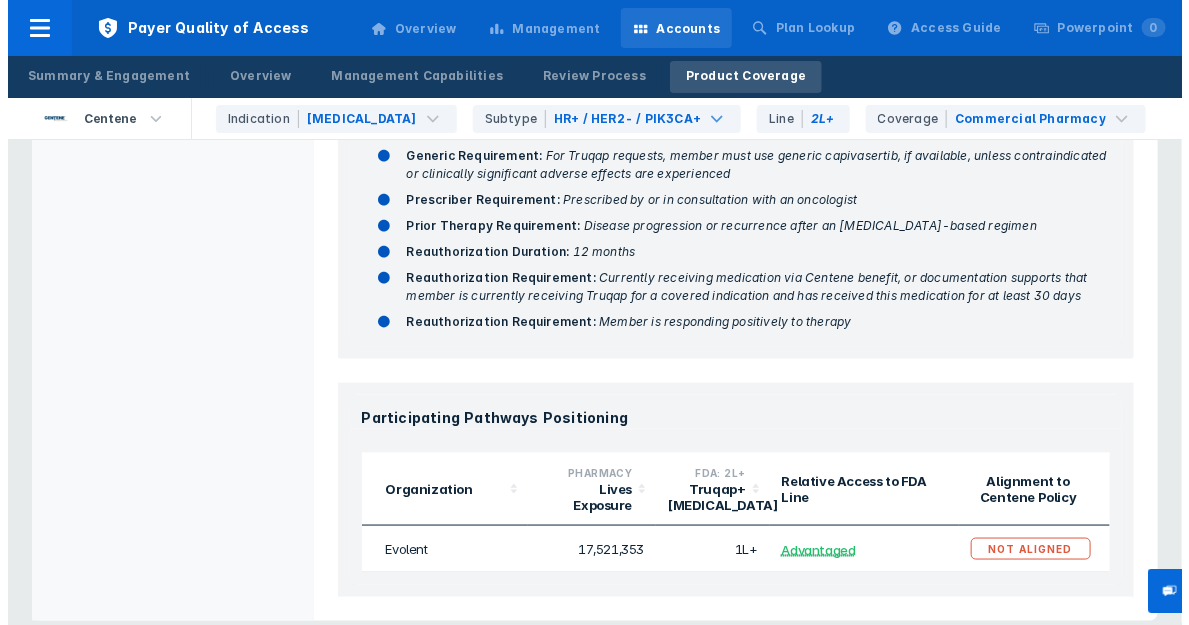 scroll, scrollTop: 0, scrollLeft: 0, axis: both 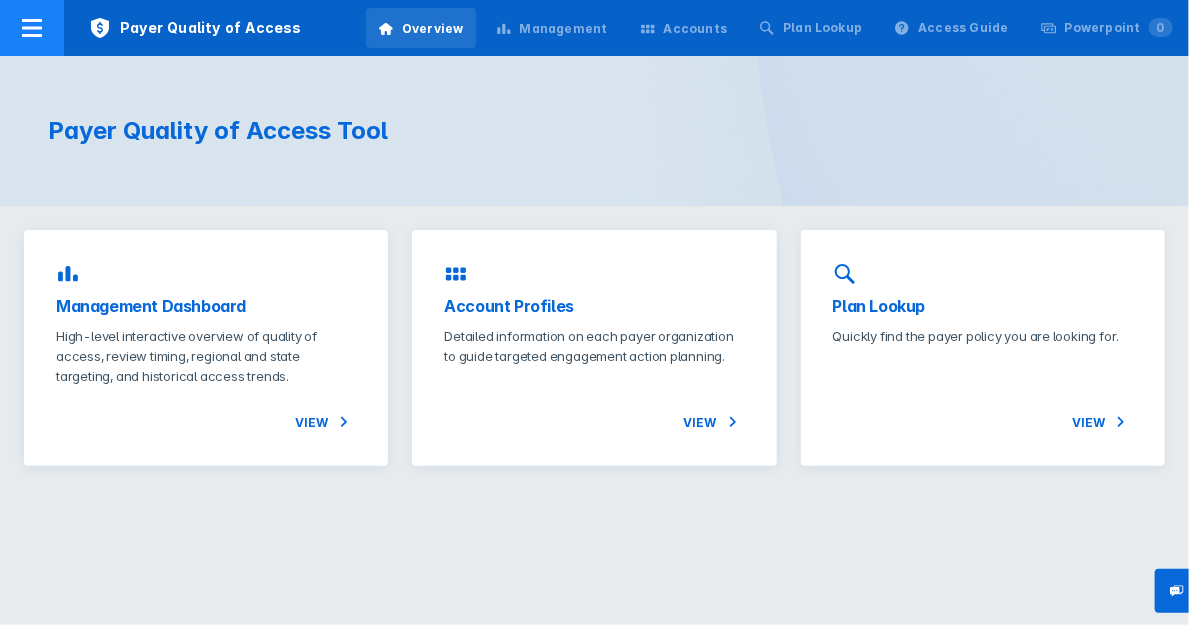 click 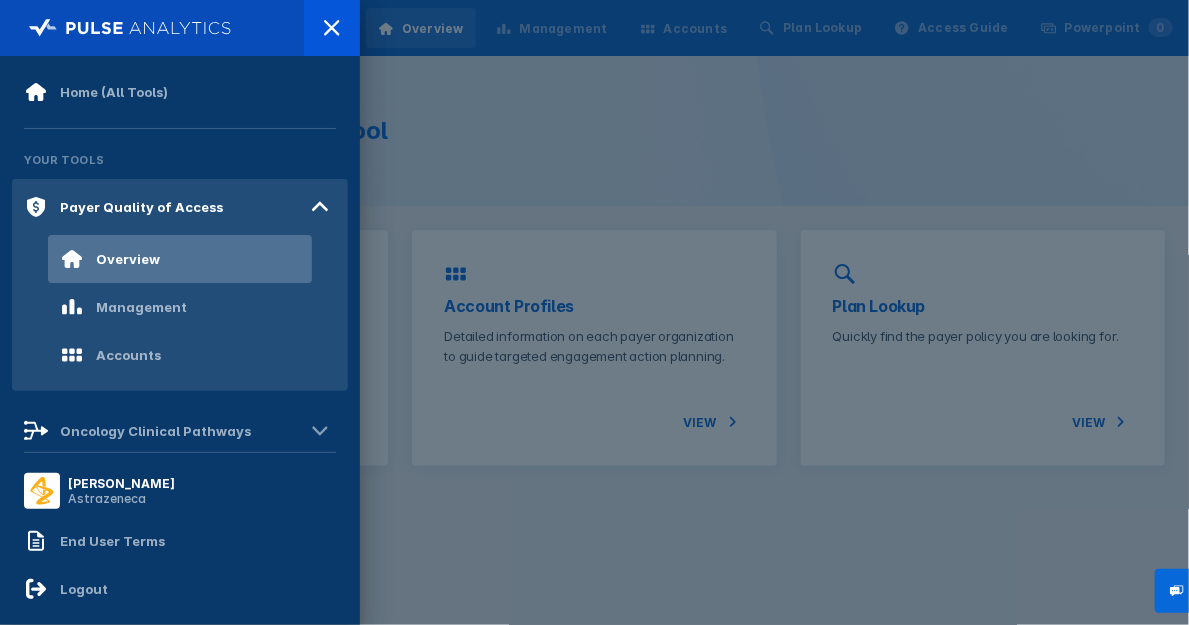scroll, scrollTop: 110, scrollLeft: 0, axis: vertical 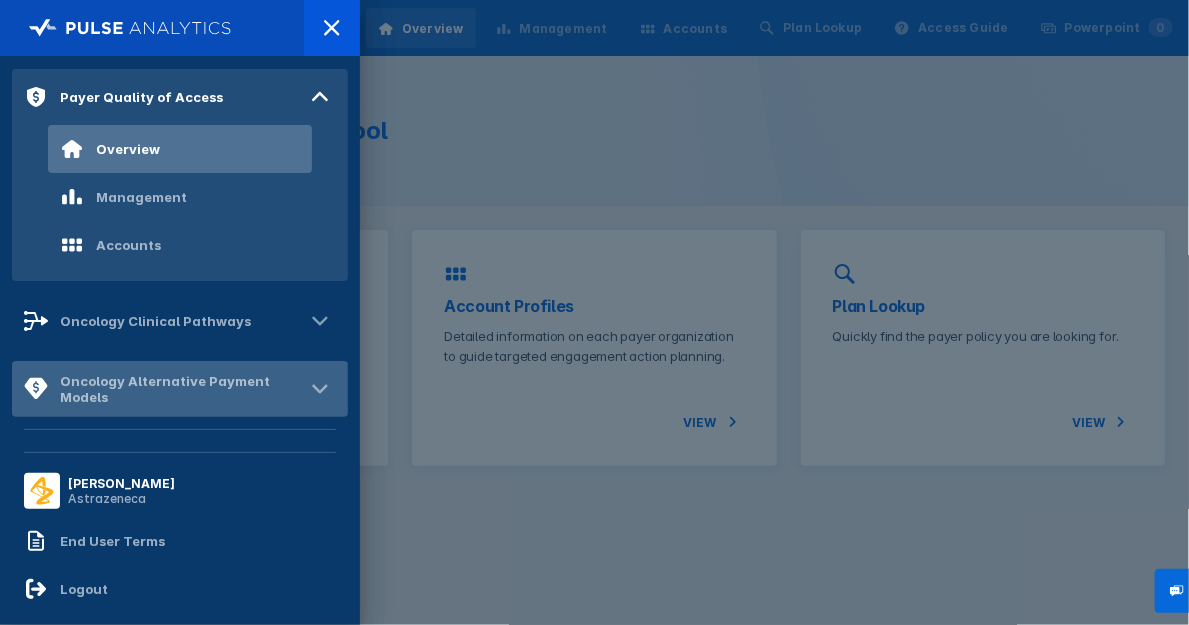 click on "Oncology Alternative Payment Models" at bounding box center [182, 389] 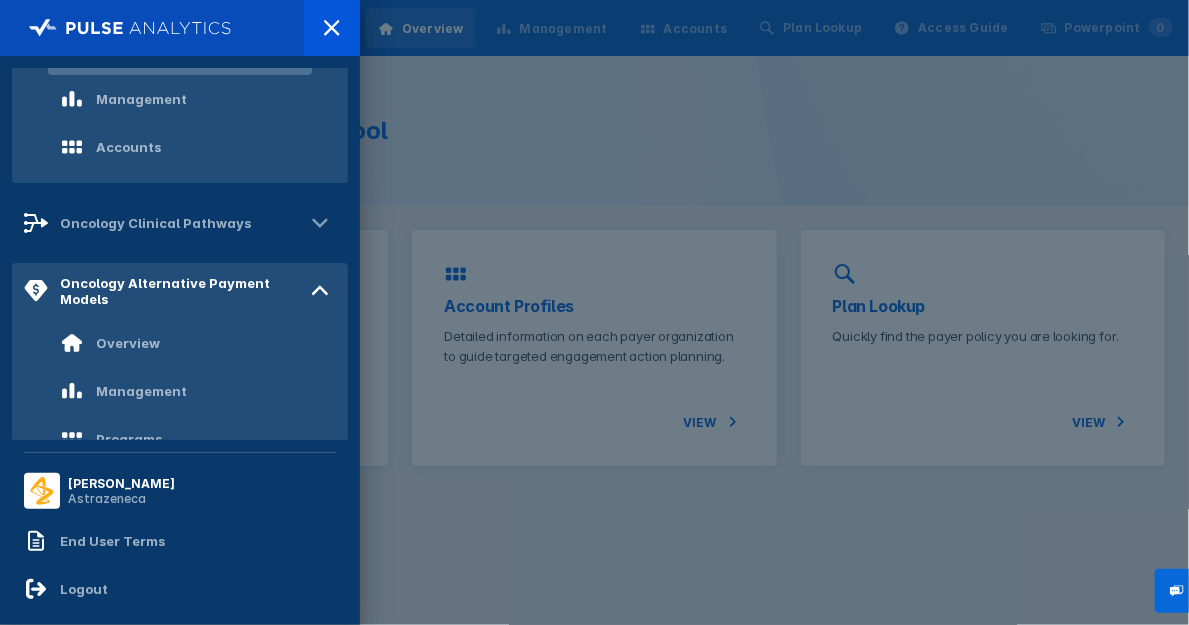 scroll, scrollTop: 266, scrollLeft: 0, axis: vertical 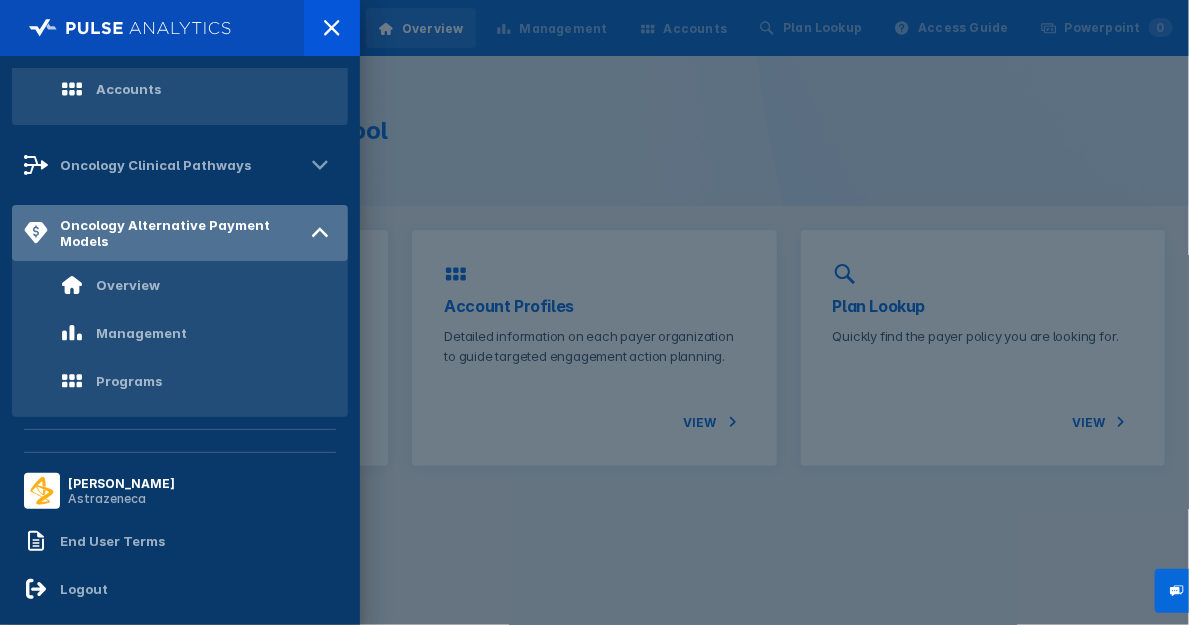click on "Oncology Alternative Payment Models" at bounding box center (182, 233) 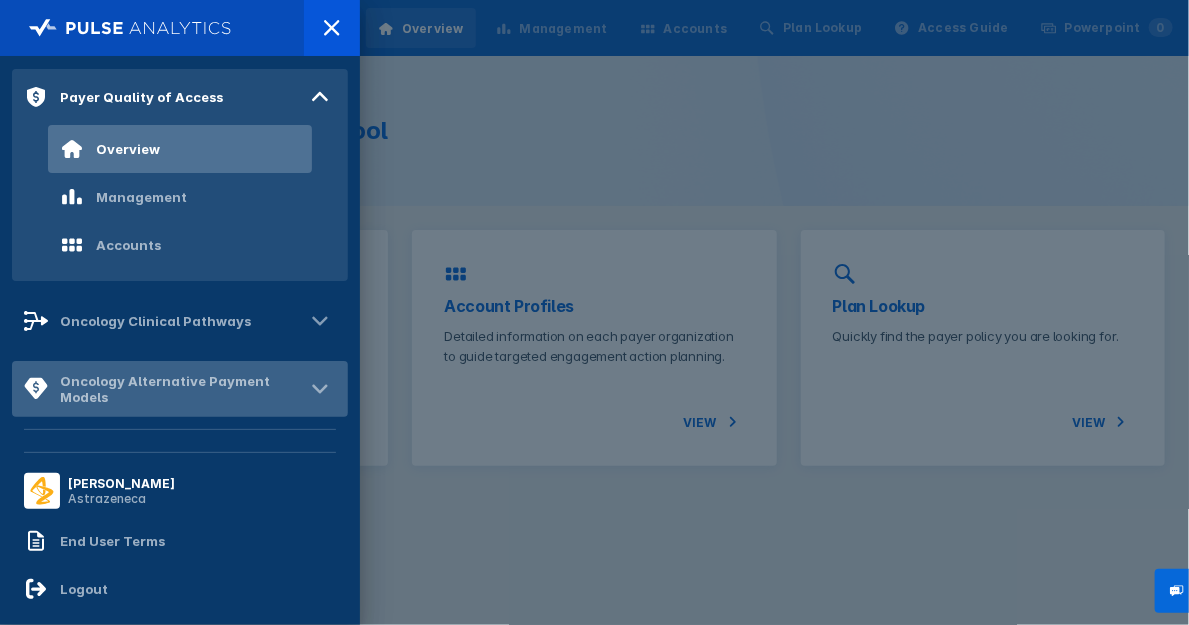 click on "Oncology Alternative Payment Models" at bounding box center (182, 389) 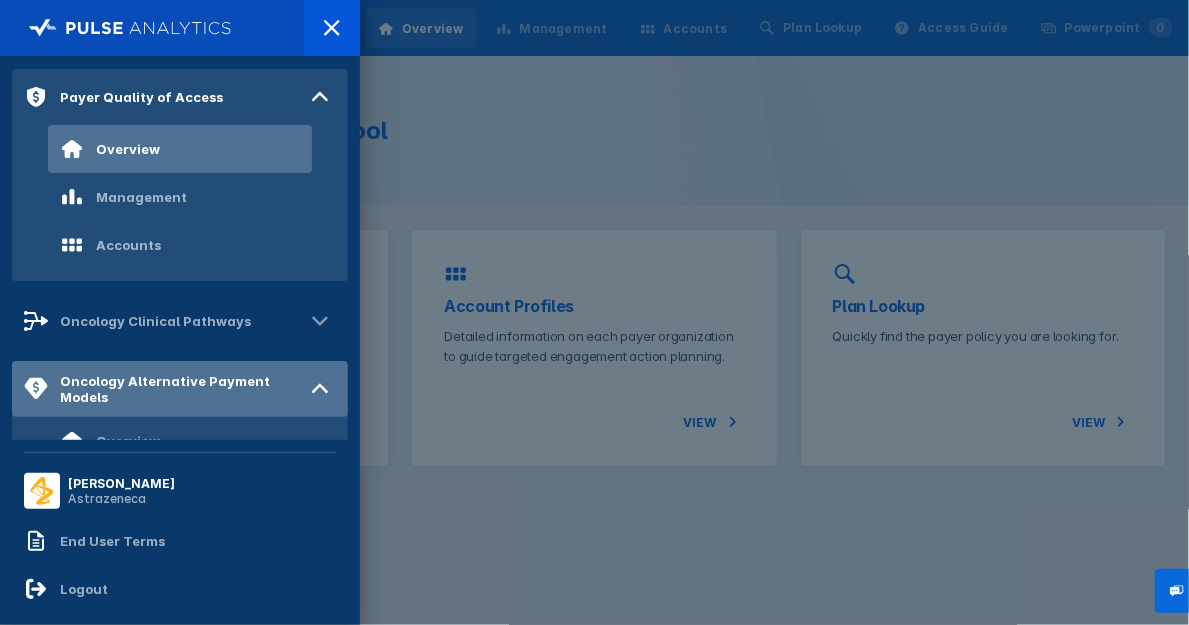 scroll, scrollTop: 266, scrollLeft: 0, axis: vertical 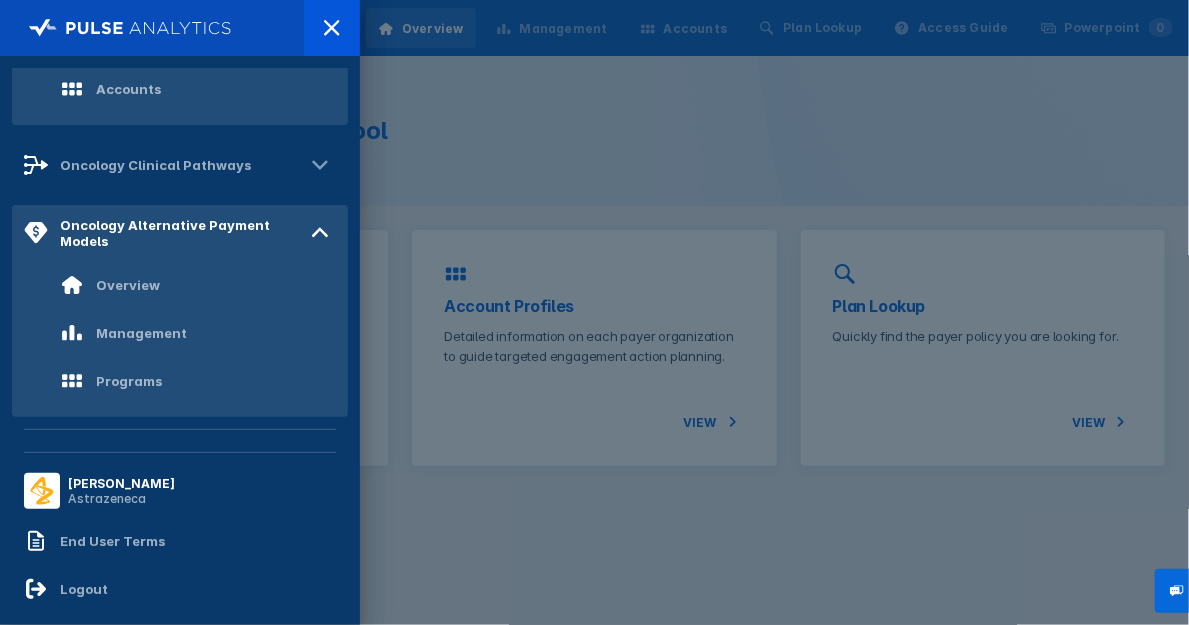 click at bounding box center (594, 312) 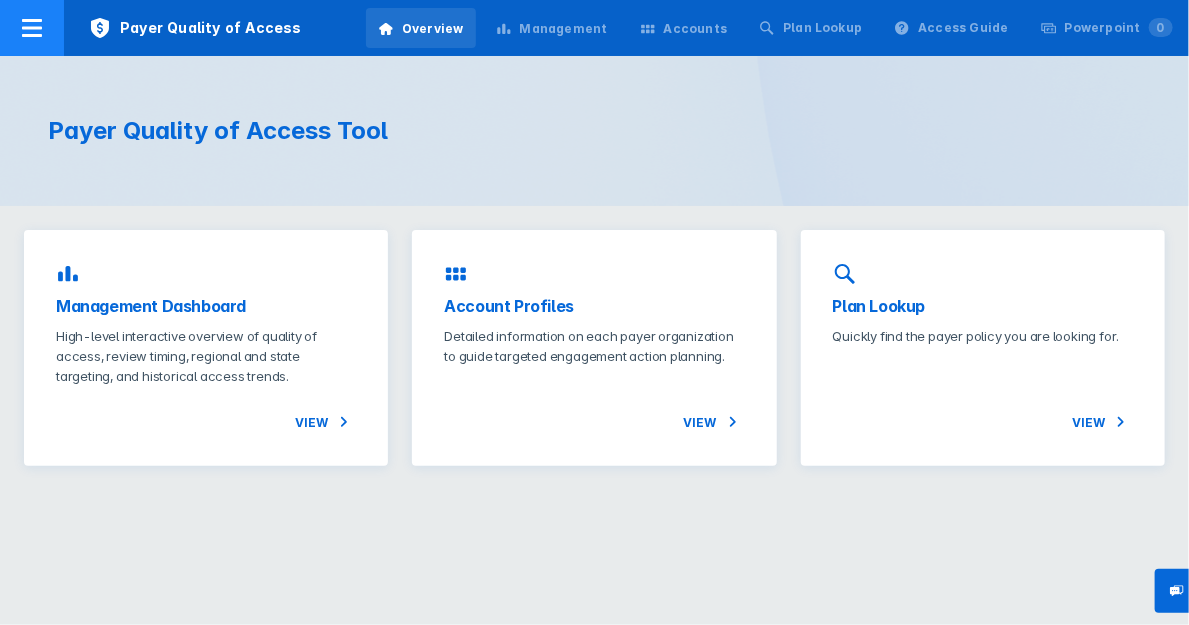 click 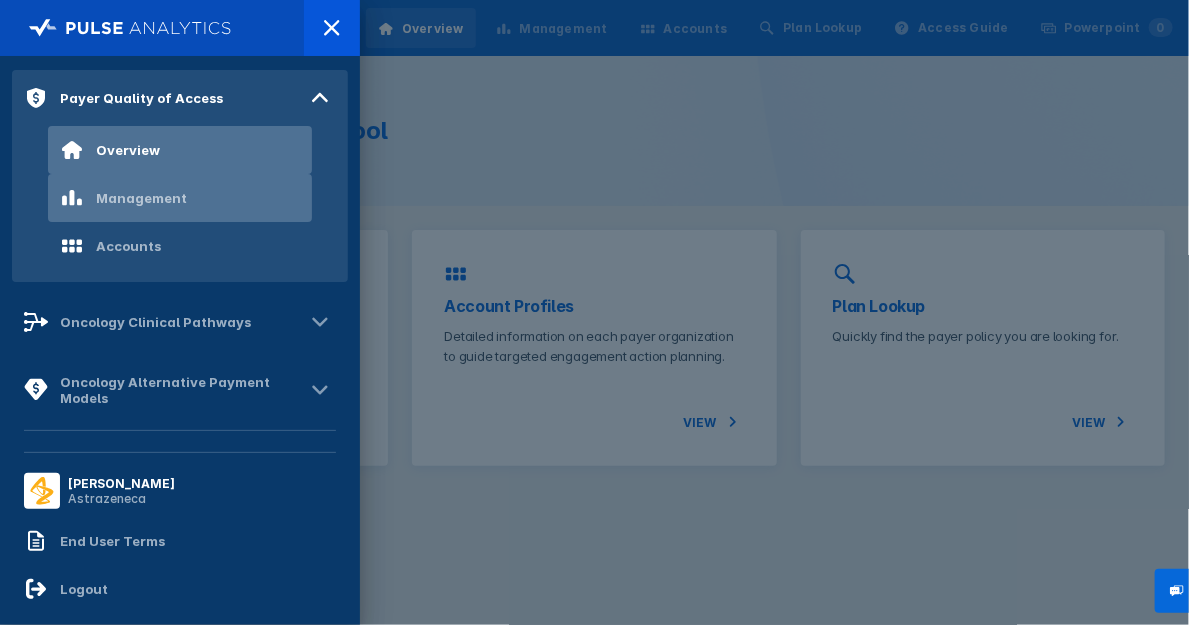 scroll, scrollTop: 110, scrollLeft: 0, axis: vertical 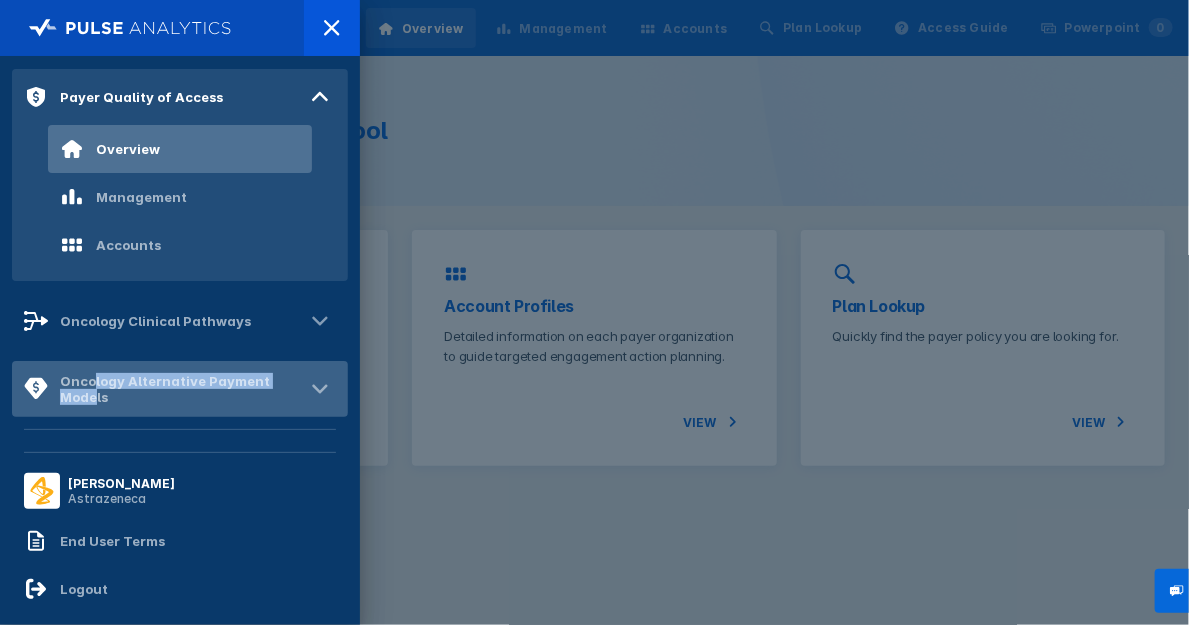 click on "Oncology Alternative Payment Models" at bounding box center [182, 389] 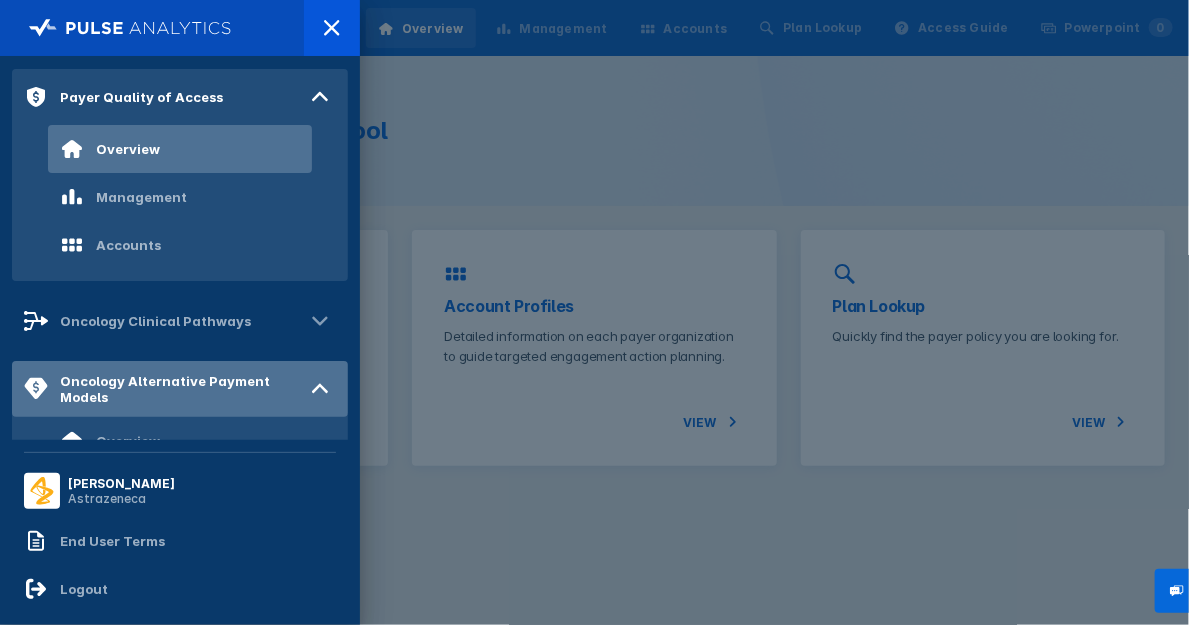 click on "Oncology Alternative Payment Models" at bounding box center [182, 389] 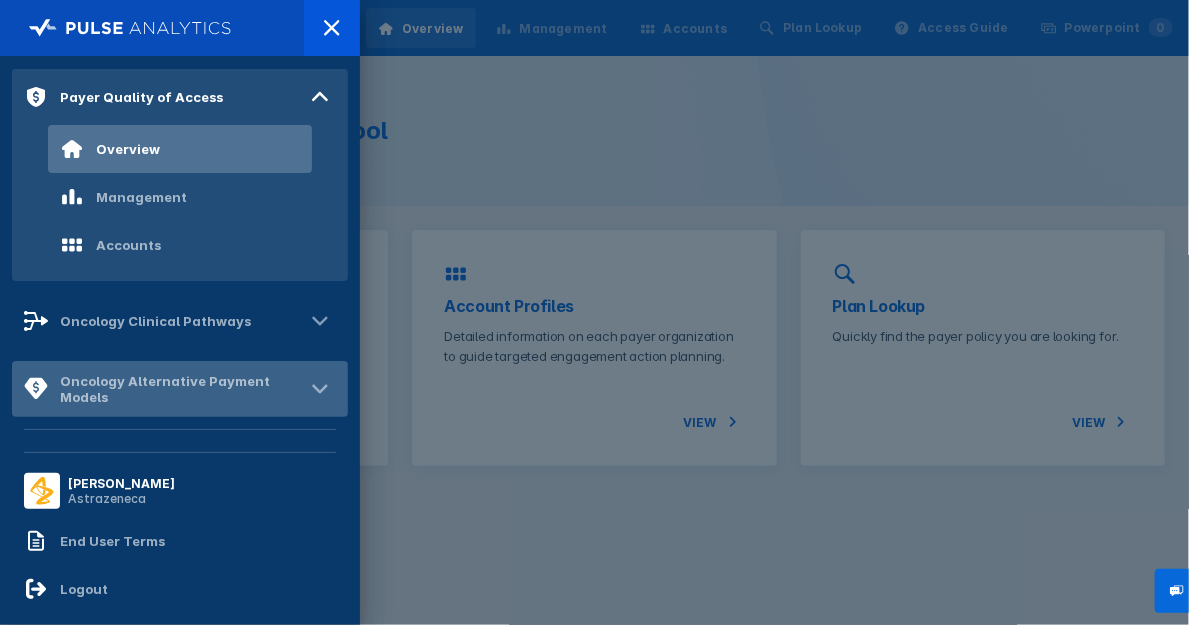click on "Oncology Alternative Payment Models" at bounding box center [182, 389] 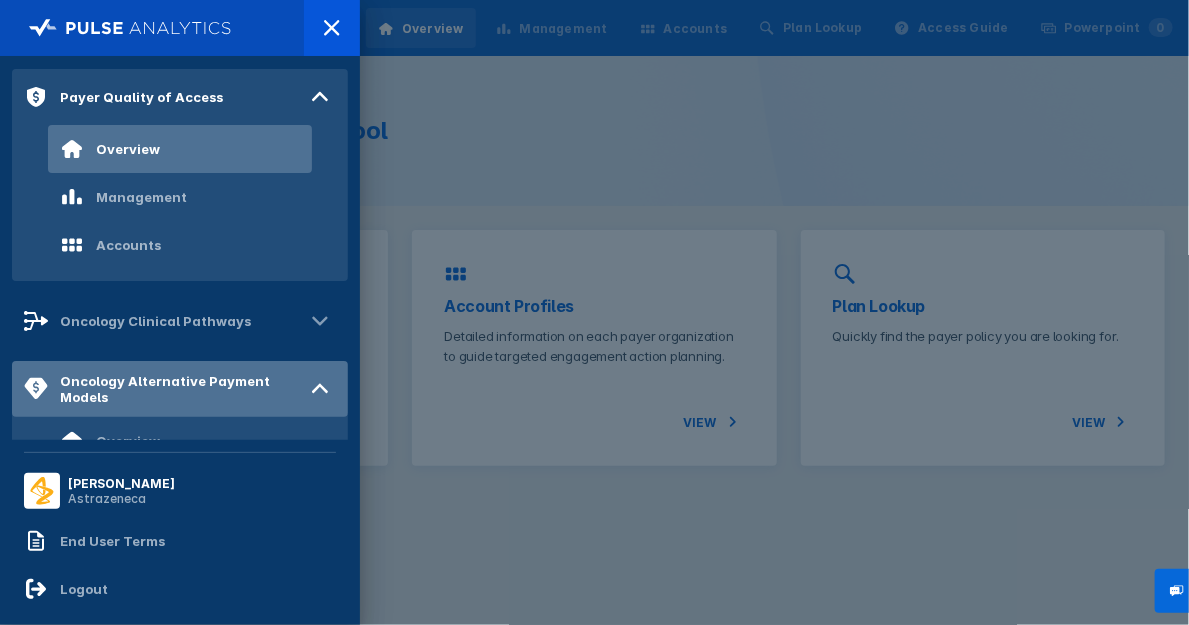 click on "Oncology Alternative Payment Models" at bounding box center (182, 389) 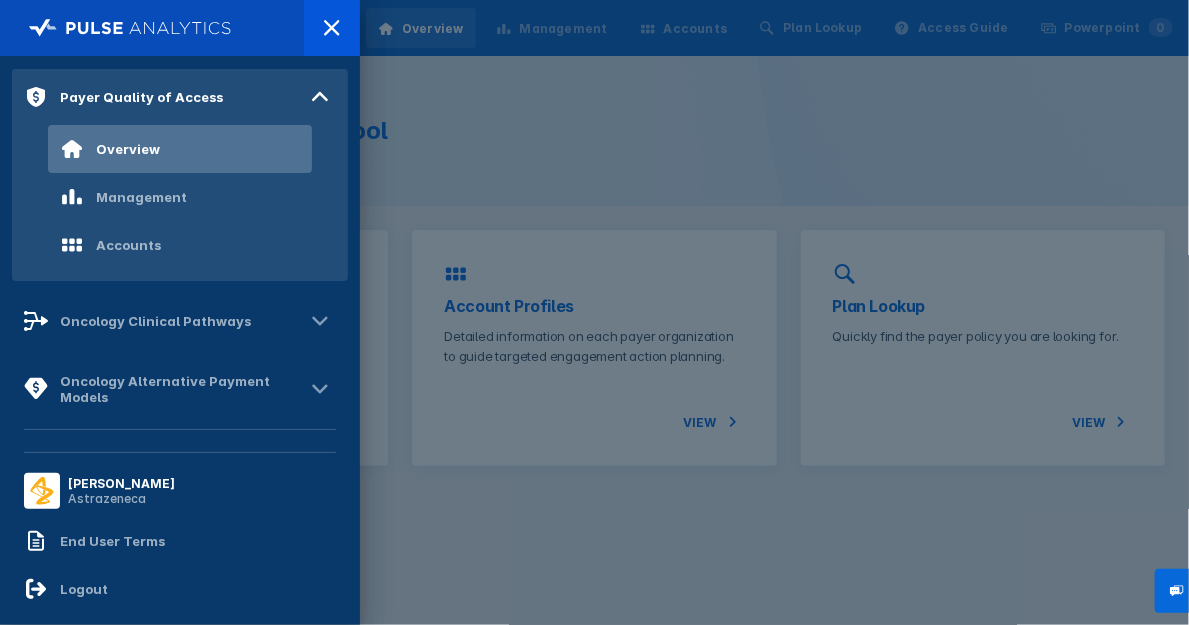 click at bounding box center [594, 312] 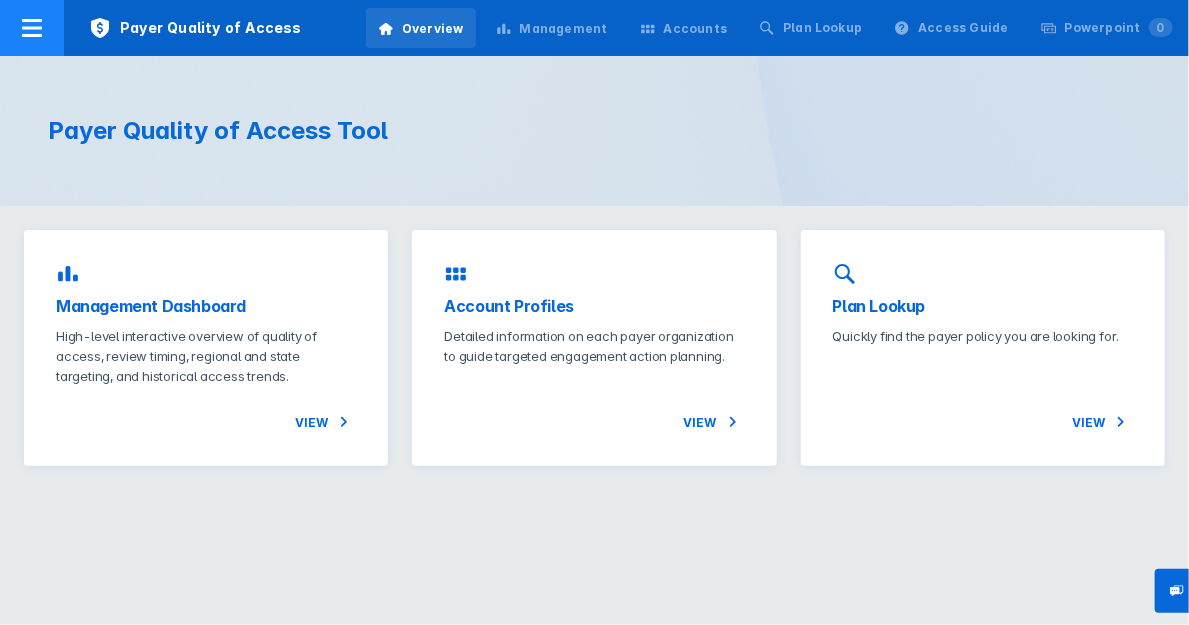 click 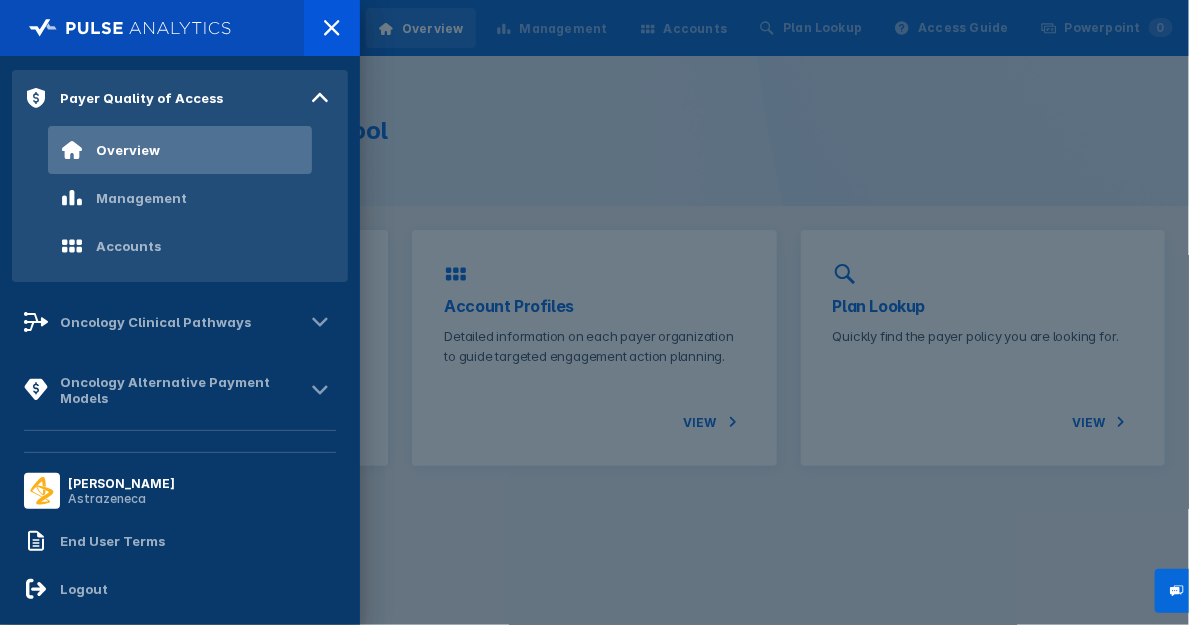 scroll, scrollTop: 110, scrollLeft: 0, axis: vertical 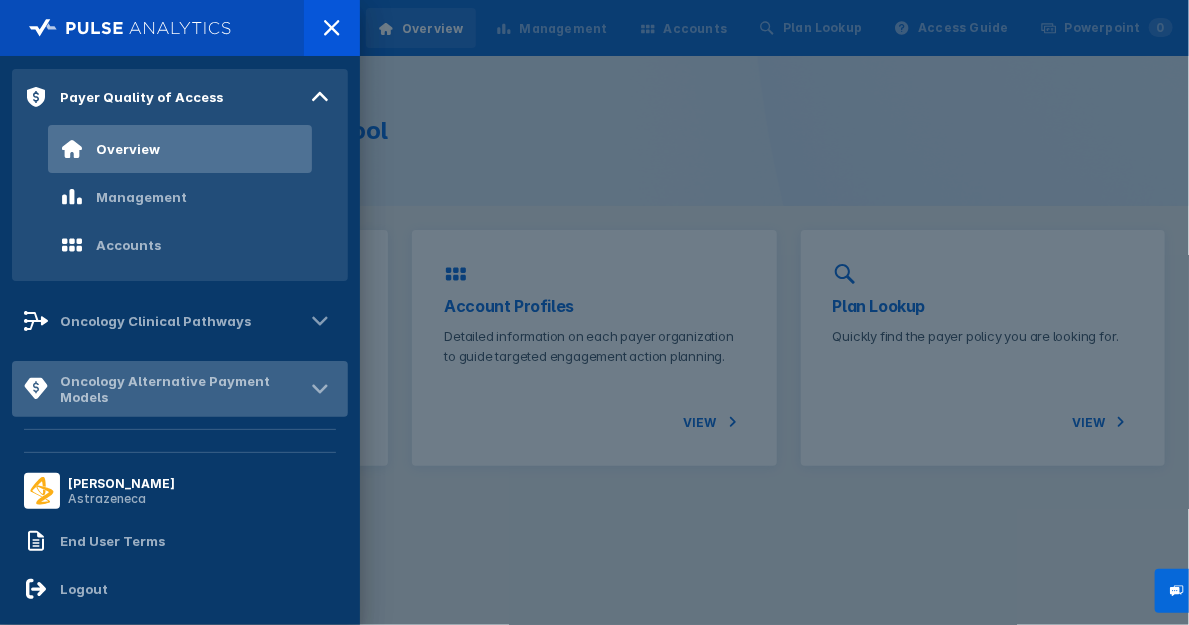 click on "Oncology Alternative Payment Models" at bounding box center (182, 389) 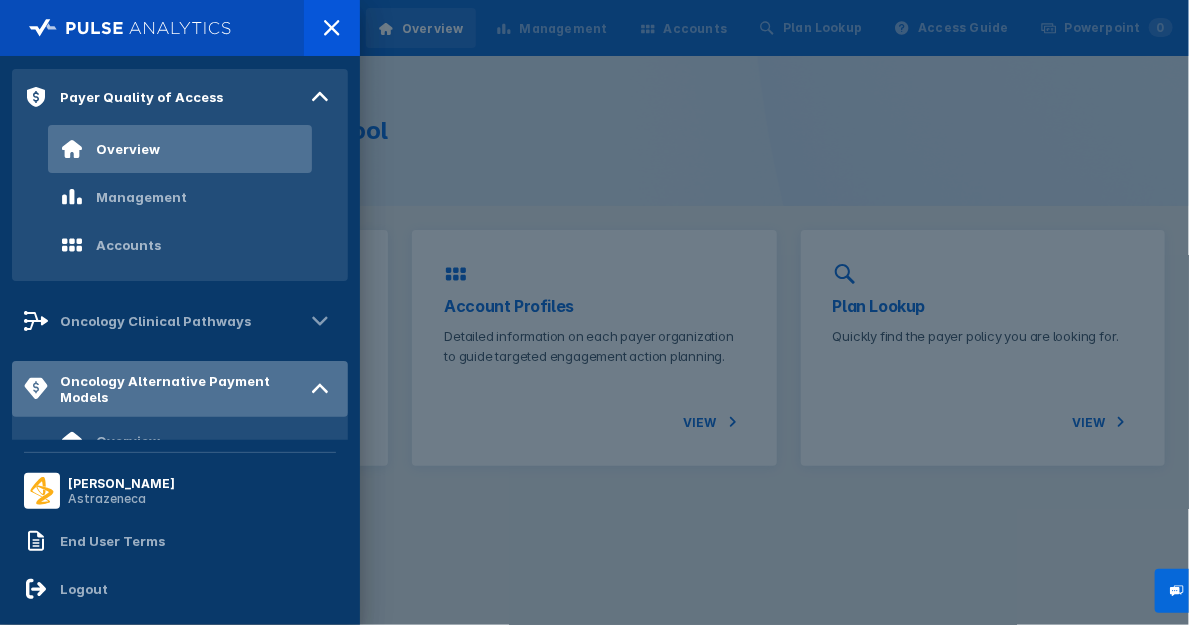 click on "Oncology Alternative Payment Models" at bounding box center [182, 389] 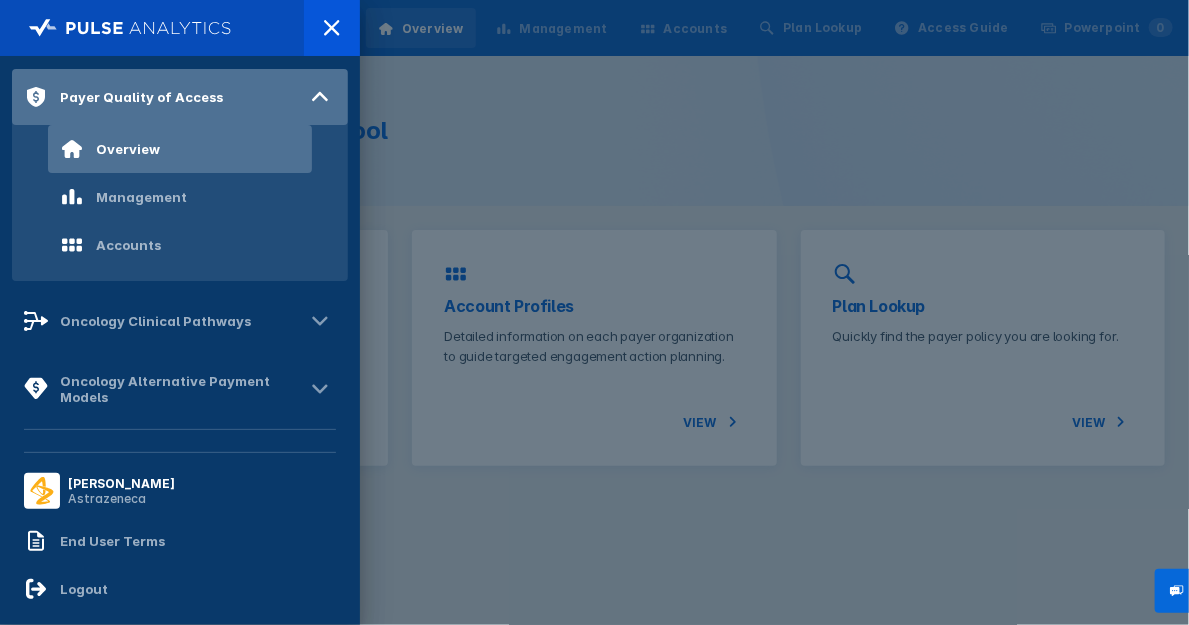 click on "Payer Quality of Access" at bounding box center (123, 97) 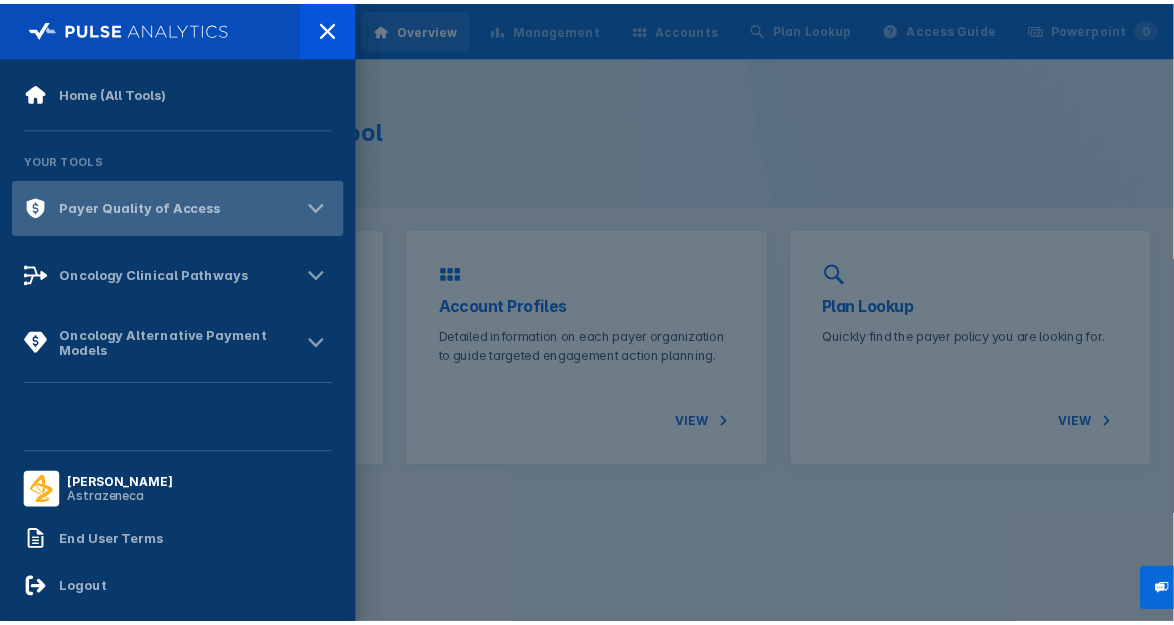 scroll, scrollTop: 0, scrollLeft: 0, axis: both 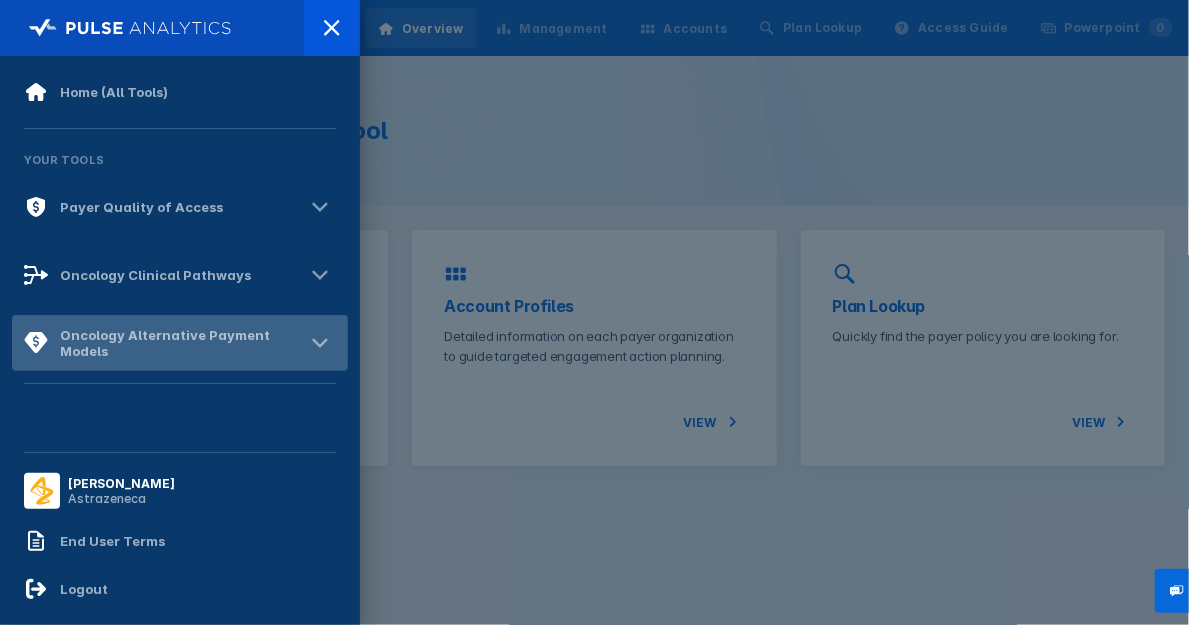 click 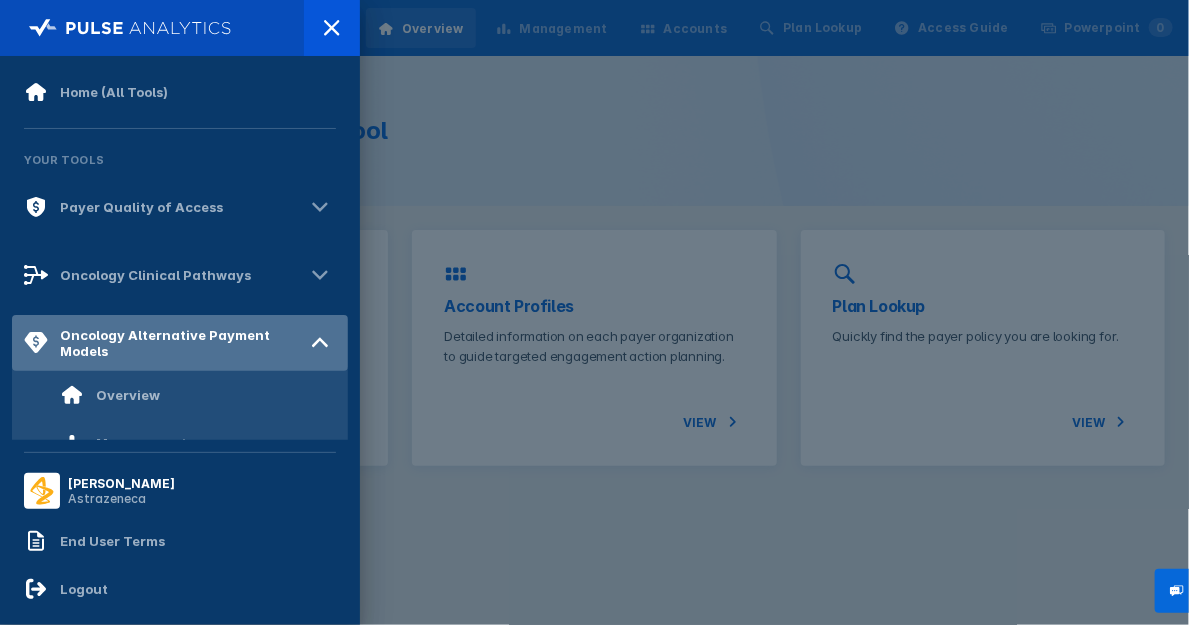 click 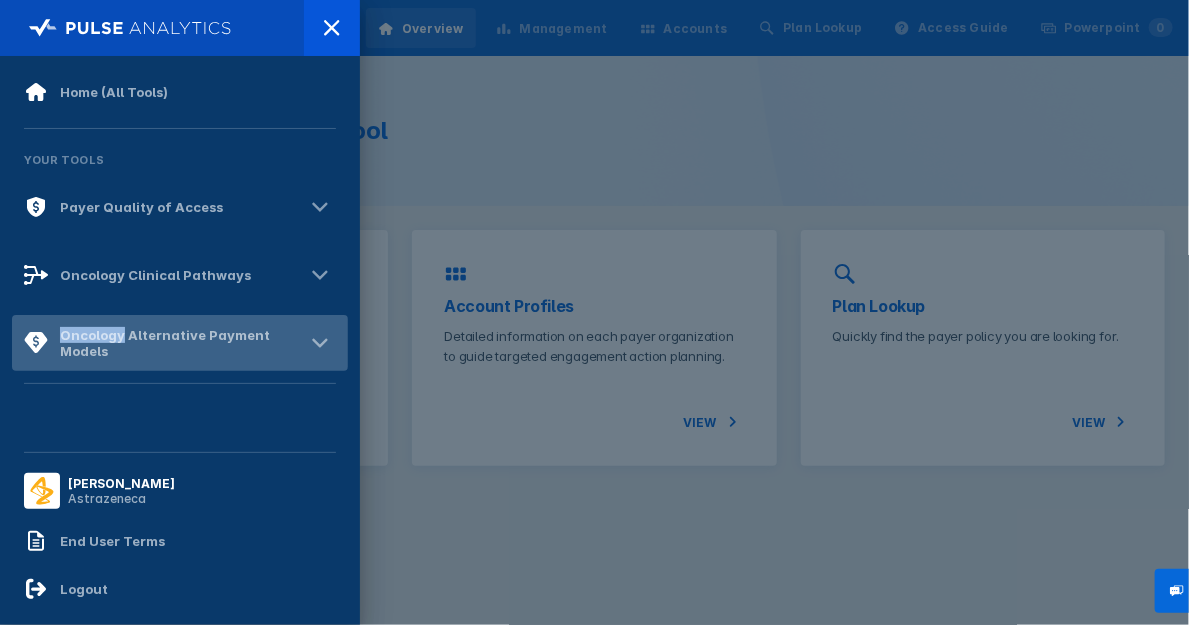 click 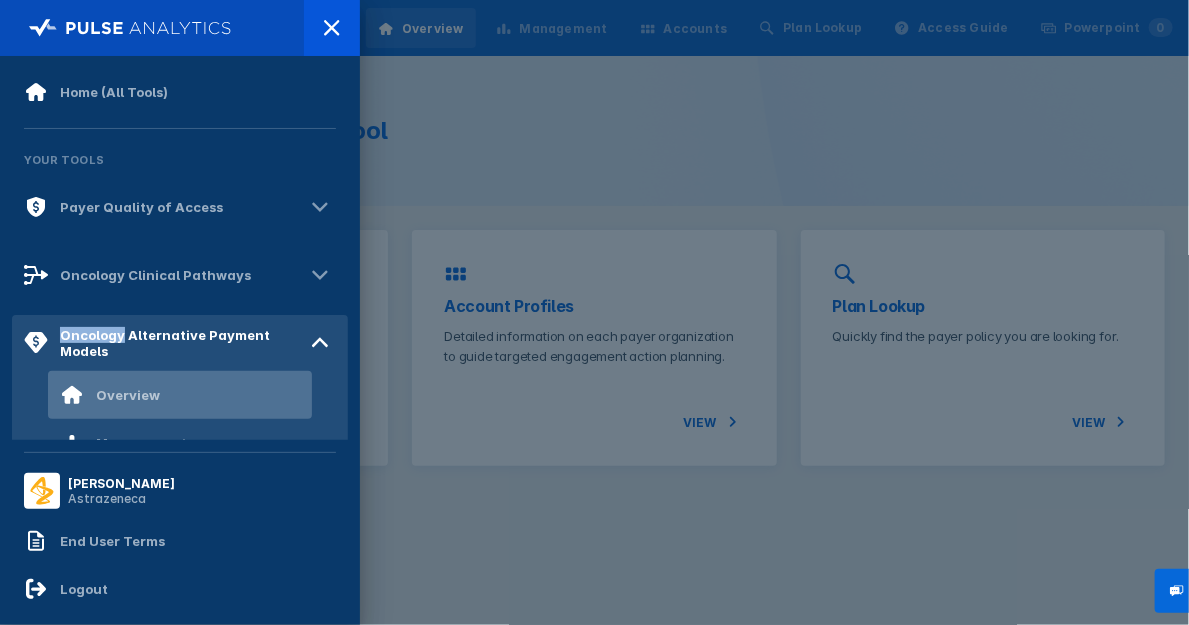 drag, startPoint x: 43, startPoint y: 340, endPoint x: 108, endPoint y: 390, distance: 82.006096 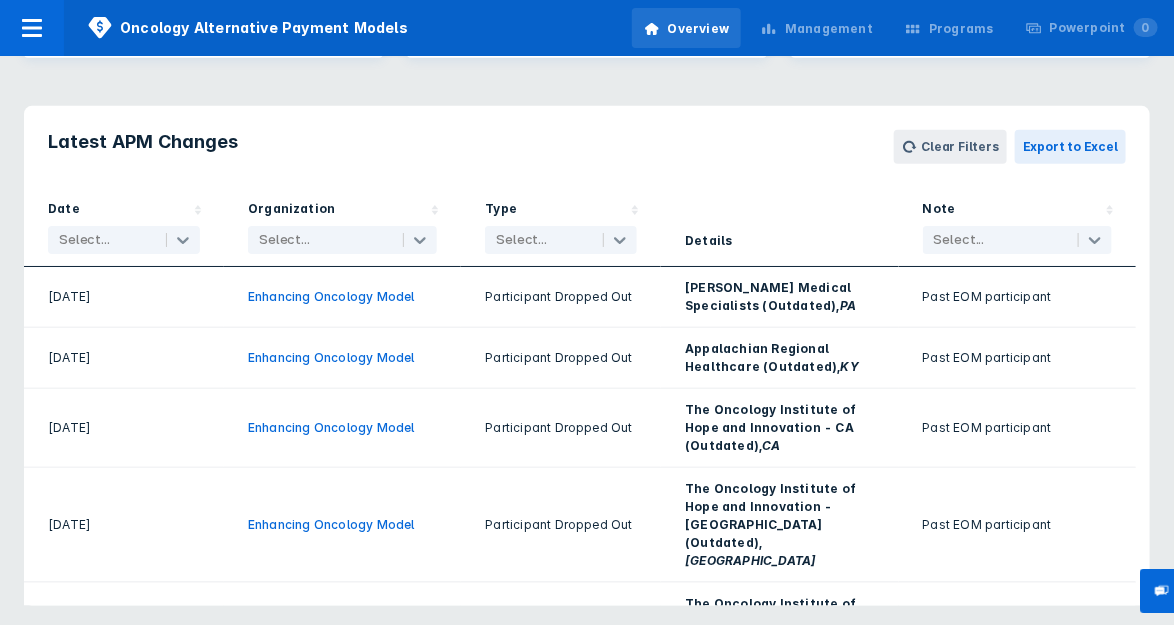 scroll, scrollTop: 452, scrollLeft: 0, axis: vertical 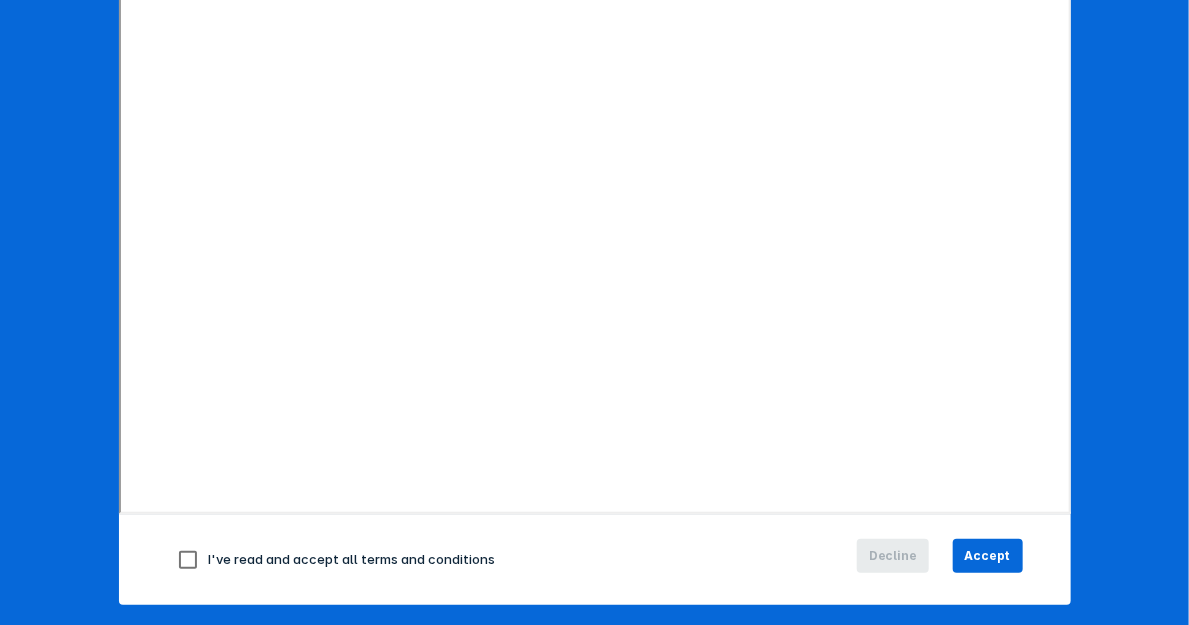 click at bounding box center (188, 560) 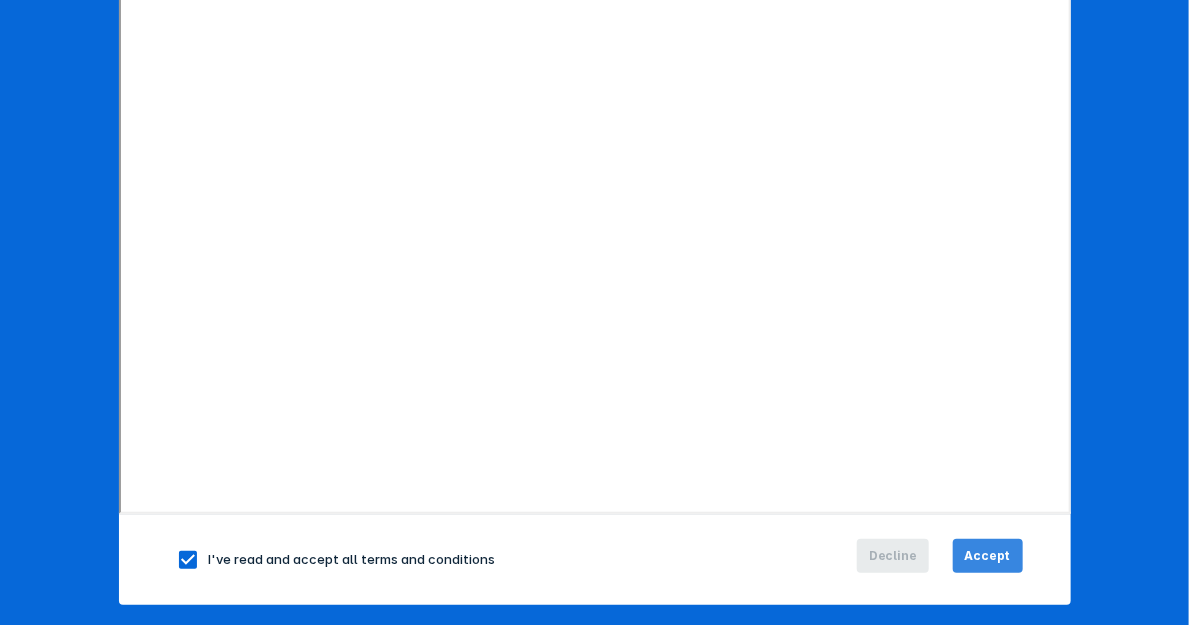 click on "Accept" at bounding box center (988, 556) 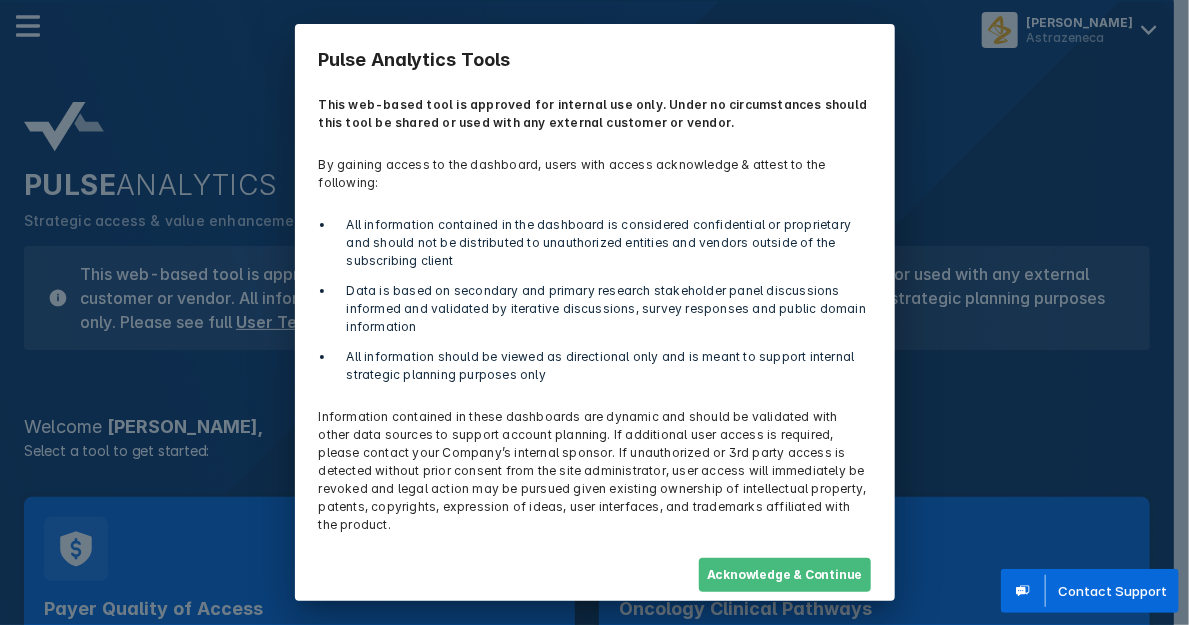 click on "Acknowledge & Continue" at bounding box center [785, 575] 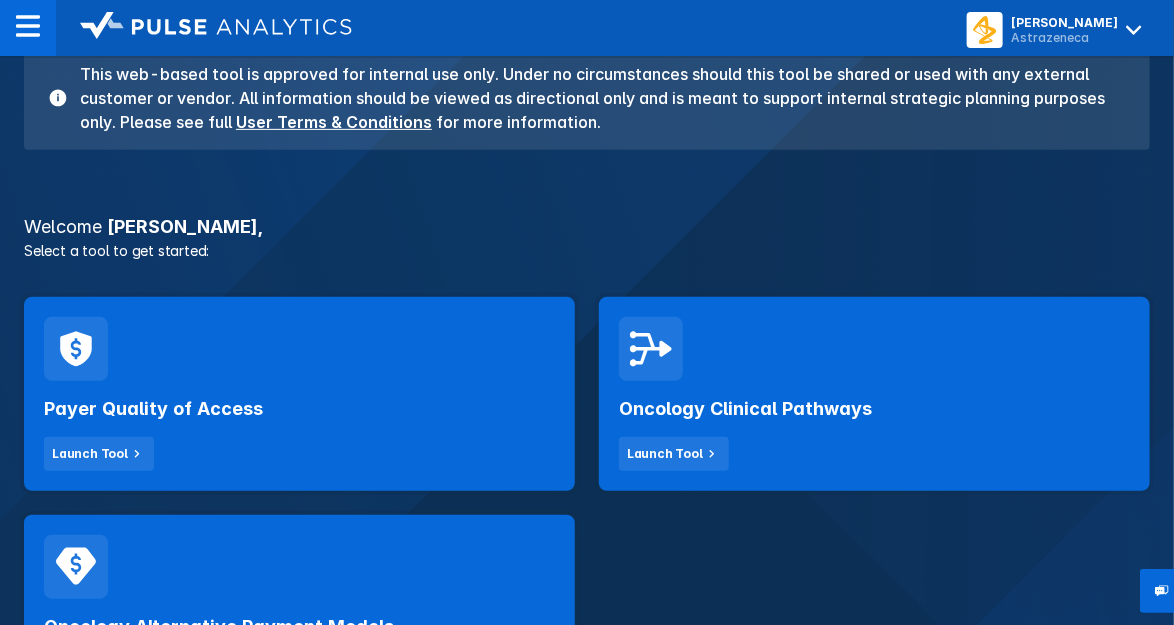 scroll, scrollTop: 0, scrollLeft: 0, axis: both 